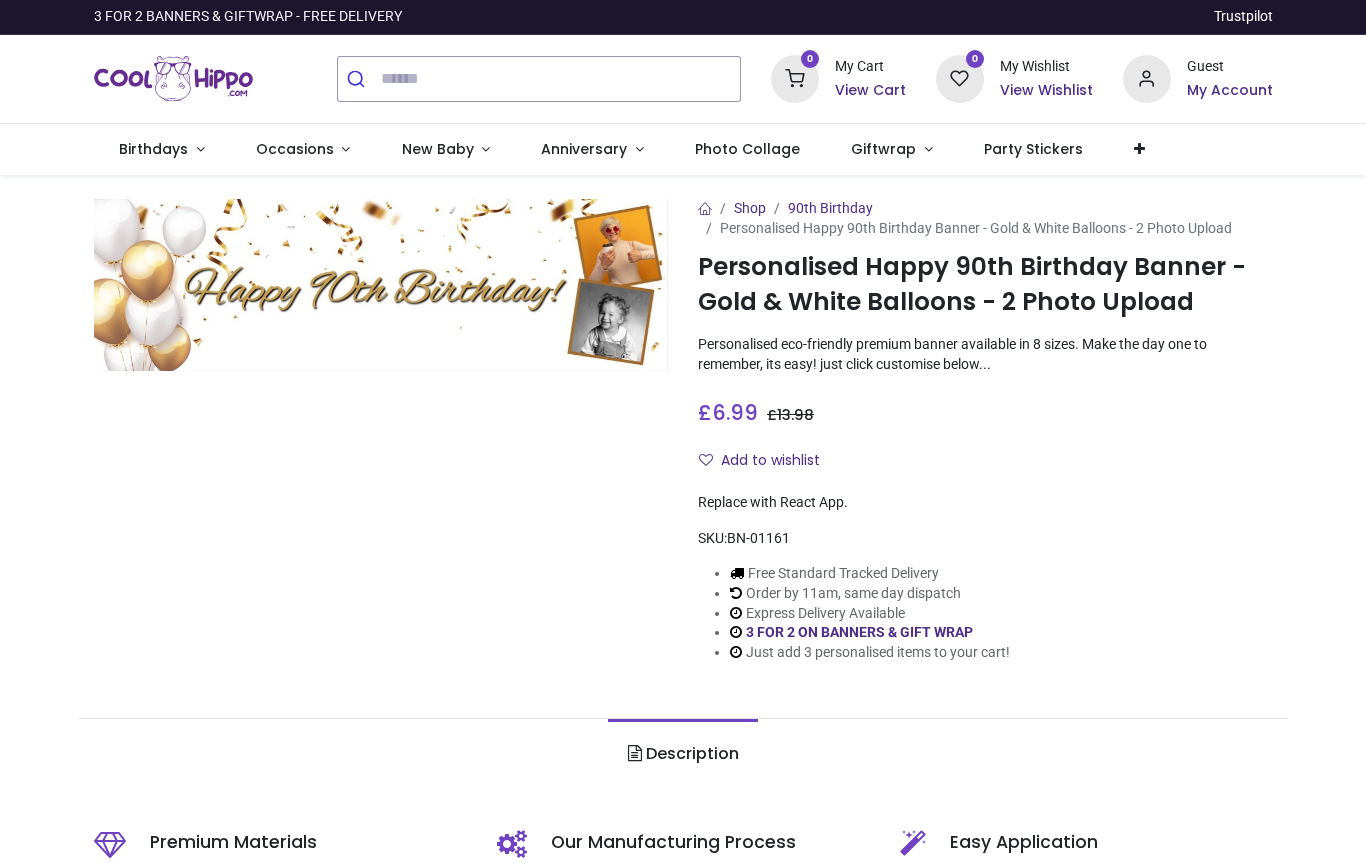 scroll, scrollTop: 0, scrollLeft: 0, axis: both 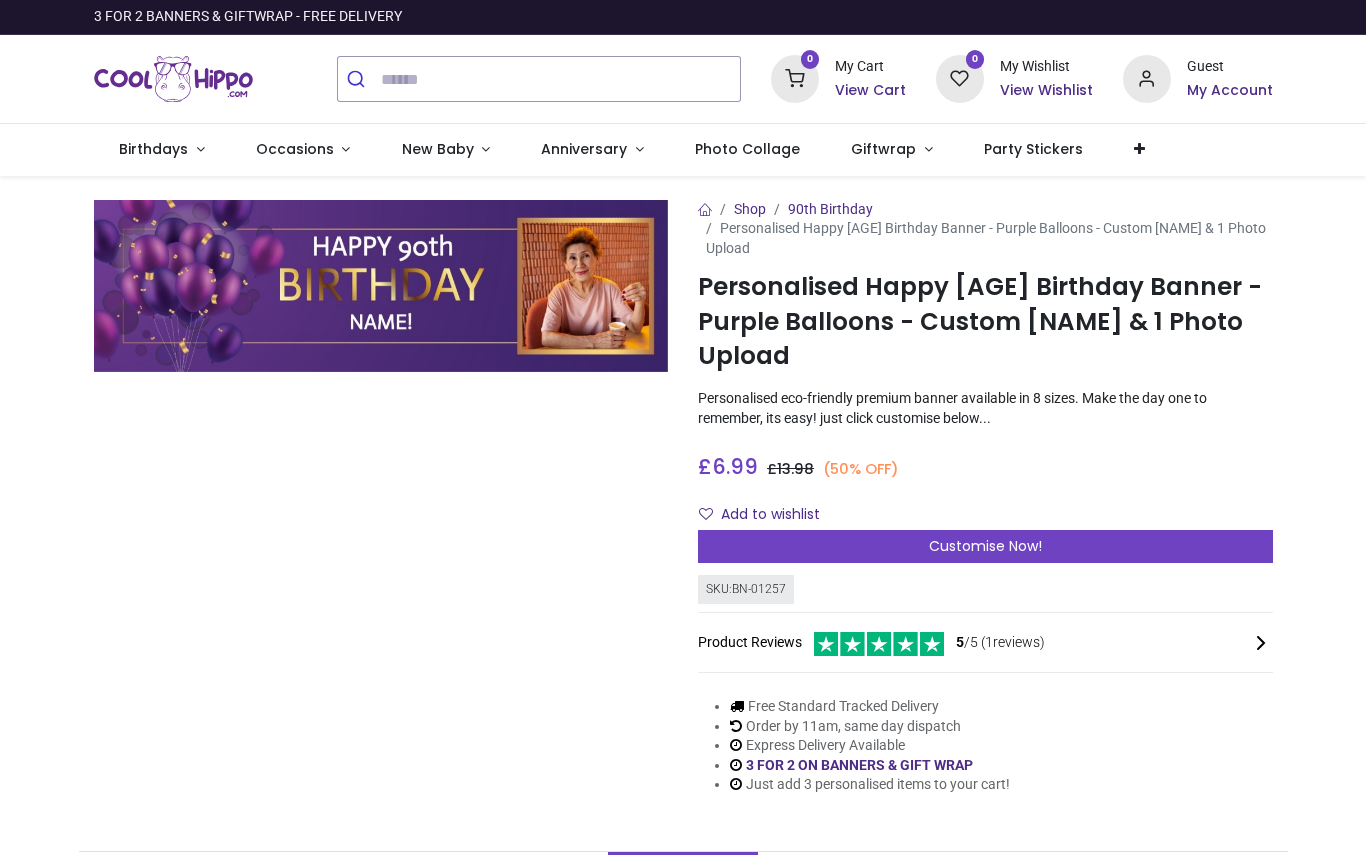 click on "Customise Now!" at bounding box center (985, 546) 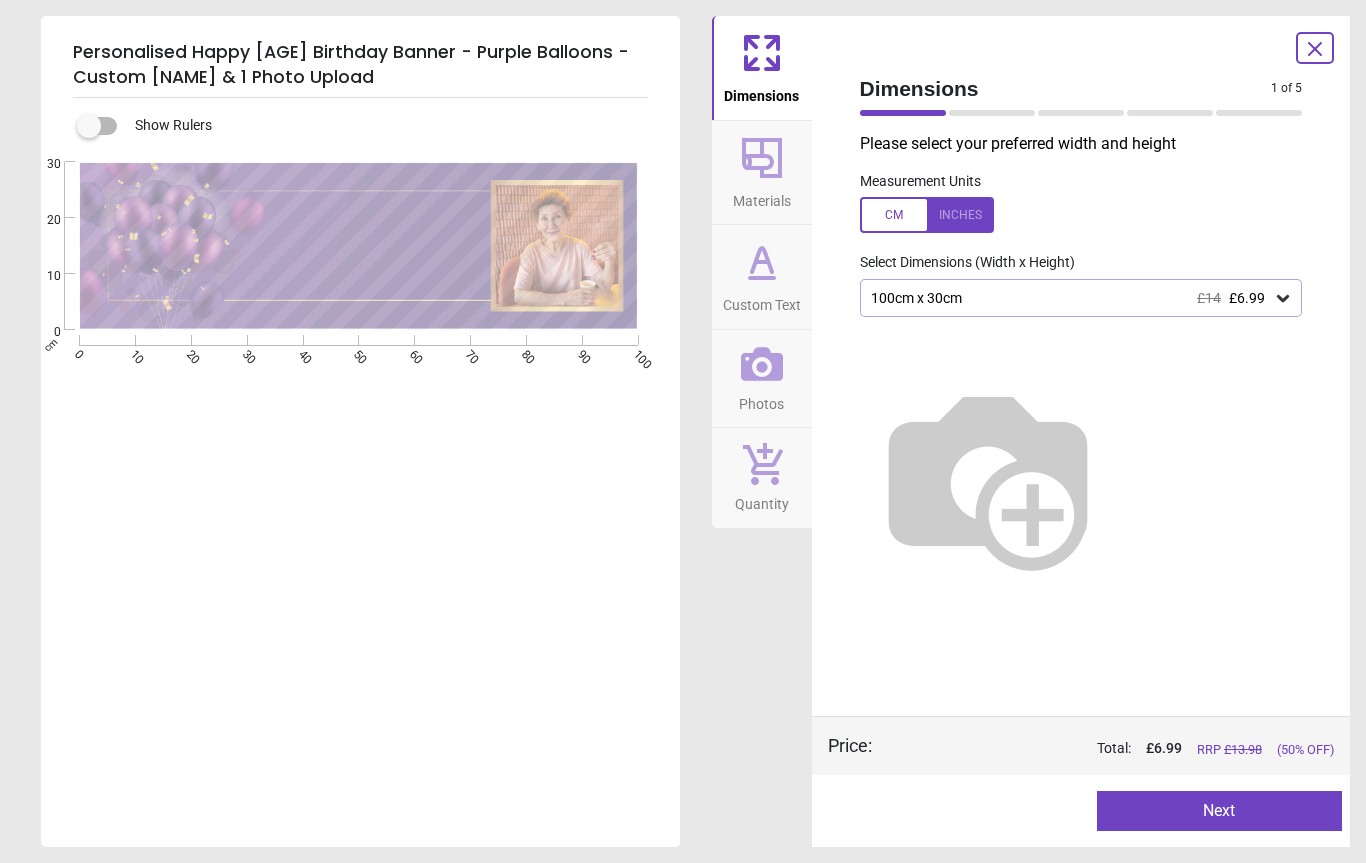click on "Next" at bounding box center (1219, 811) 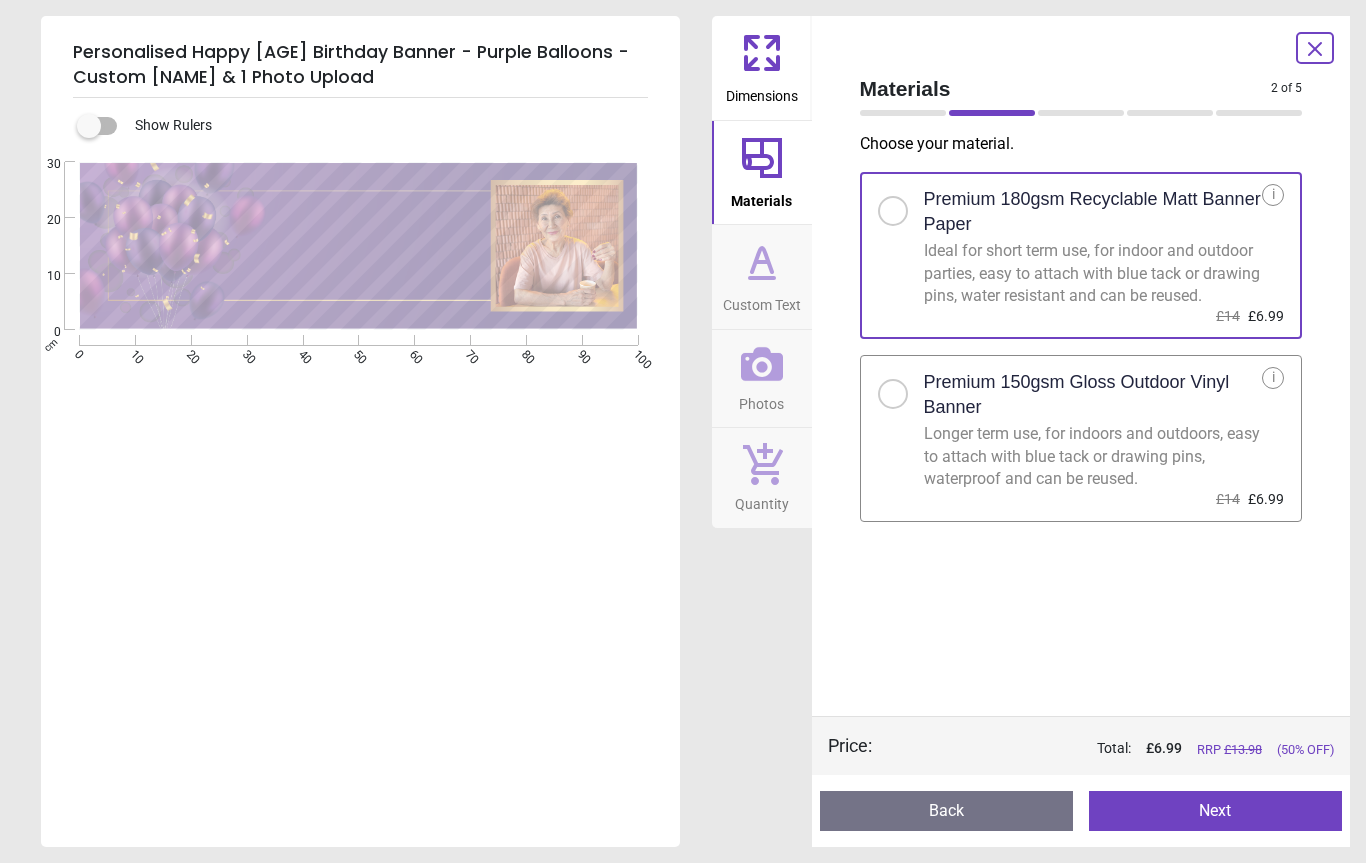 click on "Next" at bounding box center (1215, 811) 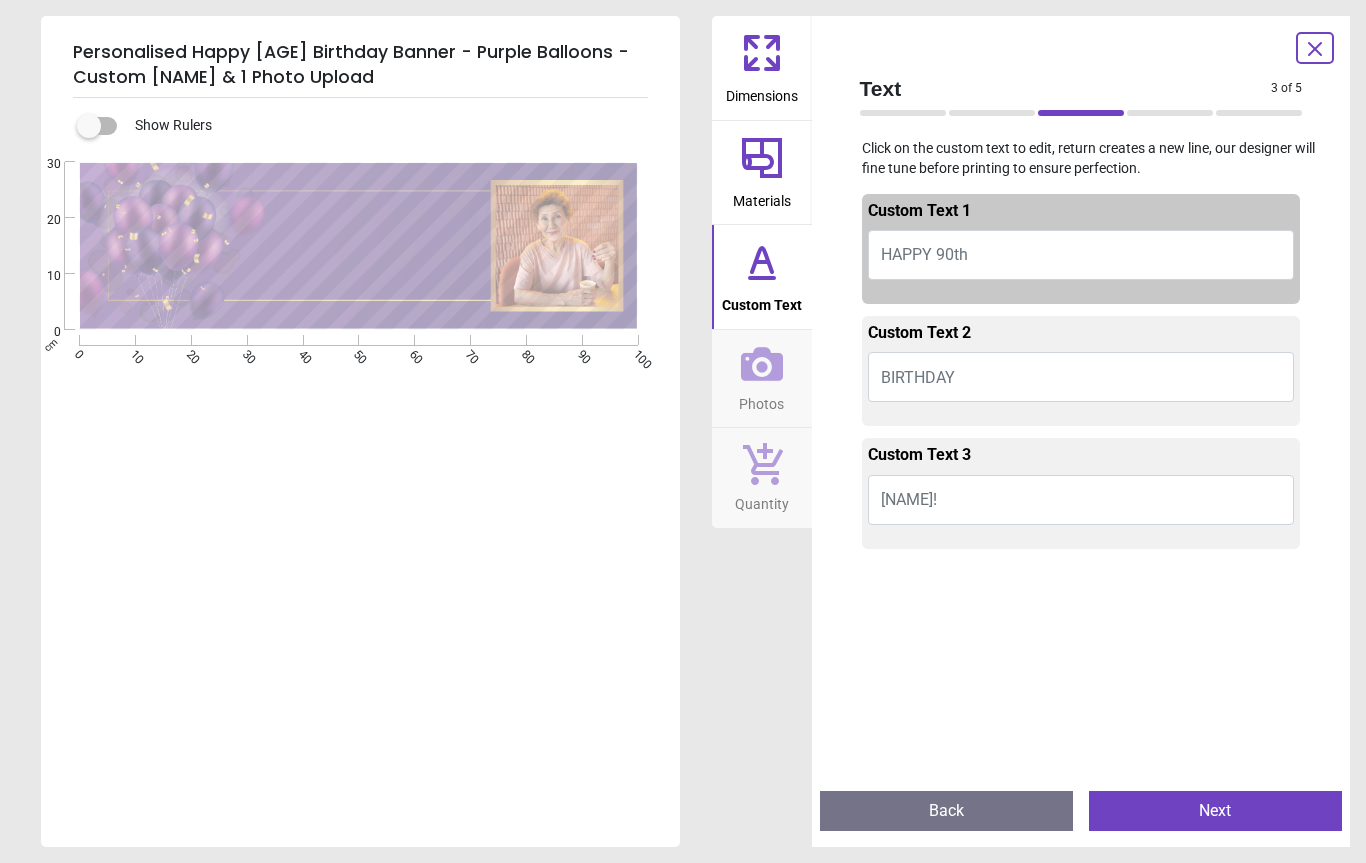 click on "NAME!" at bounding box center (909, 499) 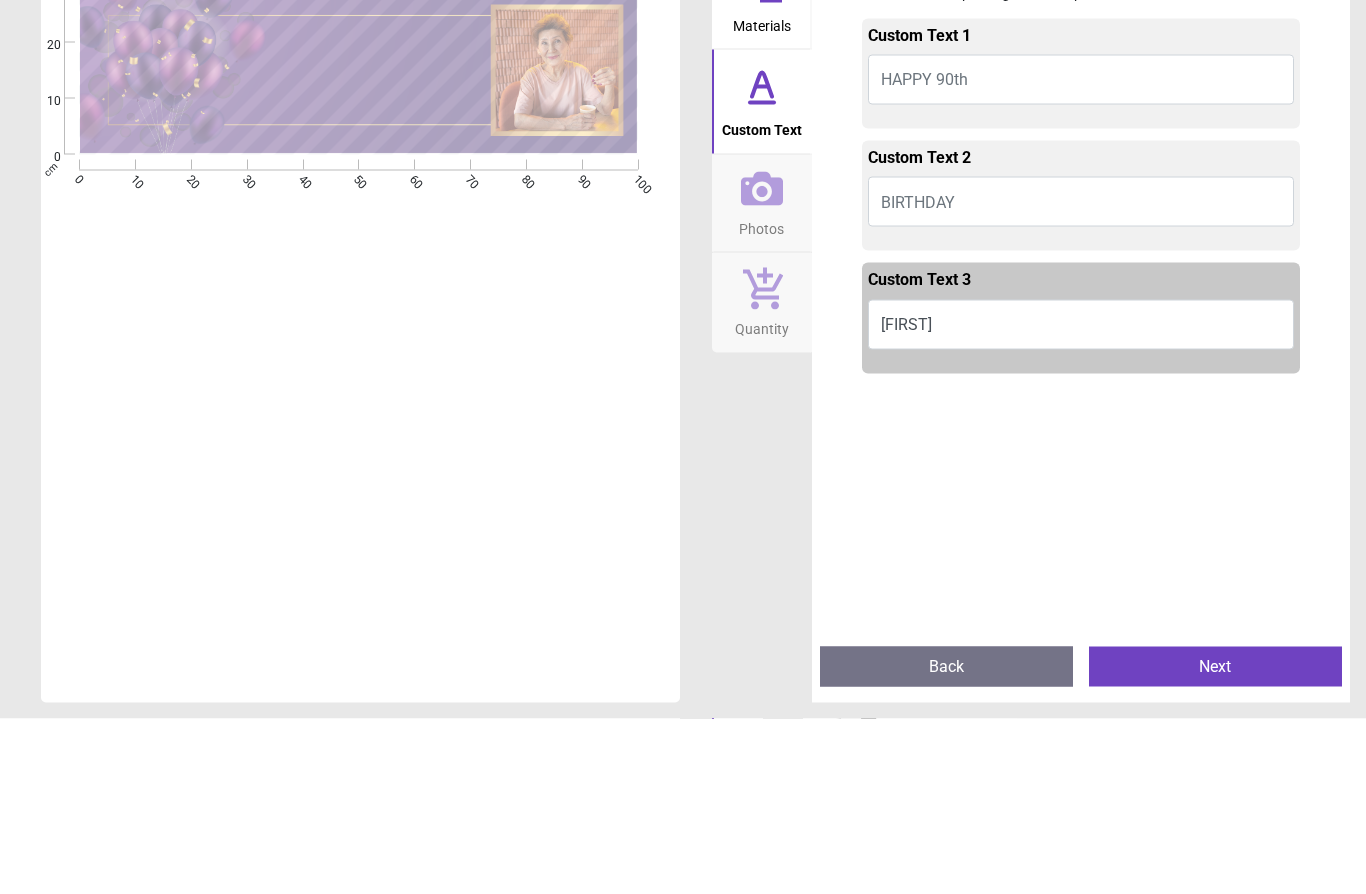 click on "Faye" at bounding box center (1081, 500) 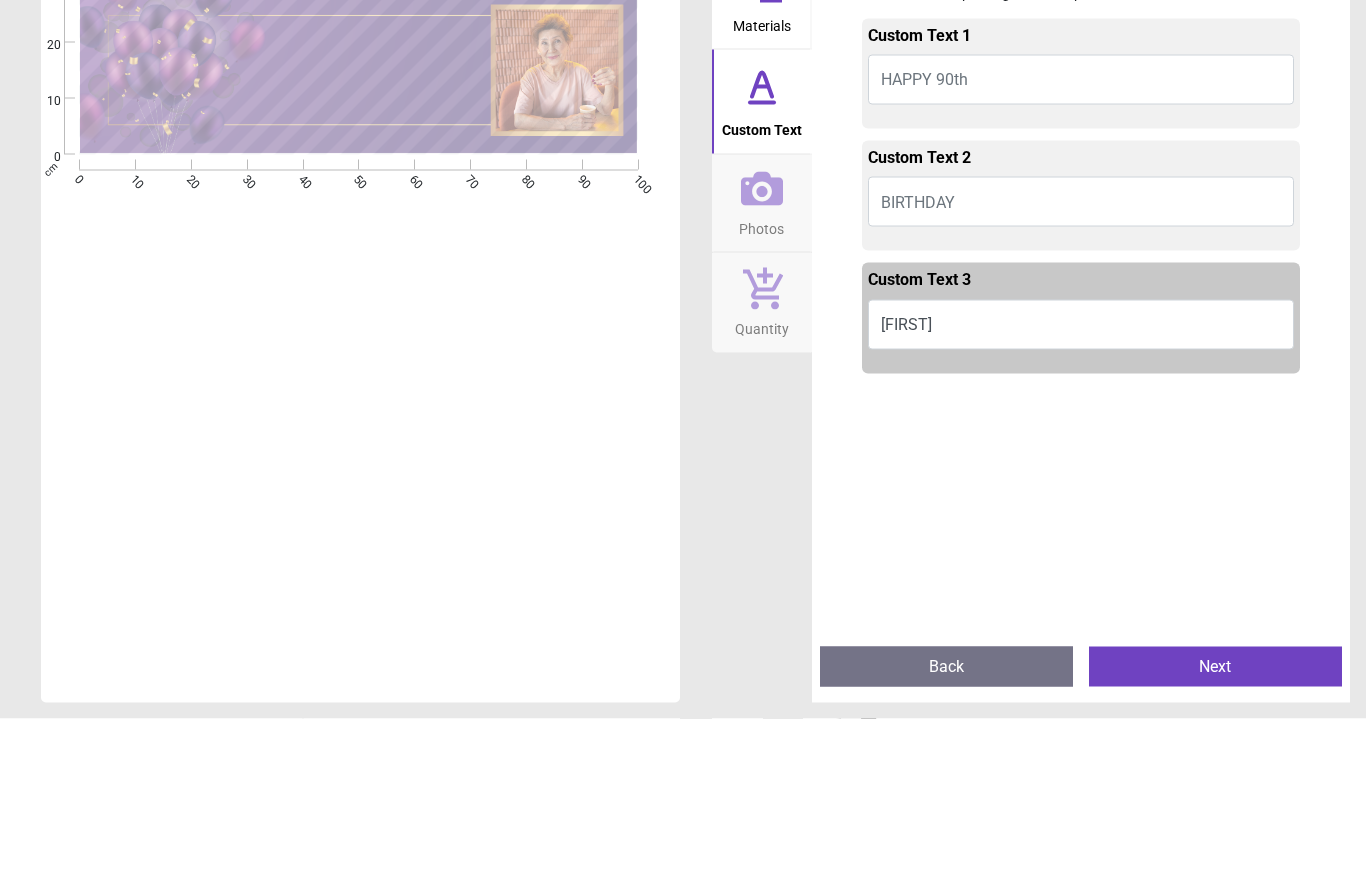 click on "Faye" at bounding box center (1081, 500) 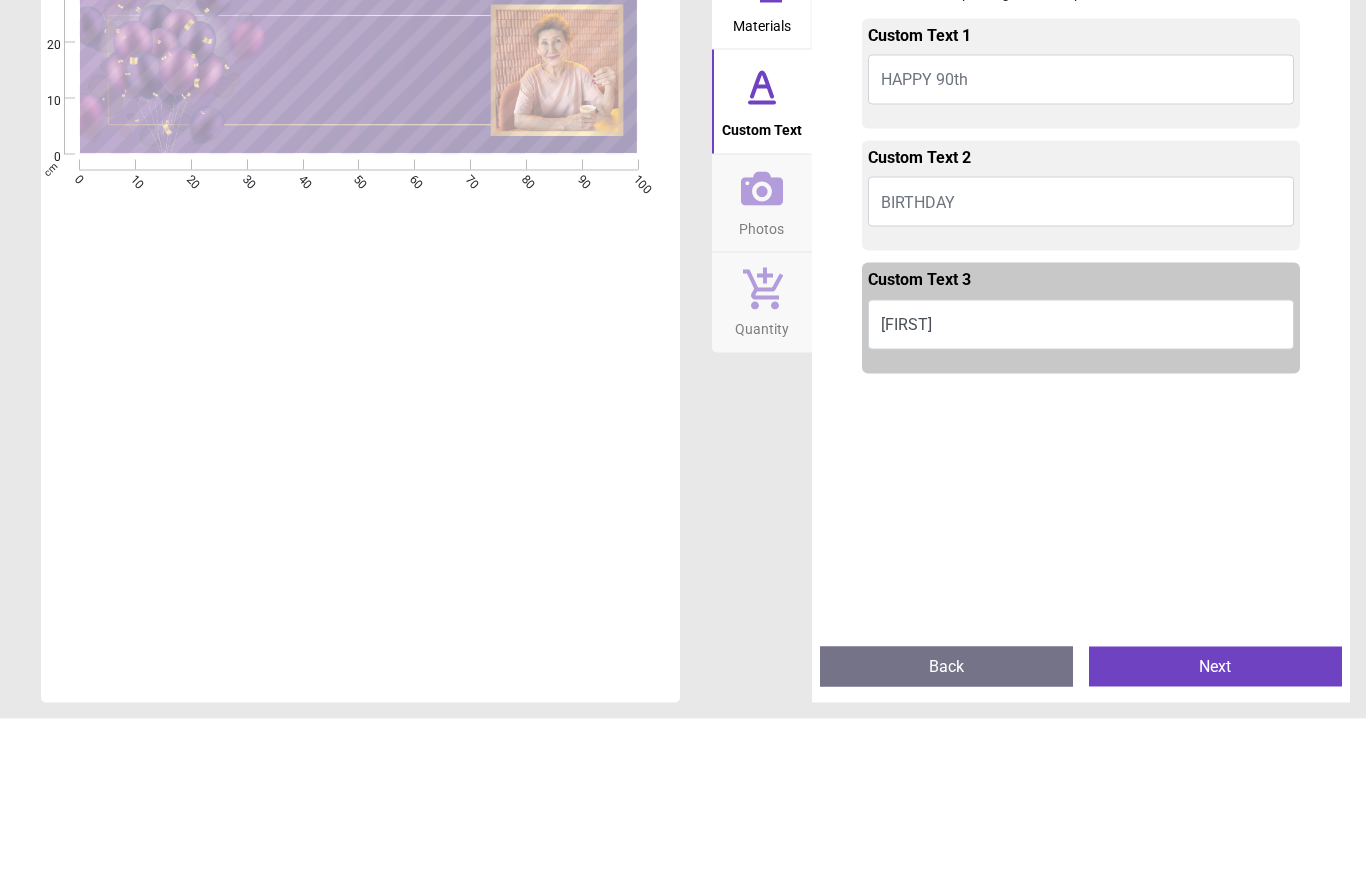 click on "Faye" at bounding box center [1081, 500] 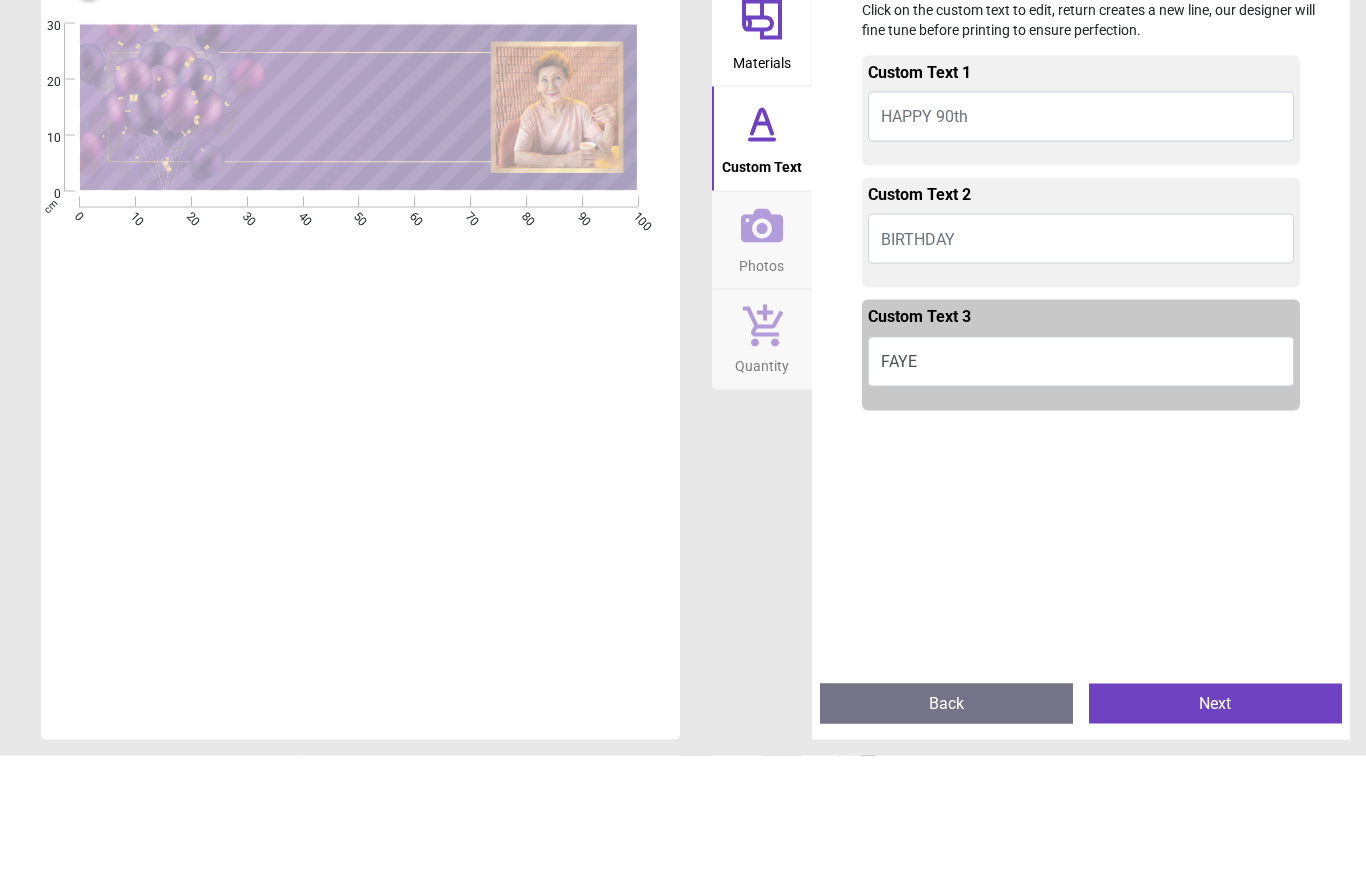 type on "****" 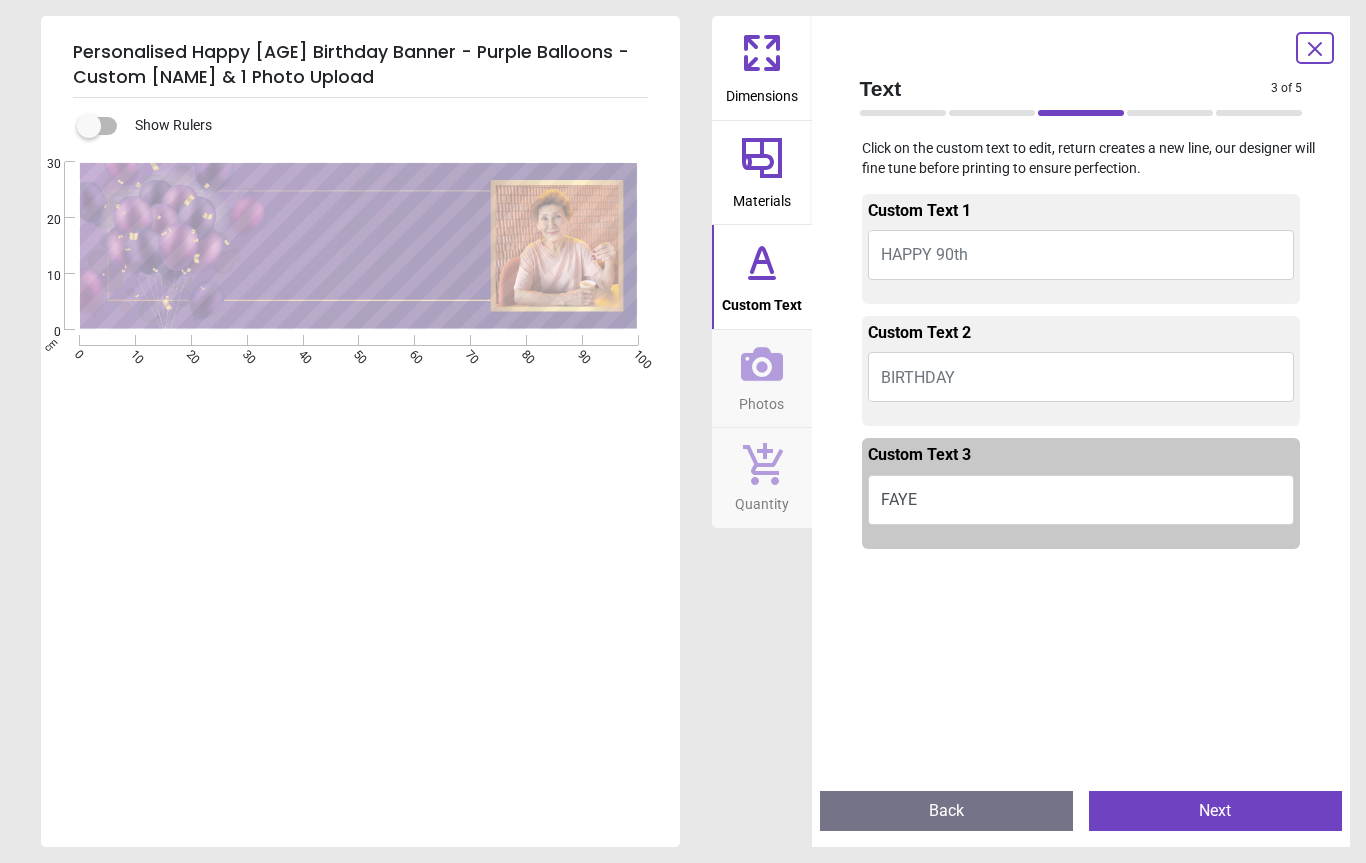 click 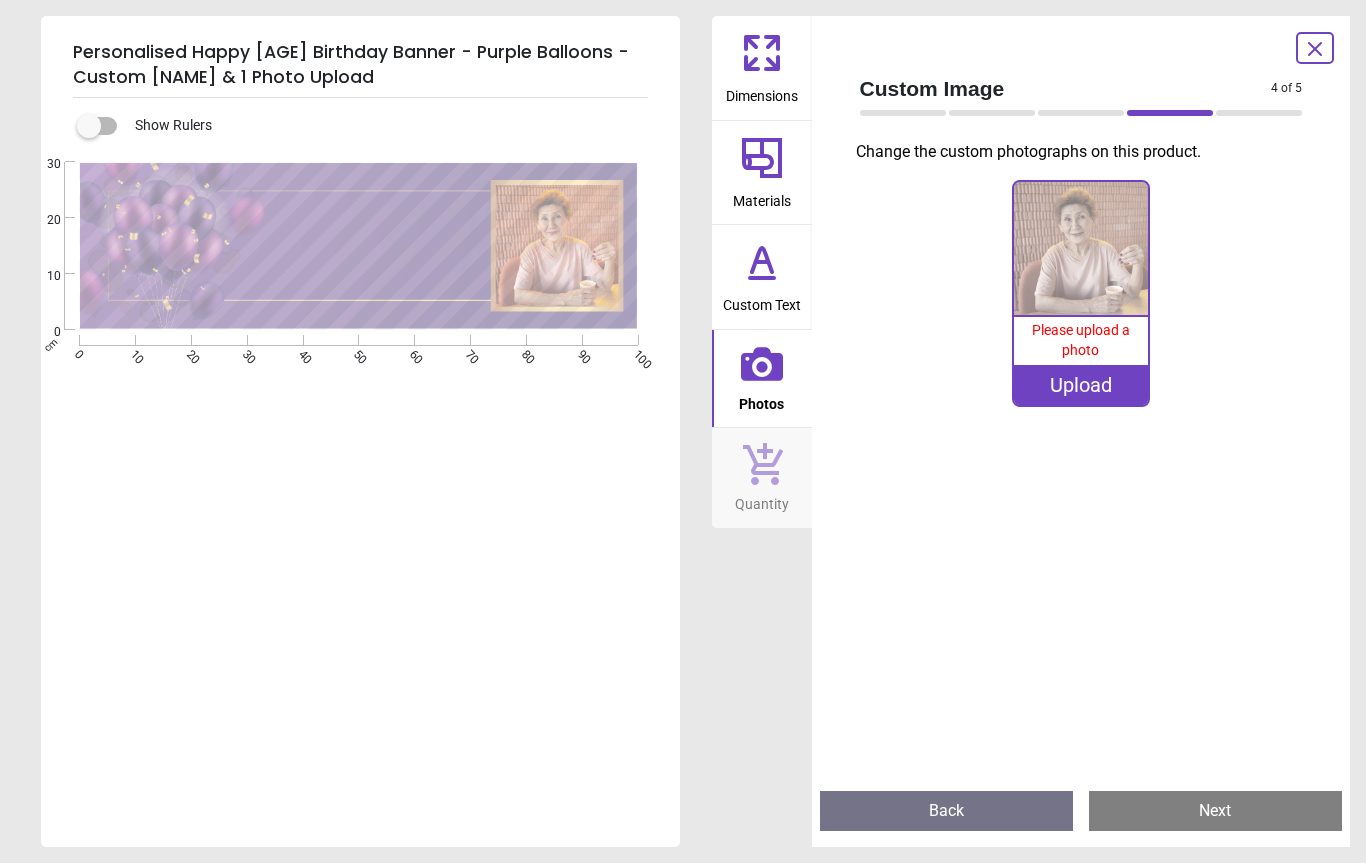 click on "Upload" at bounding box center [1081, 385] 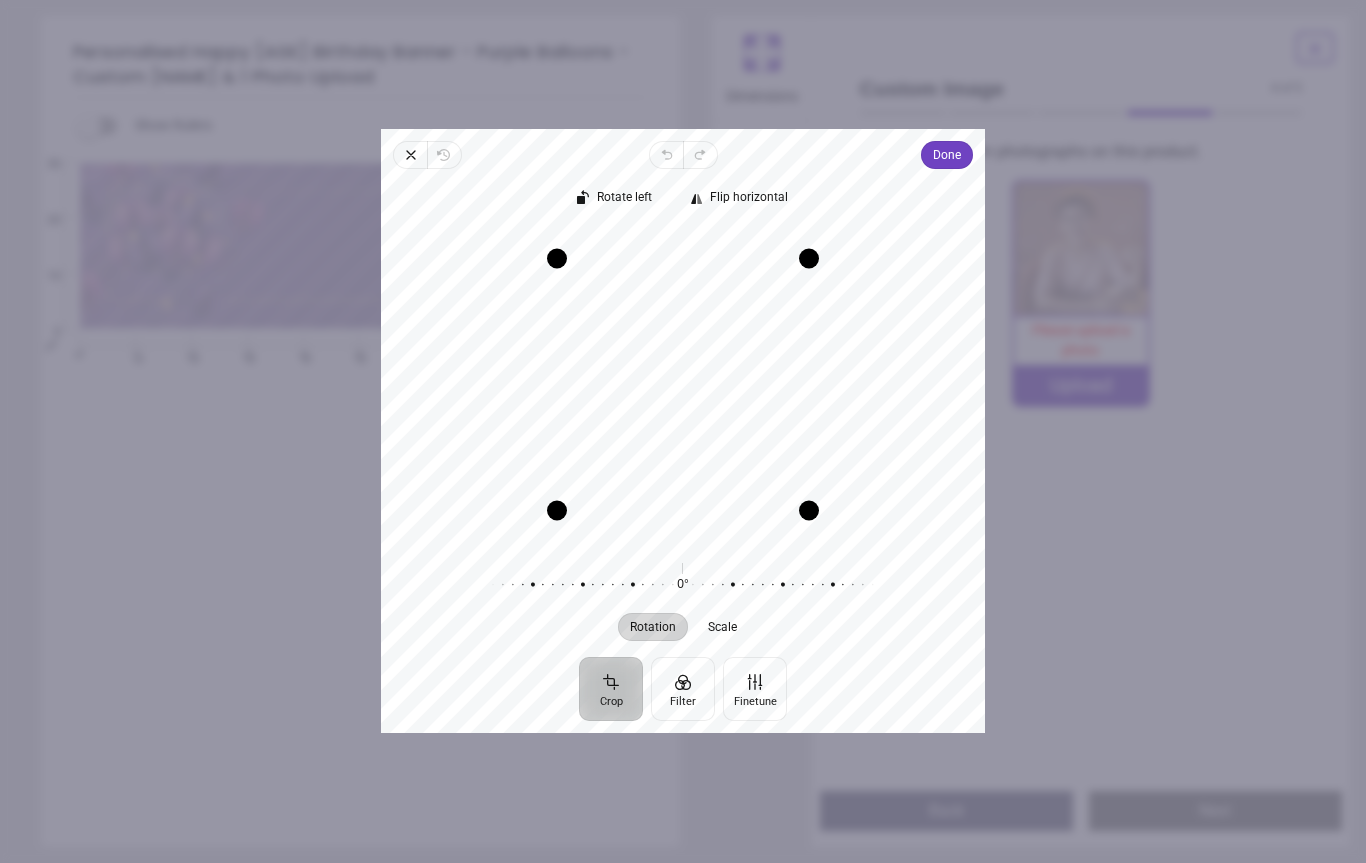 click on "Done" at bounding box center [947, 155] 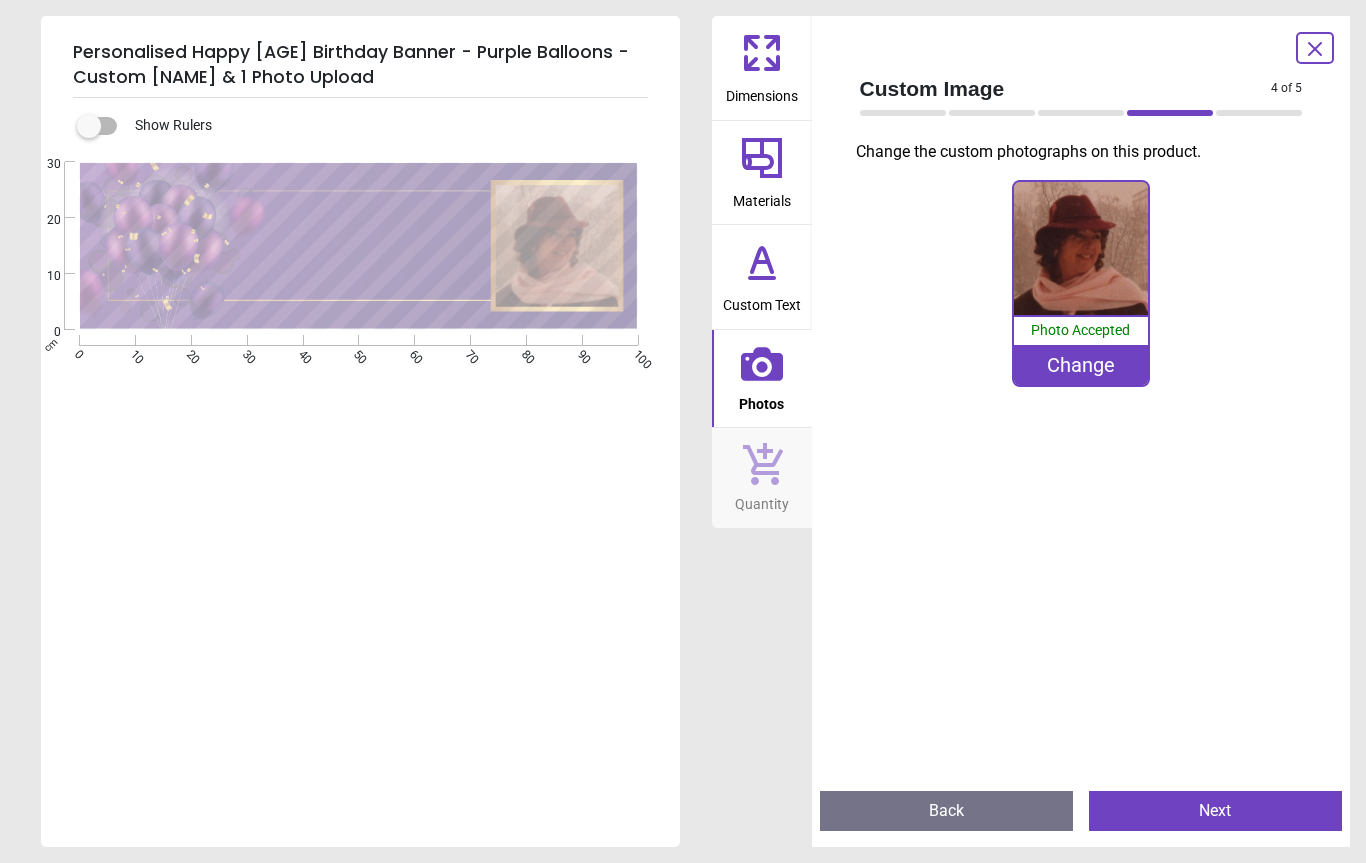 click on "Next" at bounding box center [1215, 811] 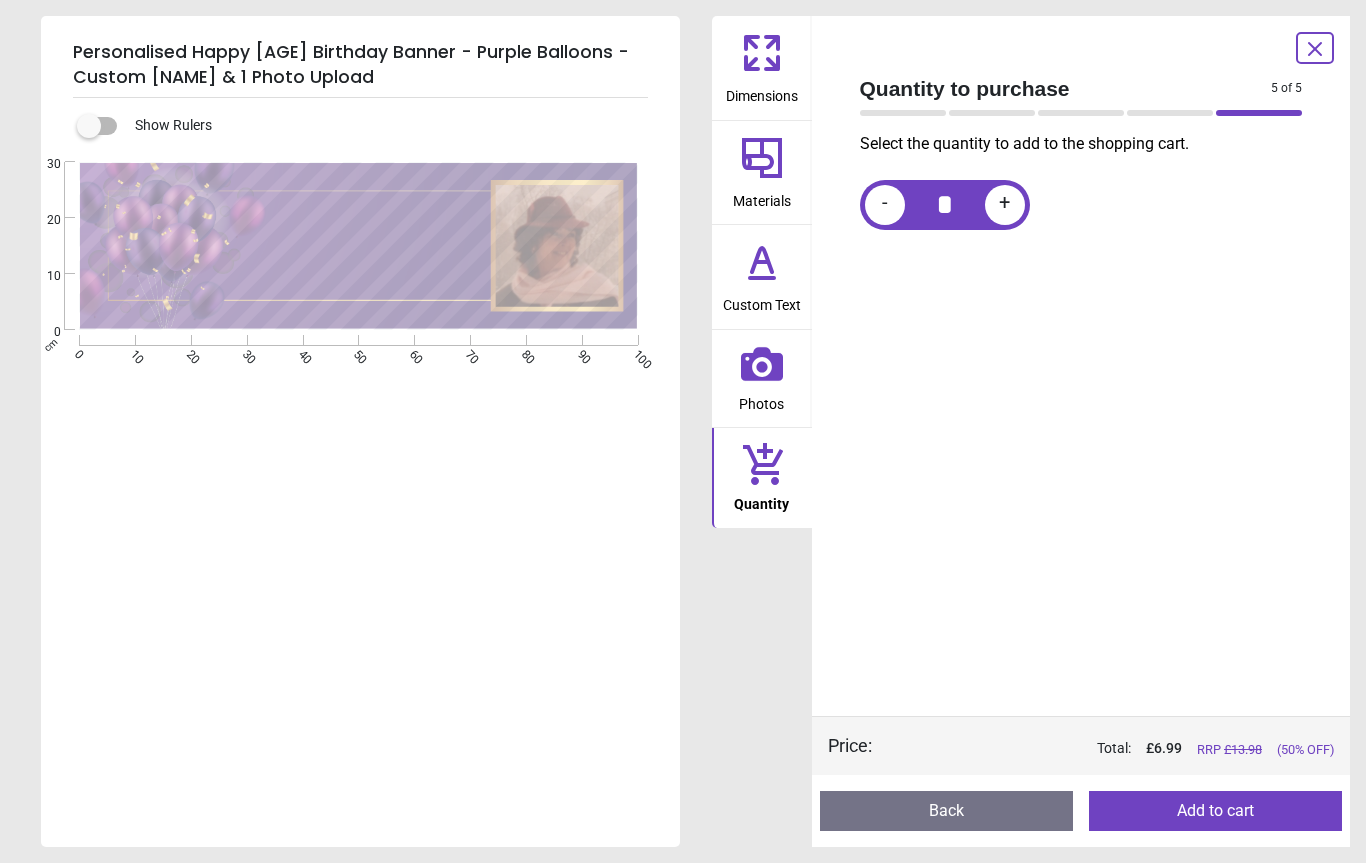 click on "Add to cart" at bounding box center (1215, 811) 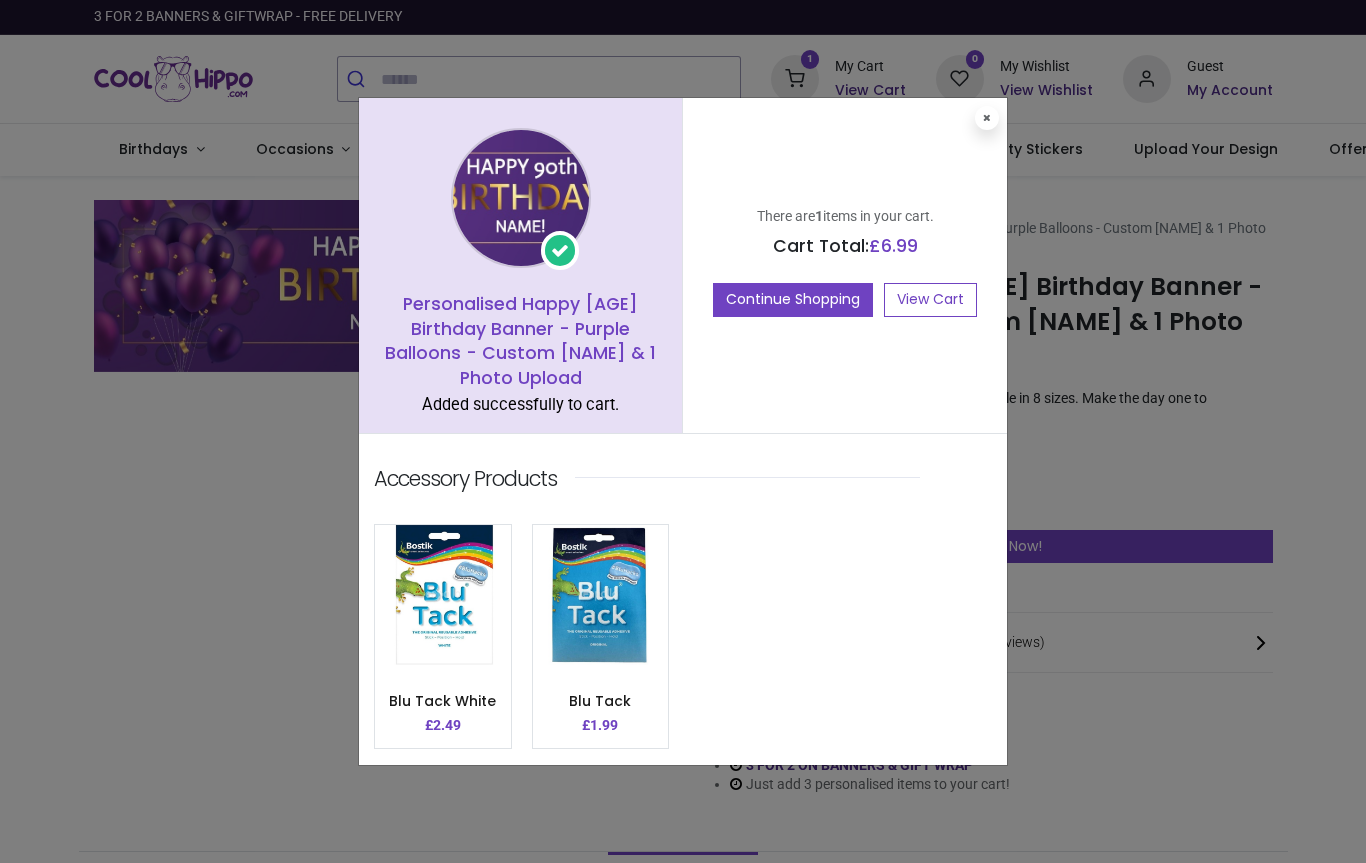 click on "Continue Shopping" at bounding box center (793, 300) 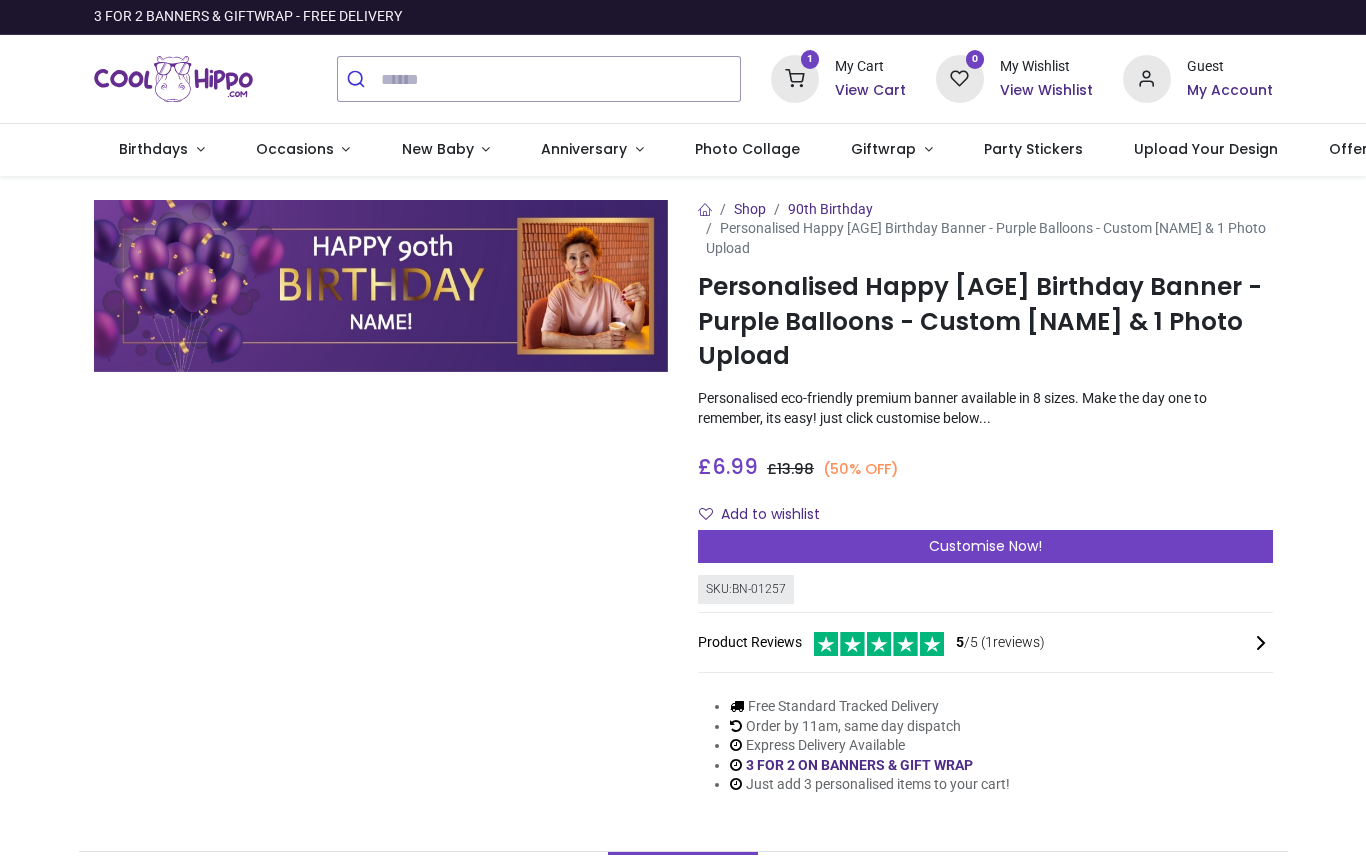 click on "Customise Now!" at bounding box center (985, 546) 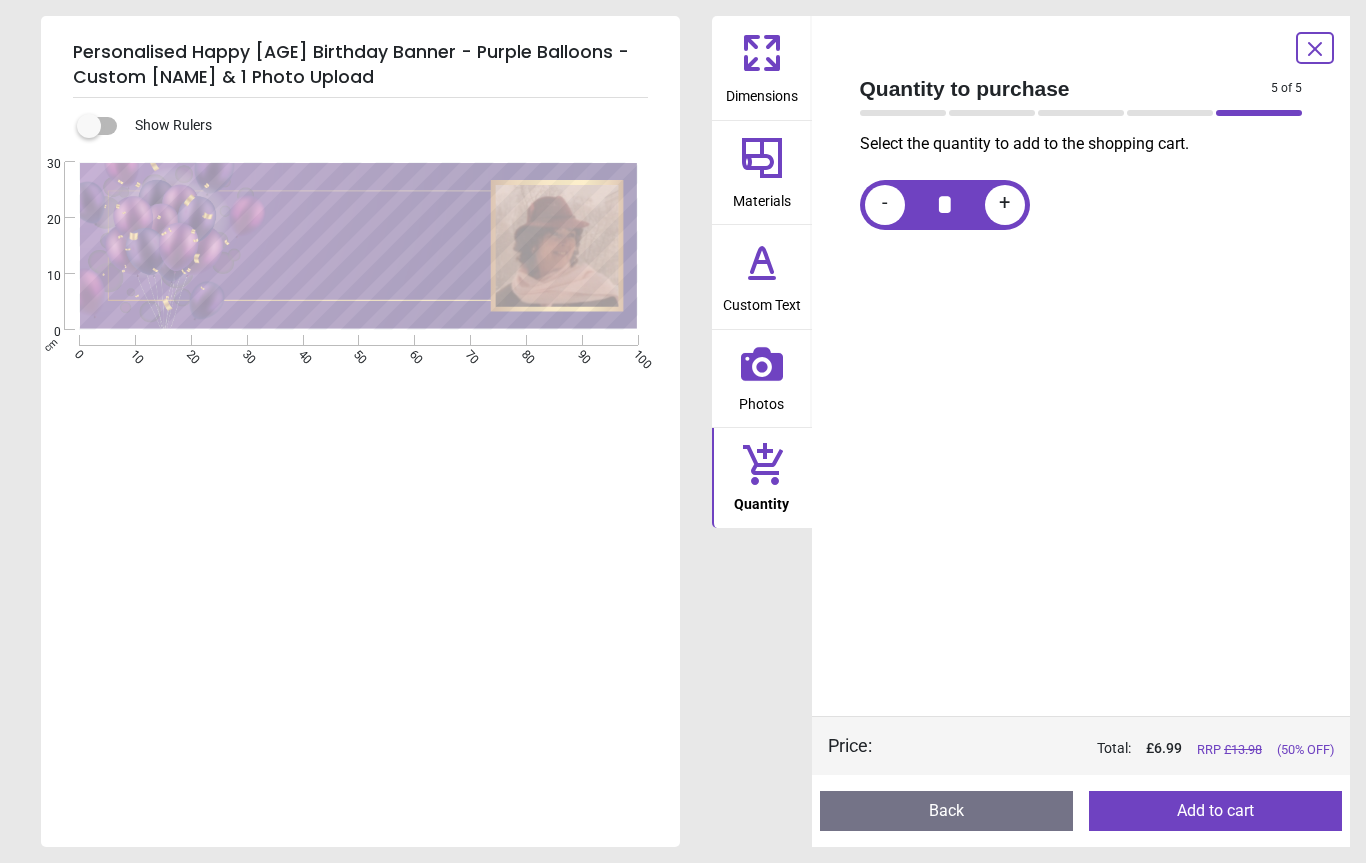 click on "Add to cart" at bounding box center [1215, 811] 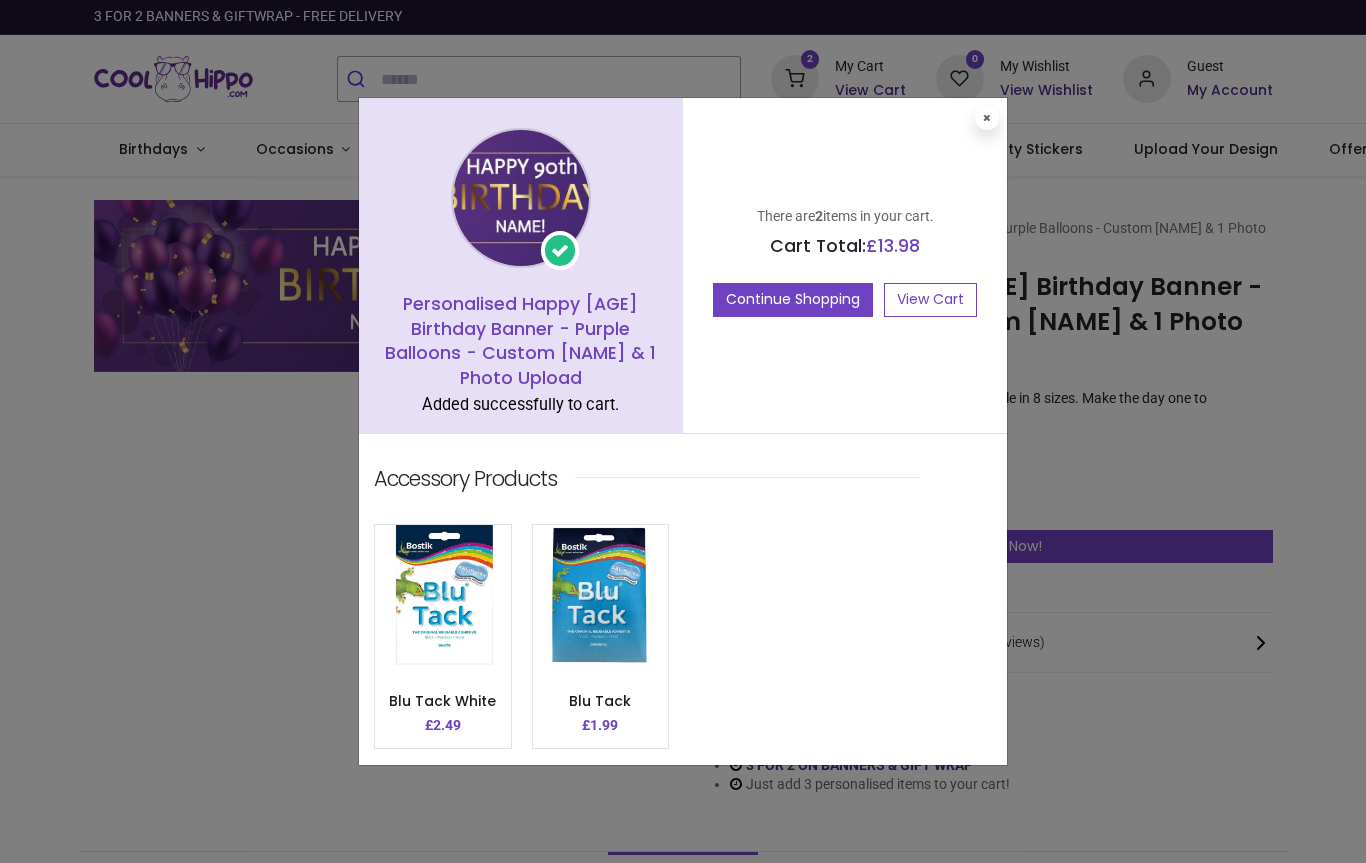 click on "View Cart" at bounding box center [930, 300] 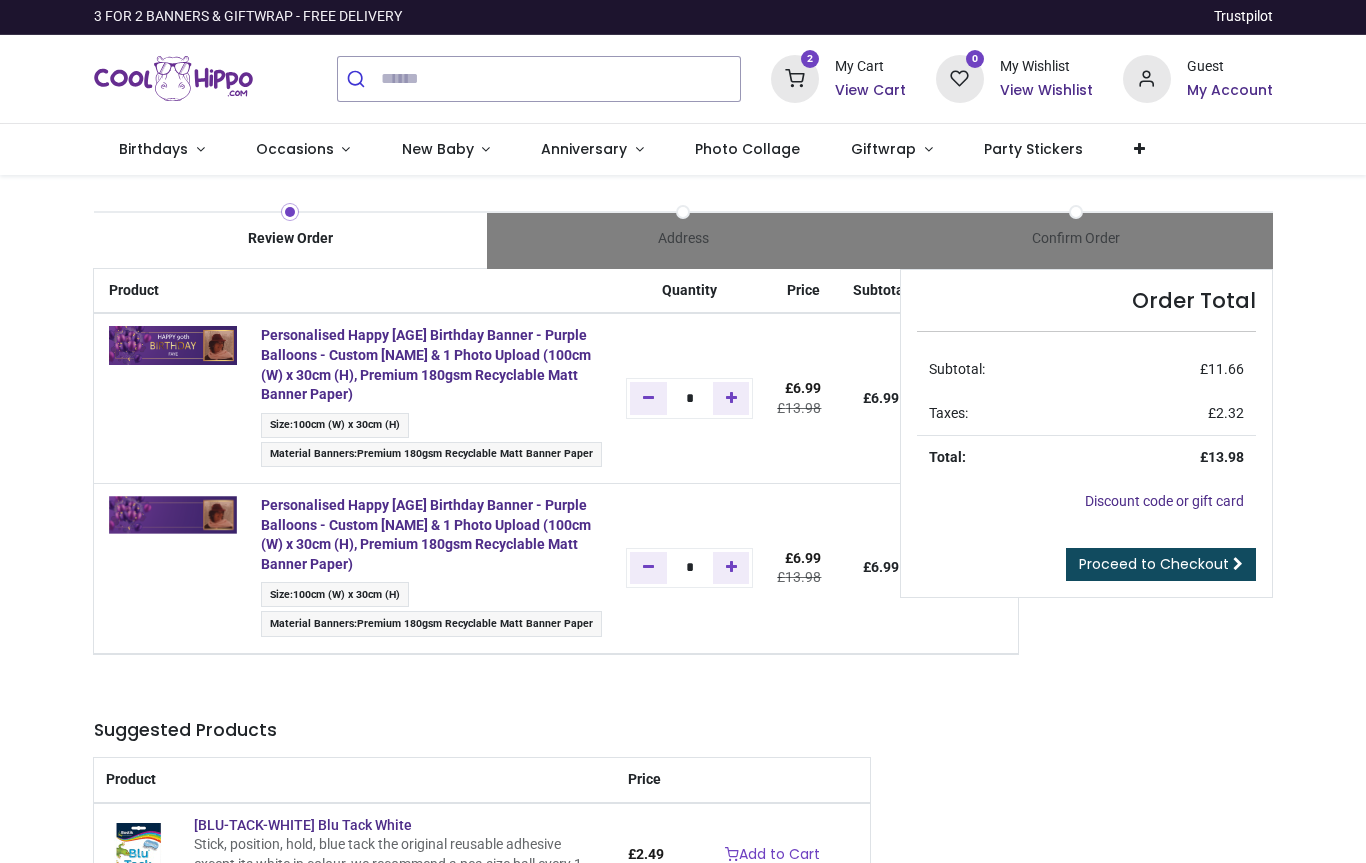 scroll, scrollTop: 0, scrollLeft: 0, axis: both 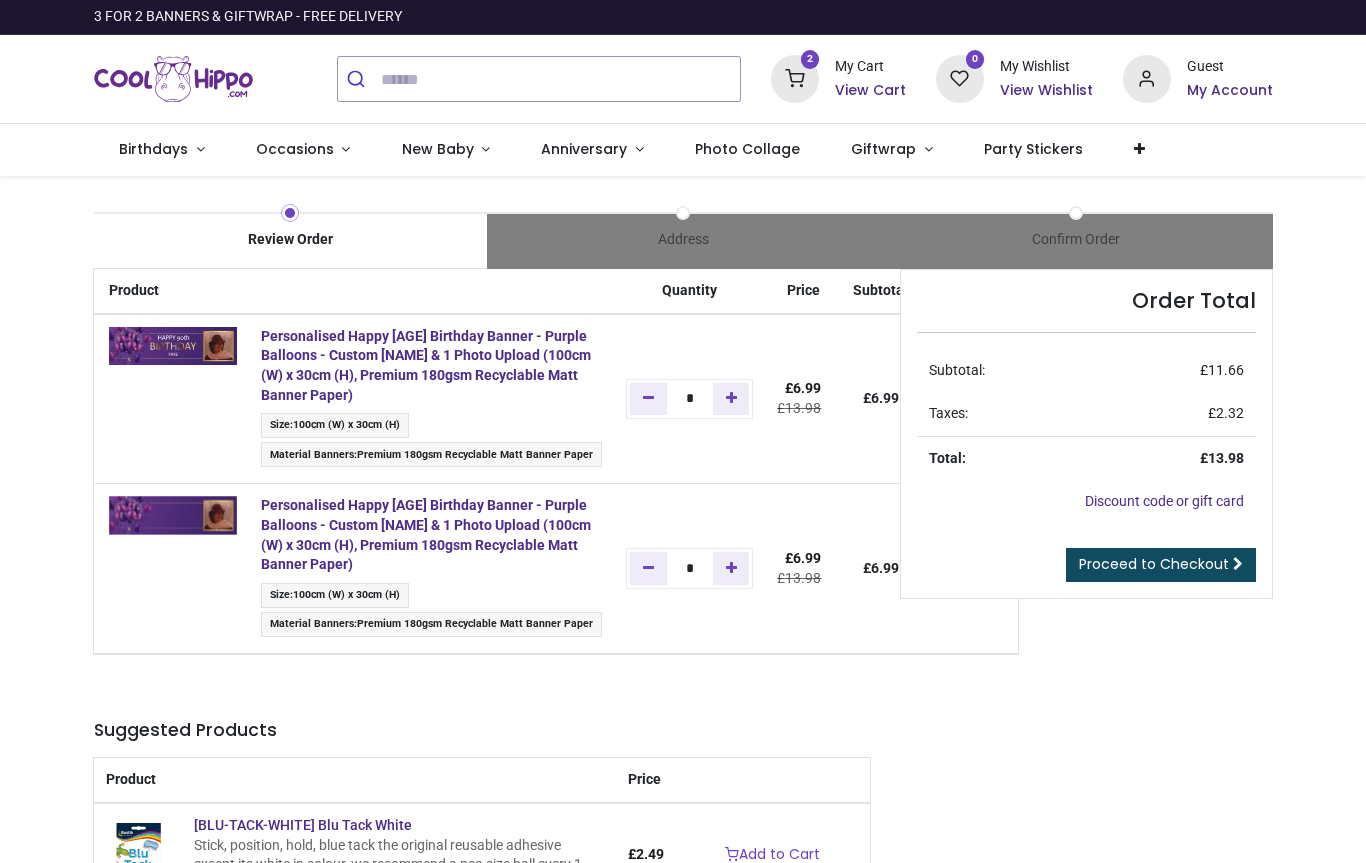 click at bounding box center [648, 568] 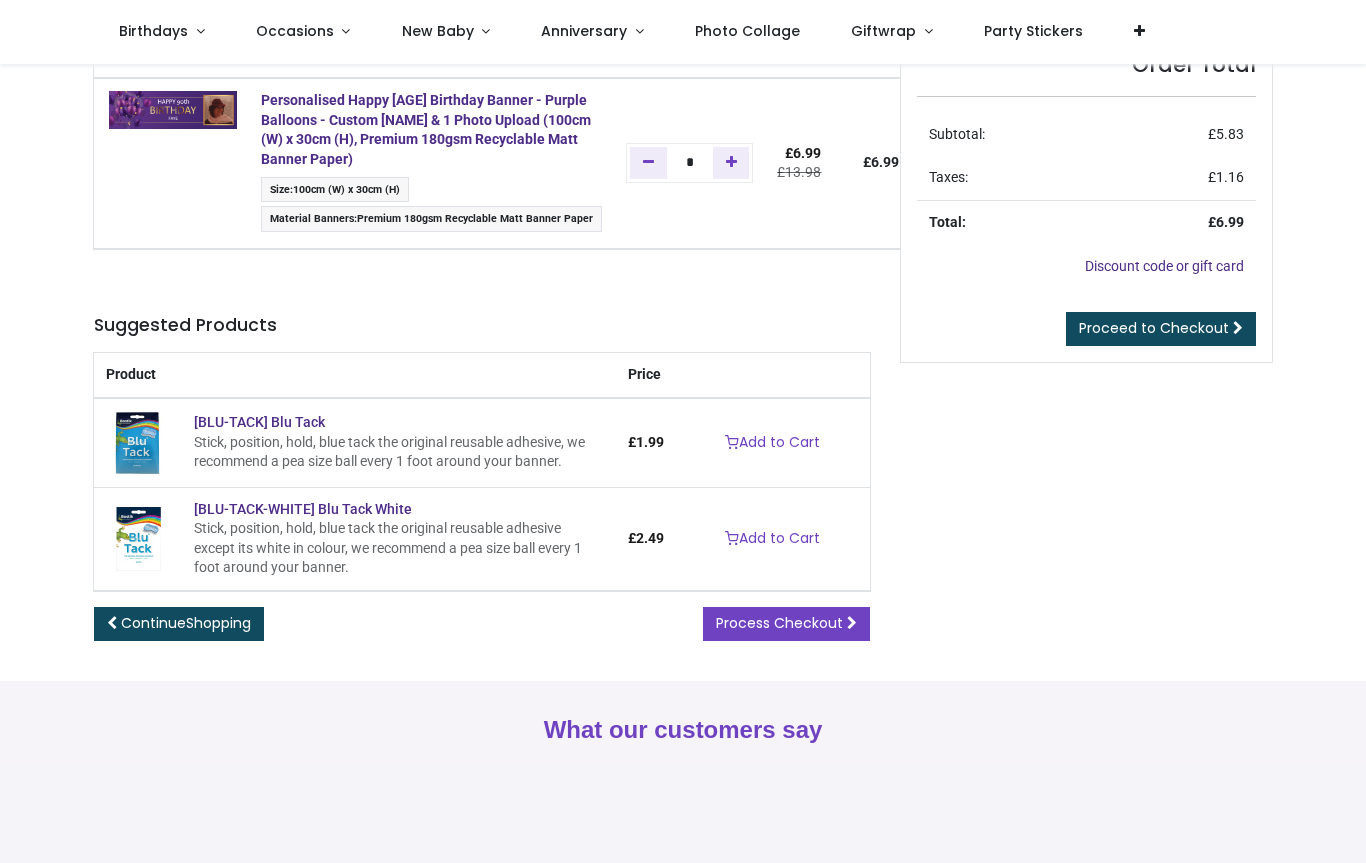 scroll, scrollTop: 127, scrollLeft: 0, axis: vertical 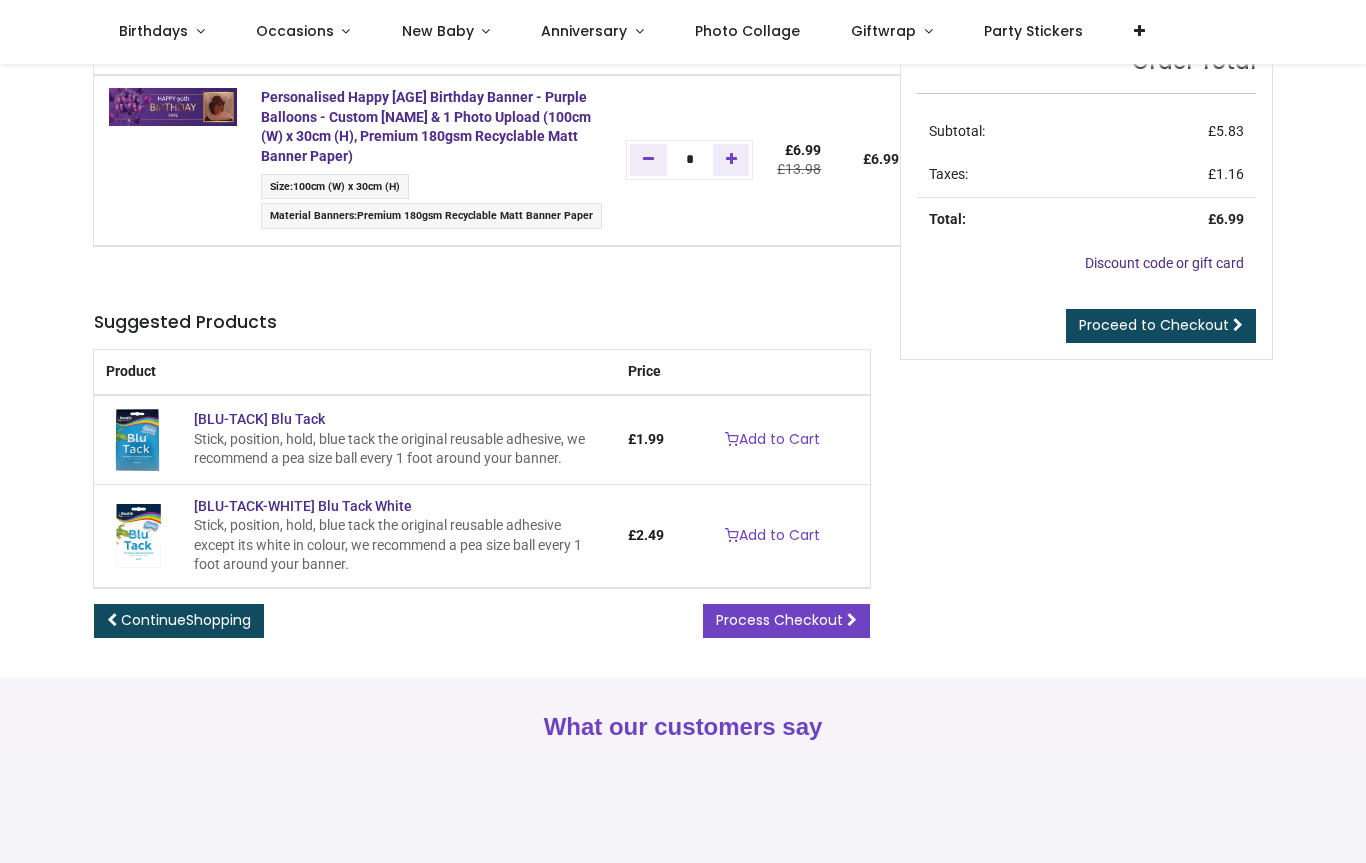 click on "Shopping" at bounding box center (218, 620) 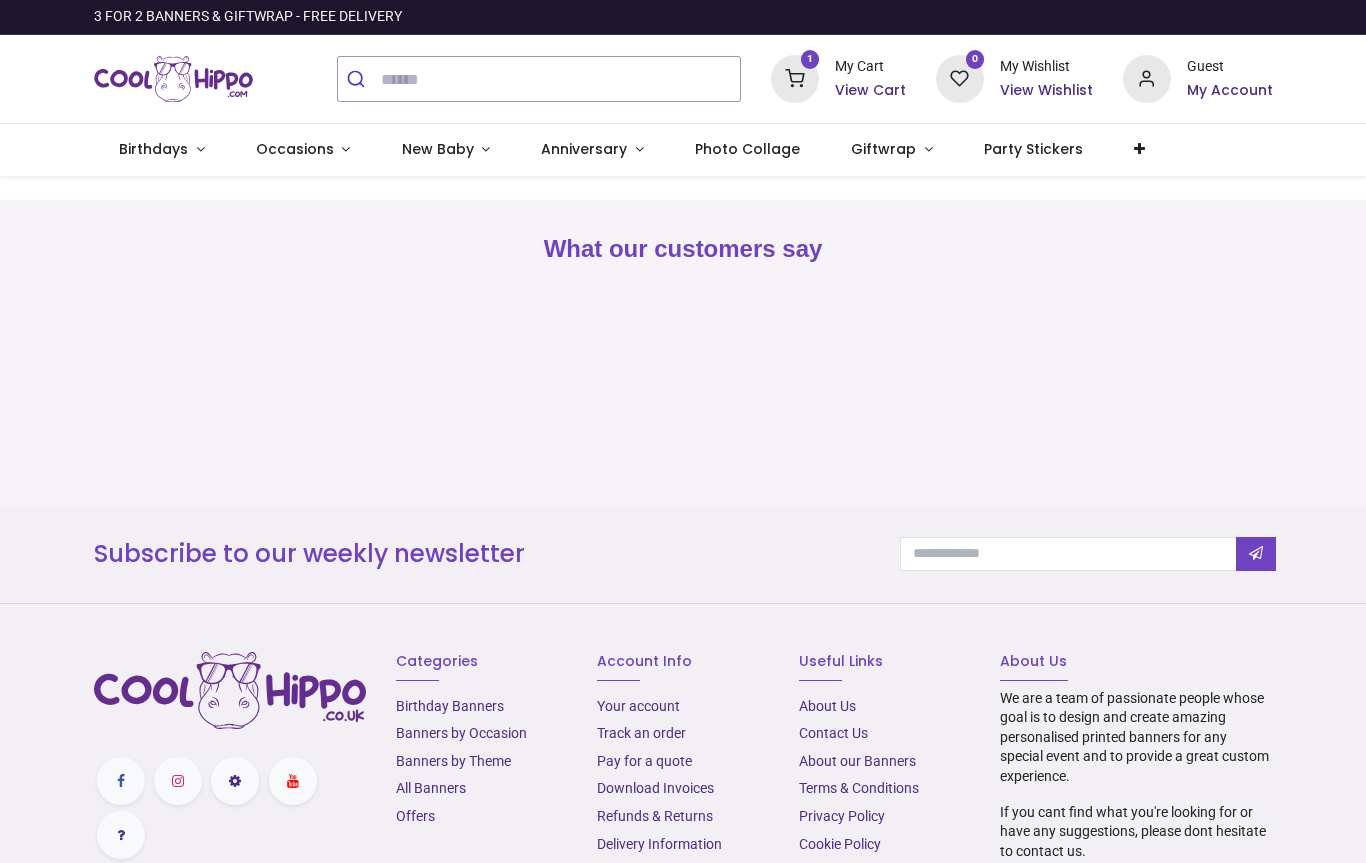scroll, scrollTop: 0, scrollLeft: 0, axis: both 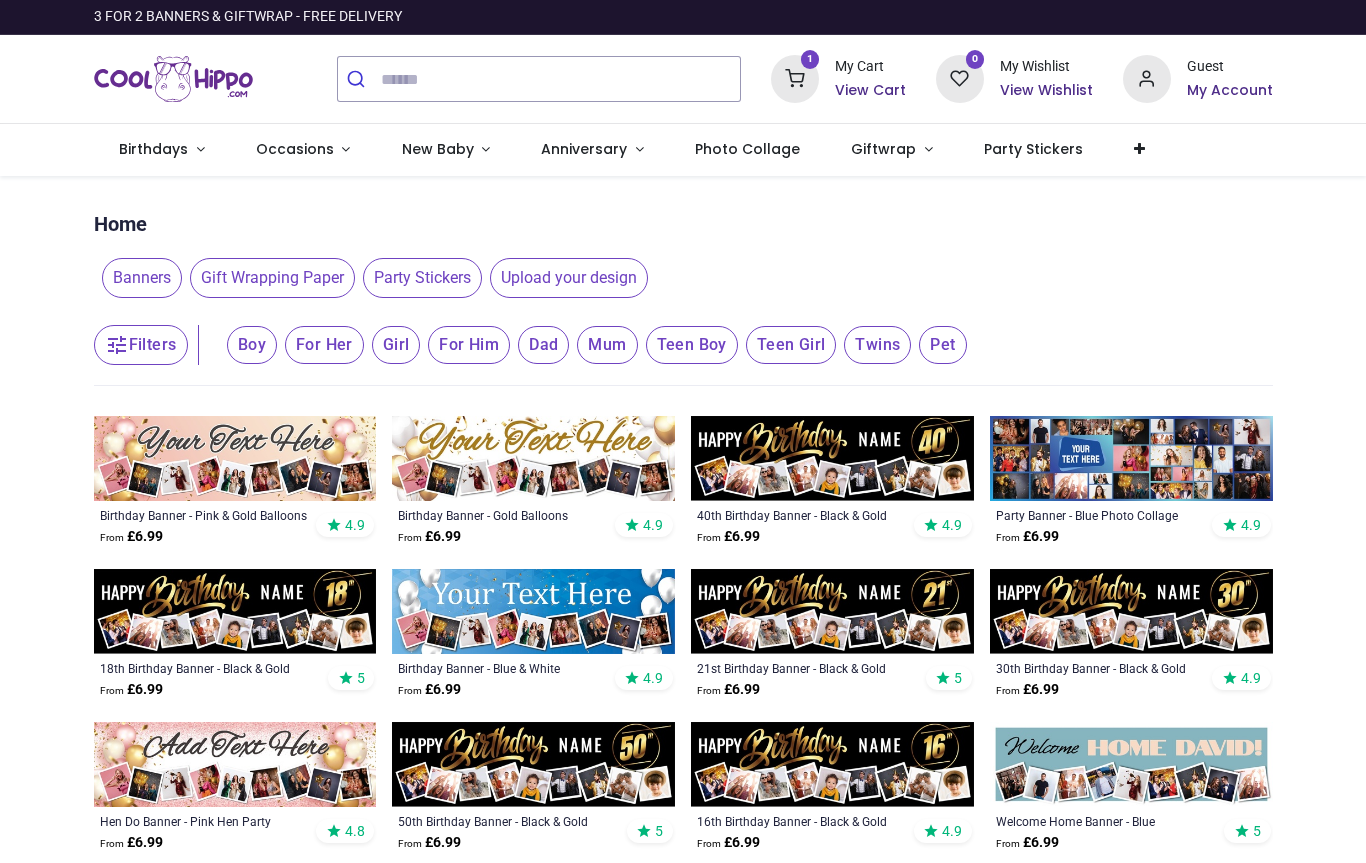 click on "Banners" at bounding box center (142, 278) 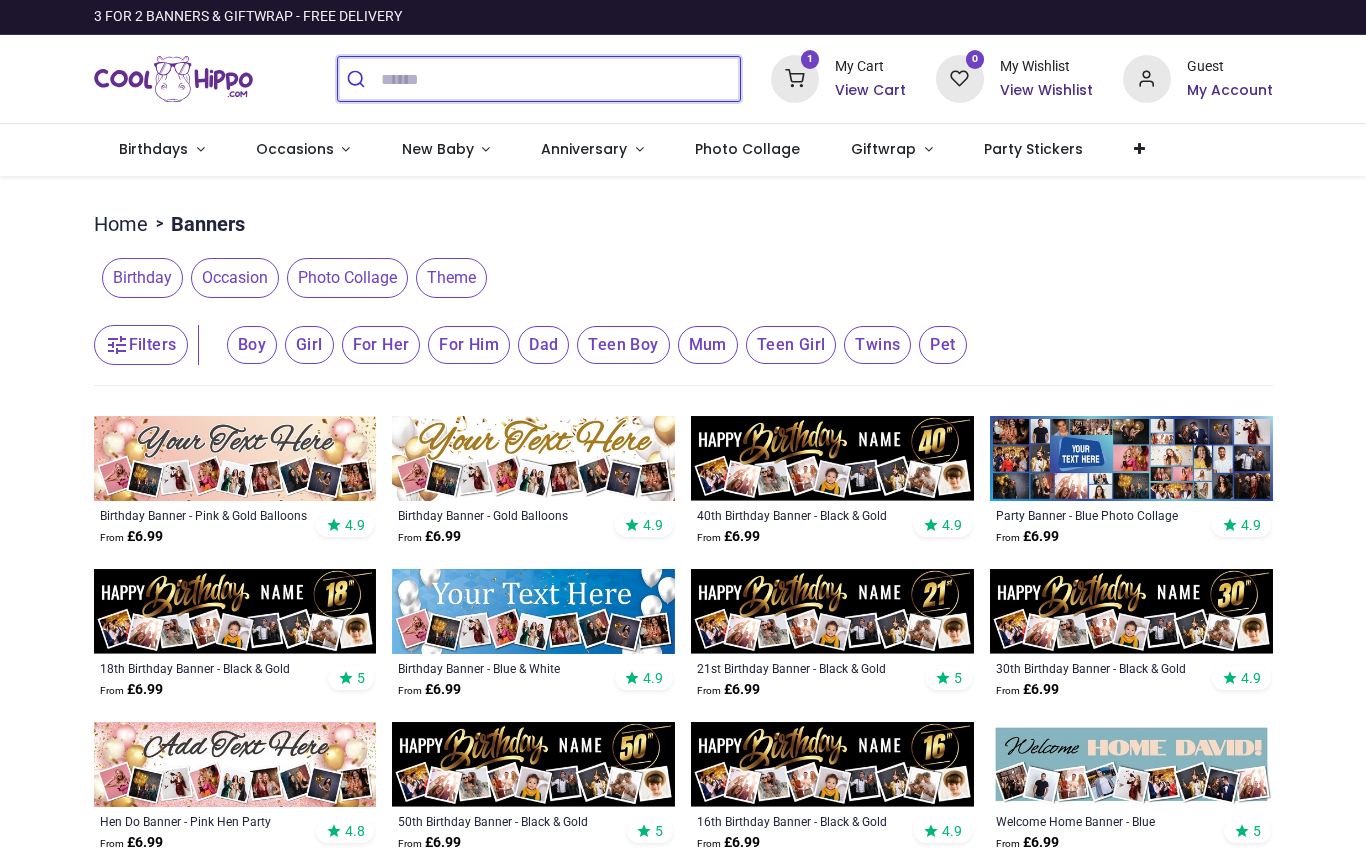 click at bounding box center [560, 79] 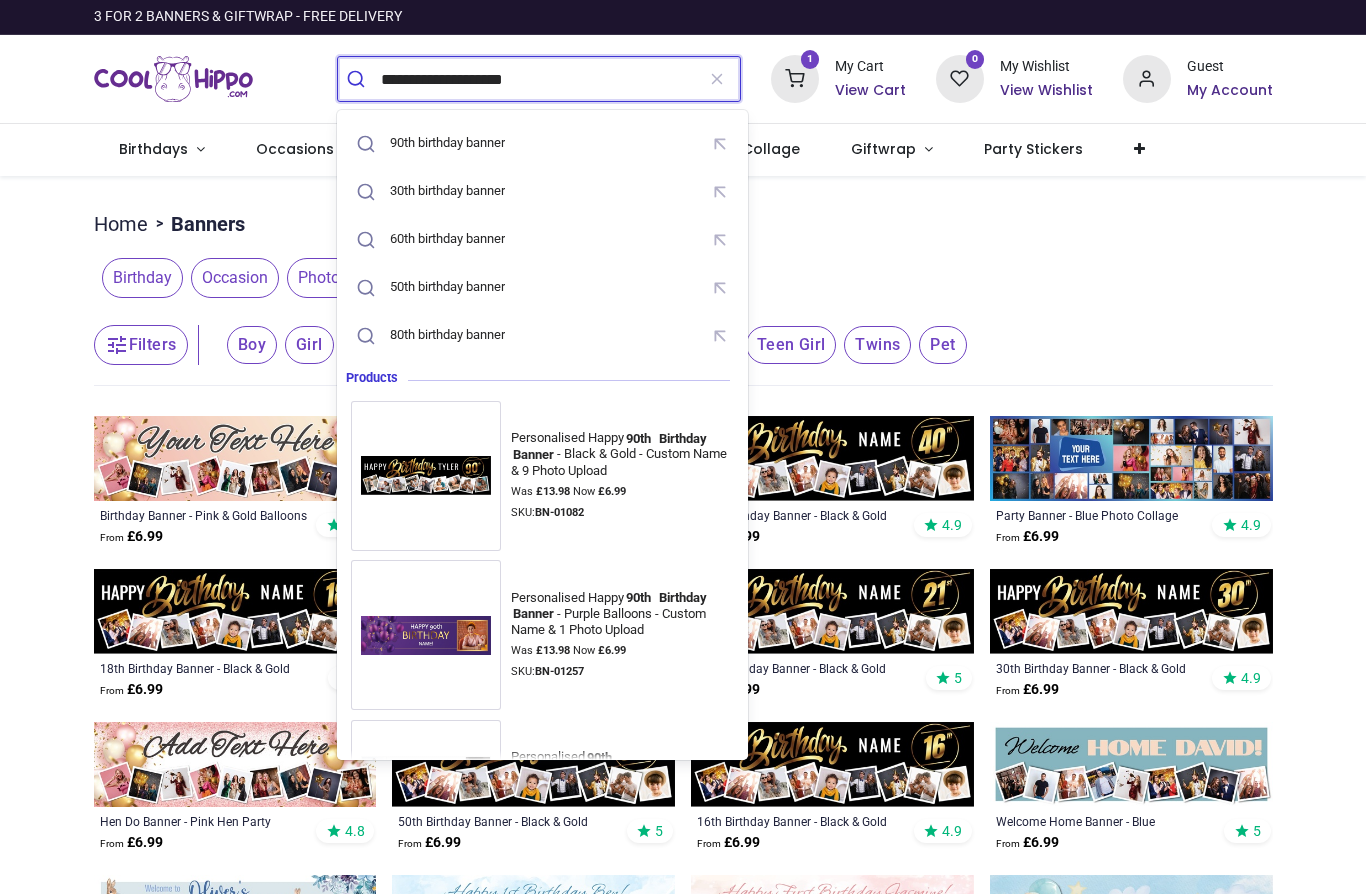 type on "**********" 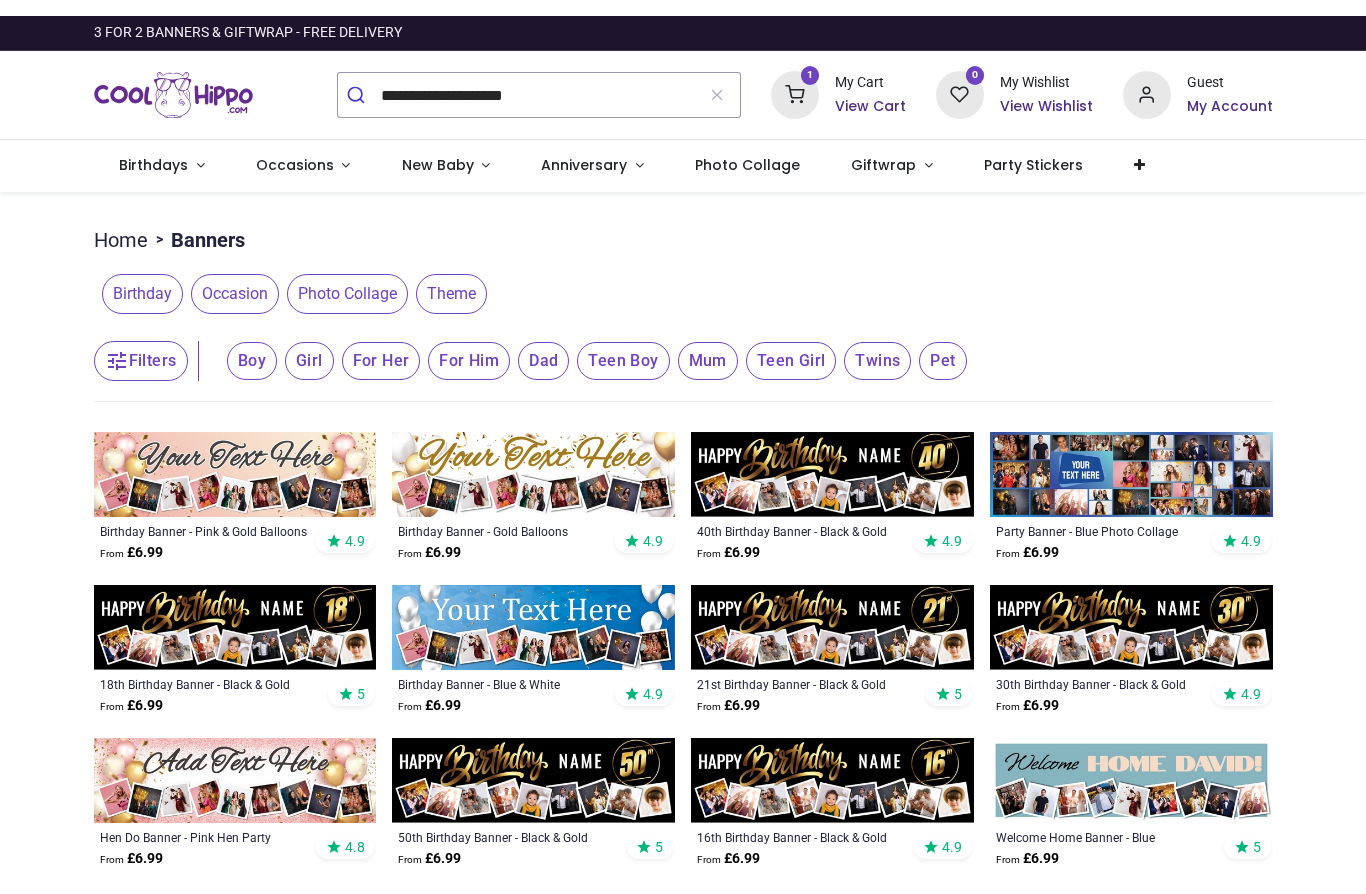 scroll, scrollTop: 0, scrollLeft: 0, axis: both 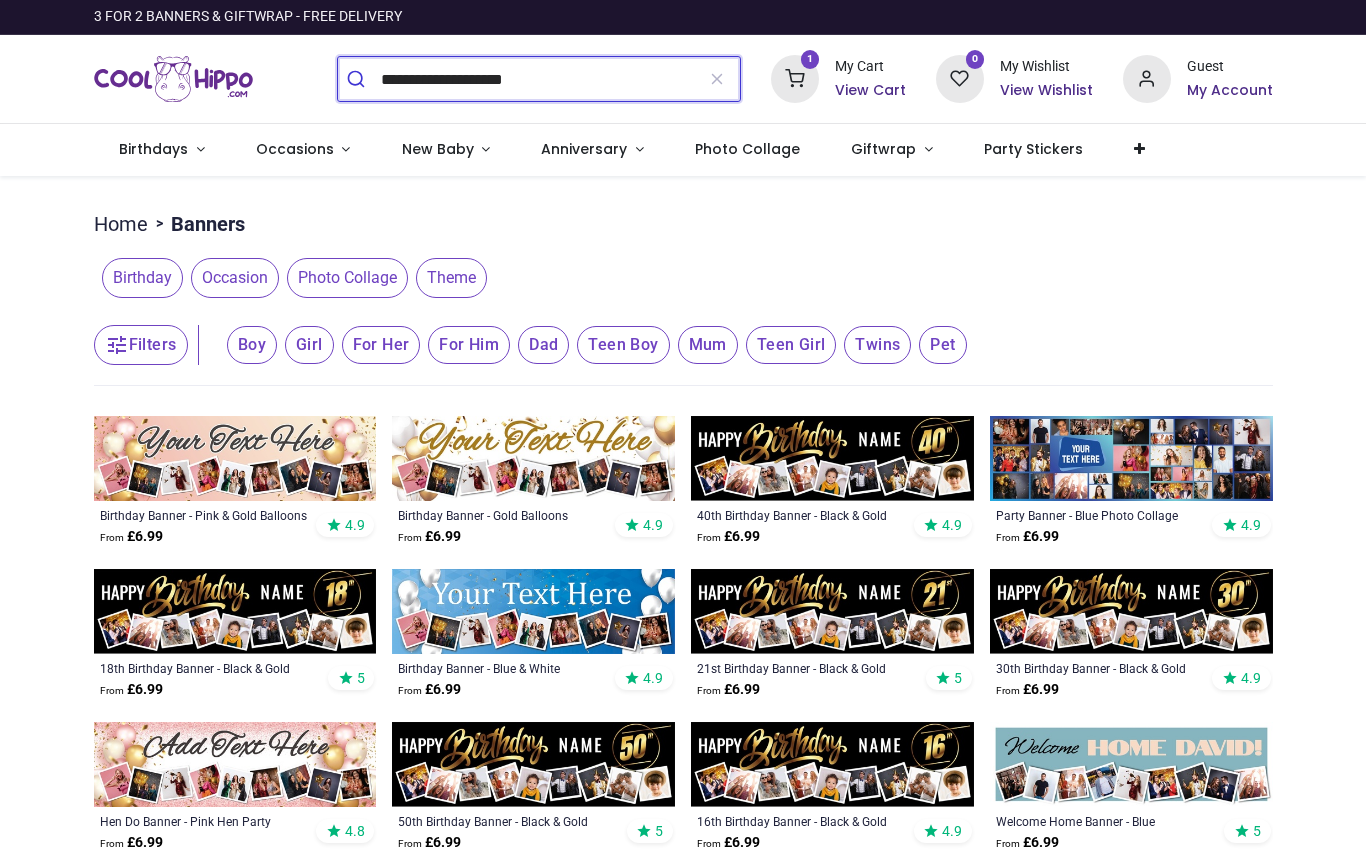 click on "**********" at bounding box center (538, 79) 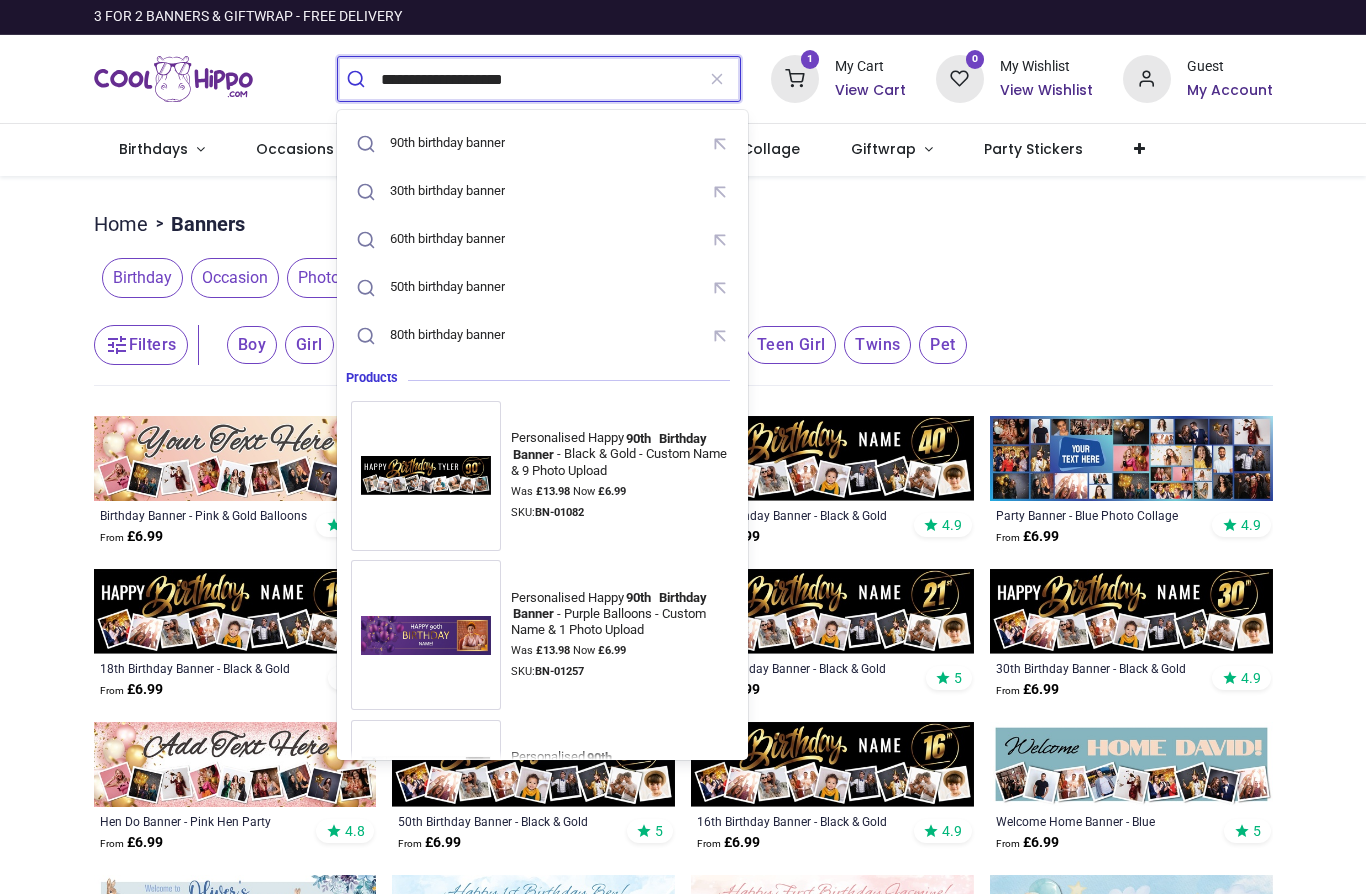 click at bounding box center [359, 79] 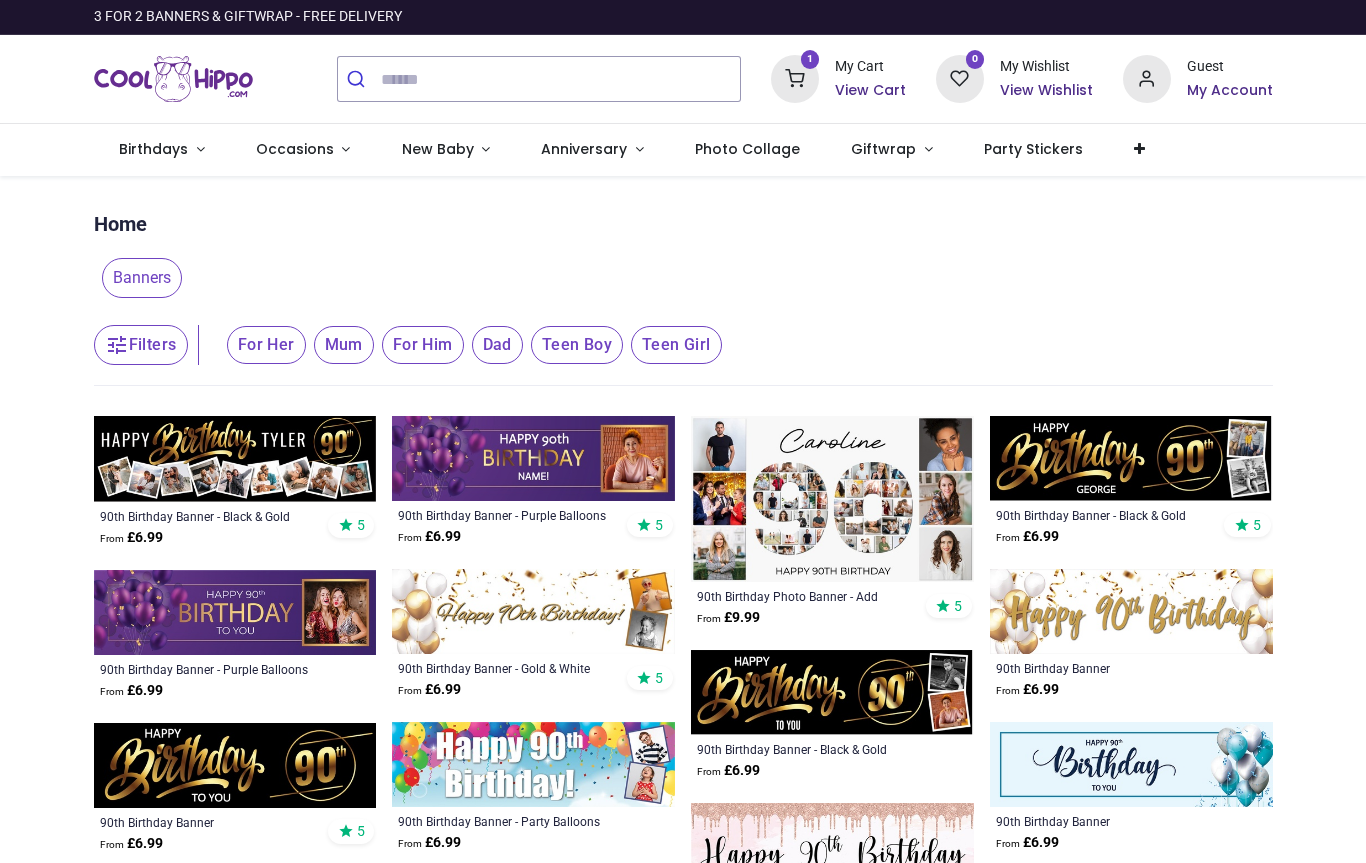 scroll, scrollTop: 0, scrollLeft: 0, axis: both 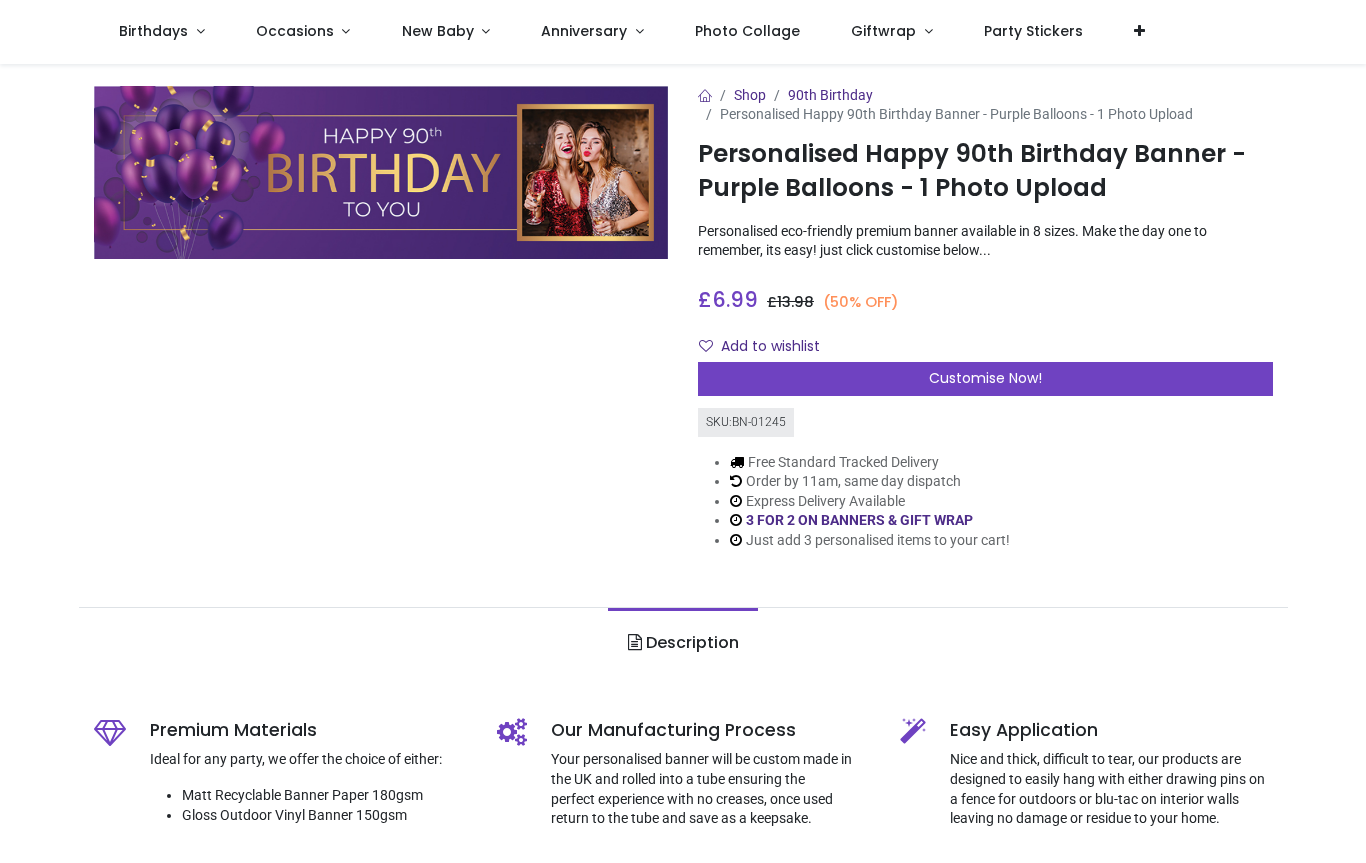 click on "Customise Now!" at bounding box center [985, 378] 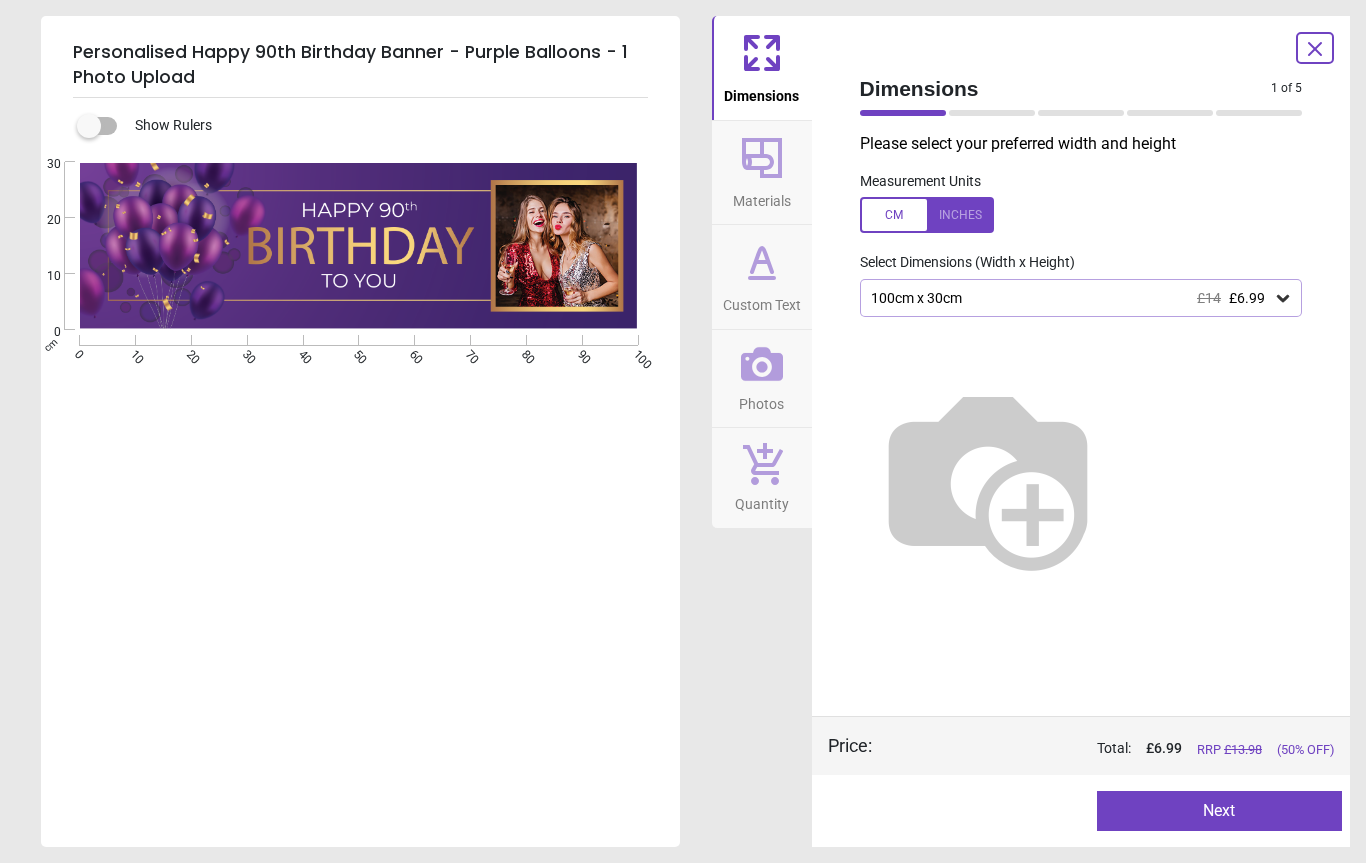 click on "Next" at bounding box center (1219, 811) 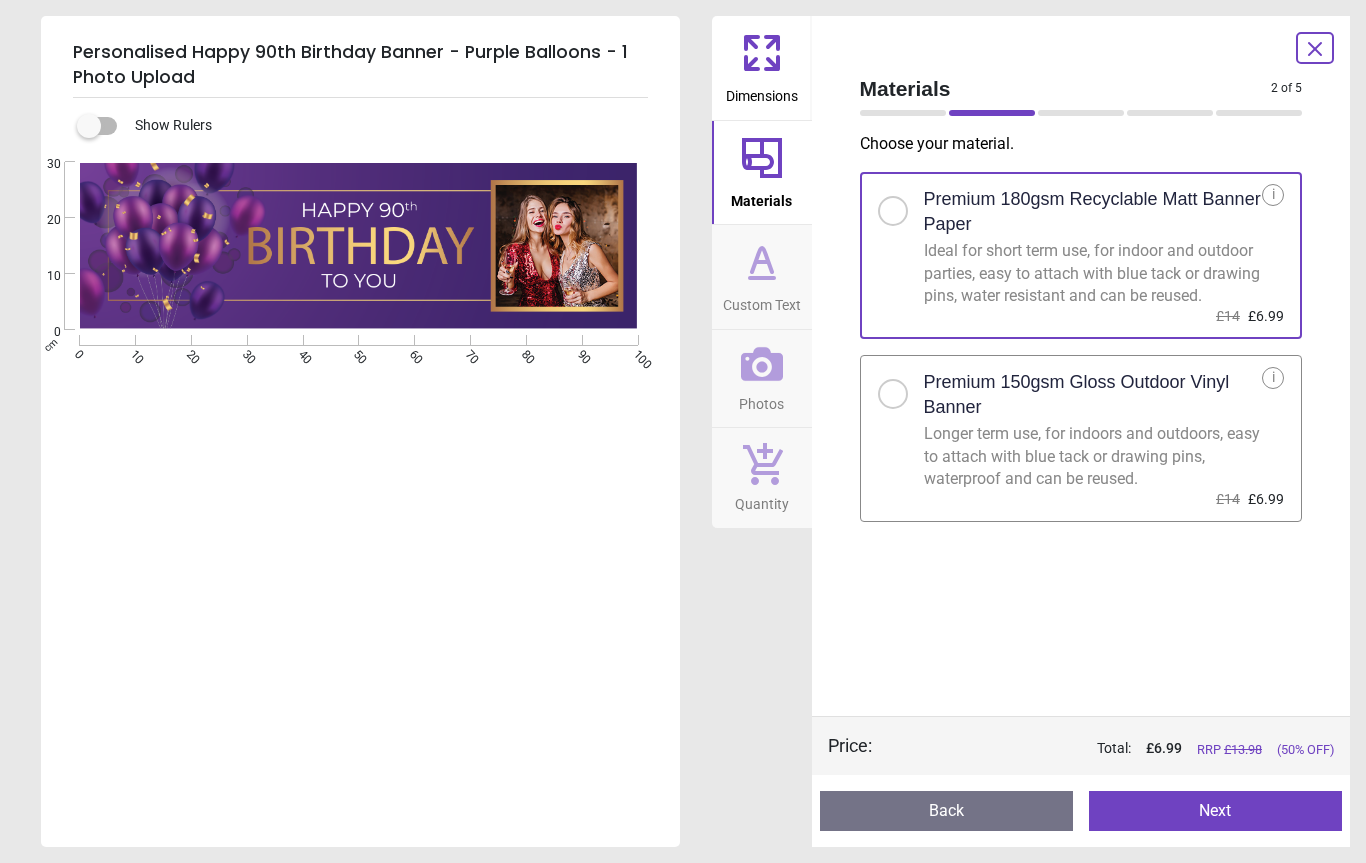 click on "Next" at bounding box center [1215, 811] 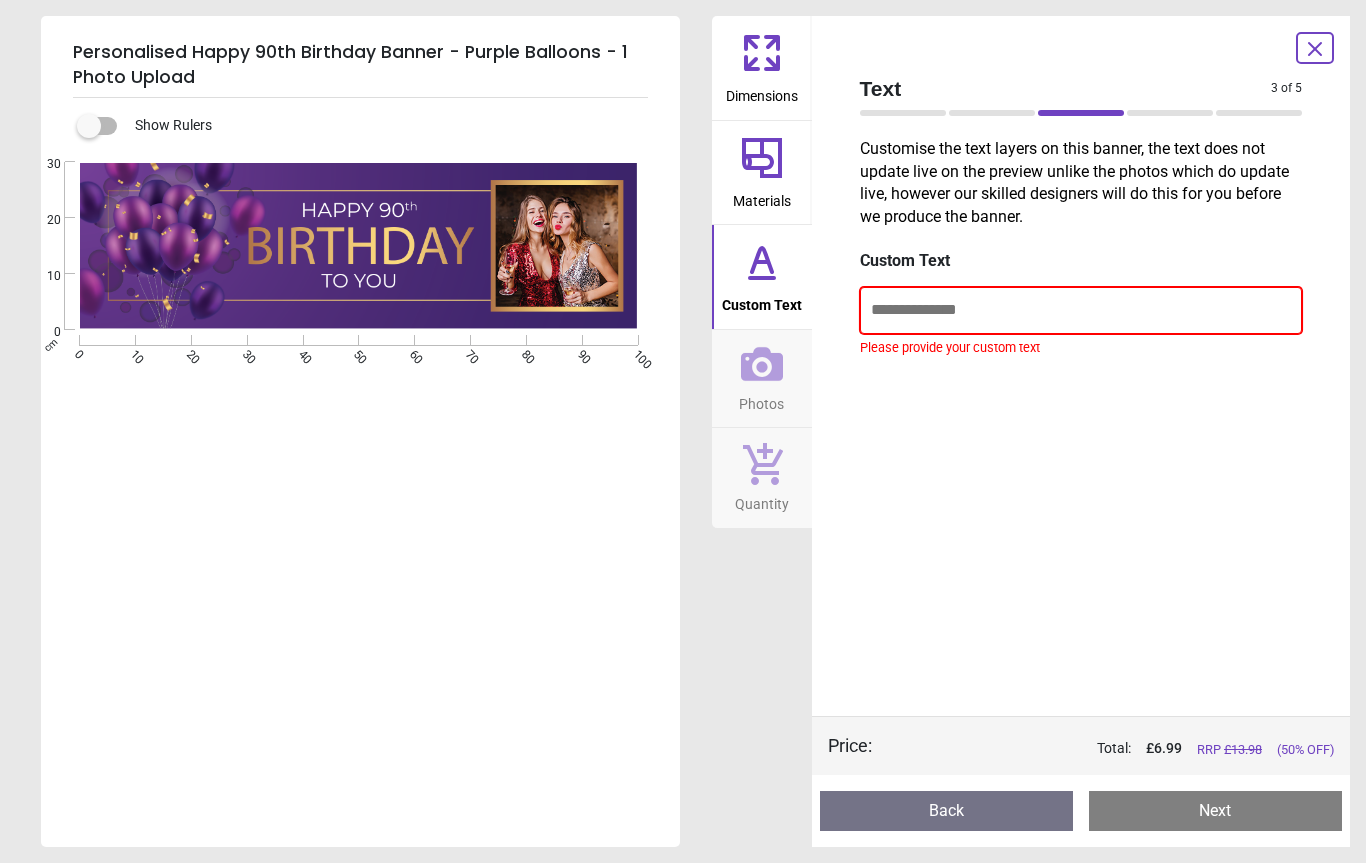click at bounding box center (1081, 310) 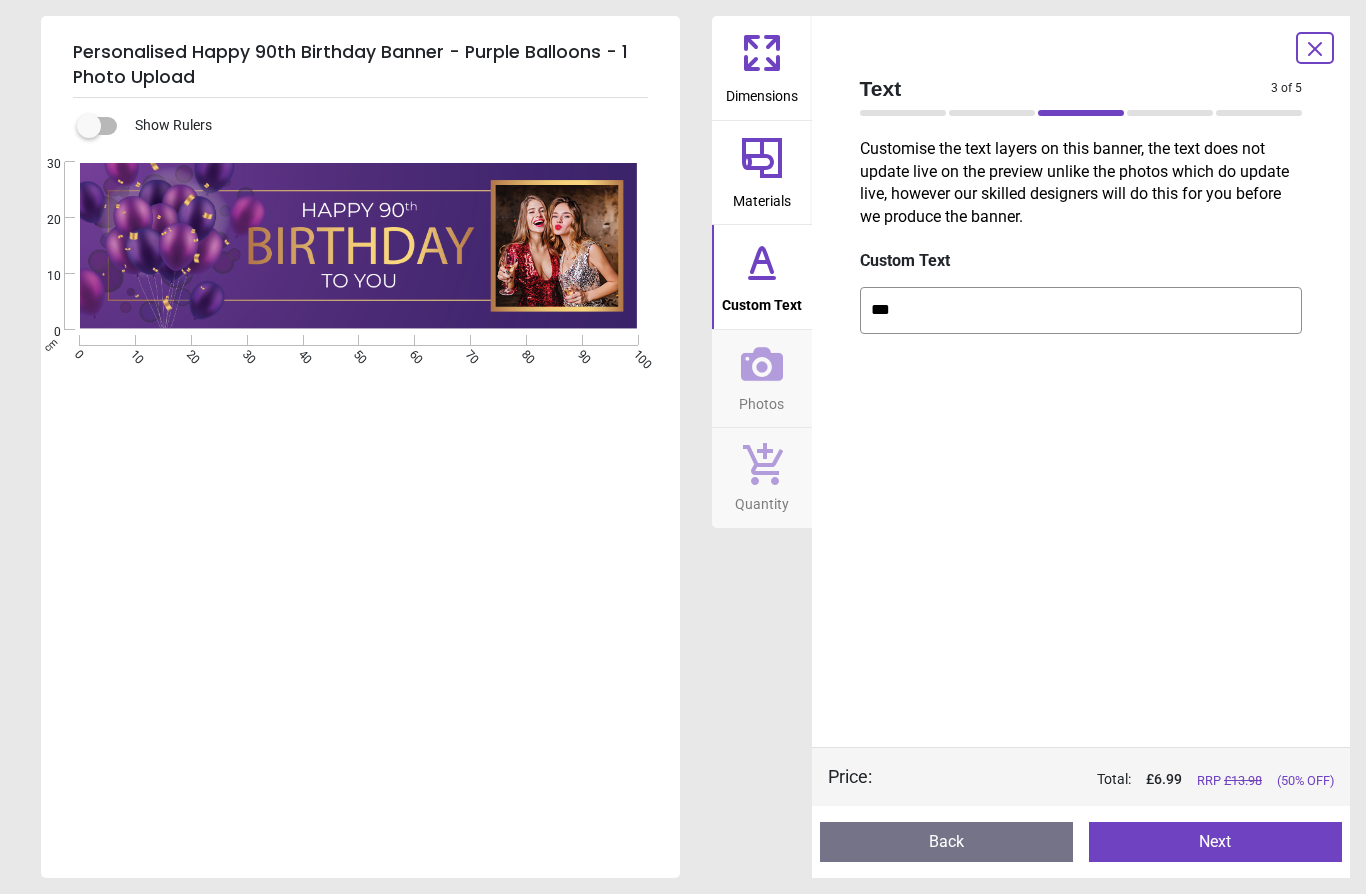 type on "****" 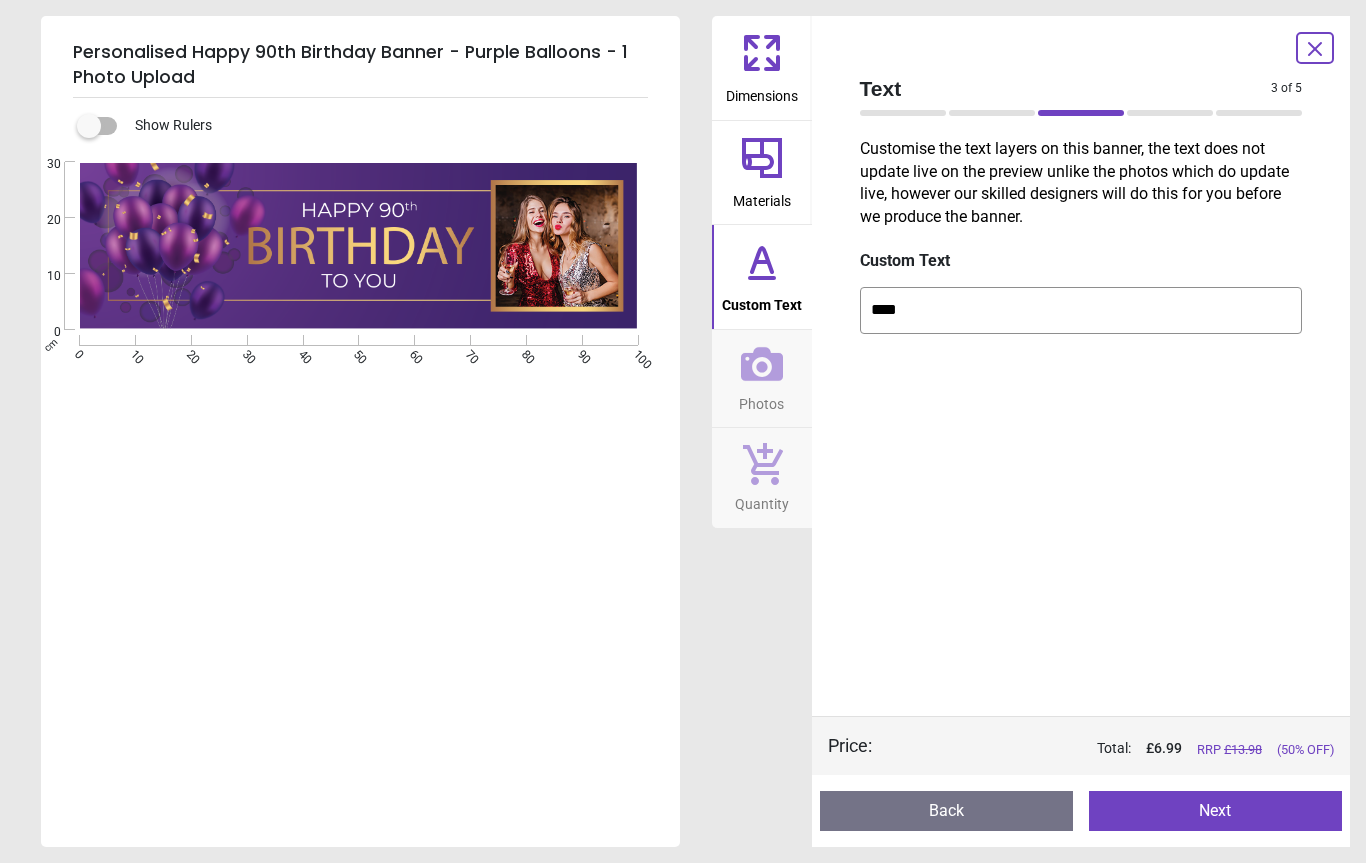 click on "Next" at bounding box center (1215, 811) 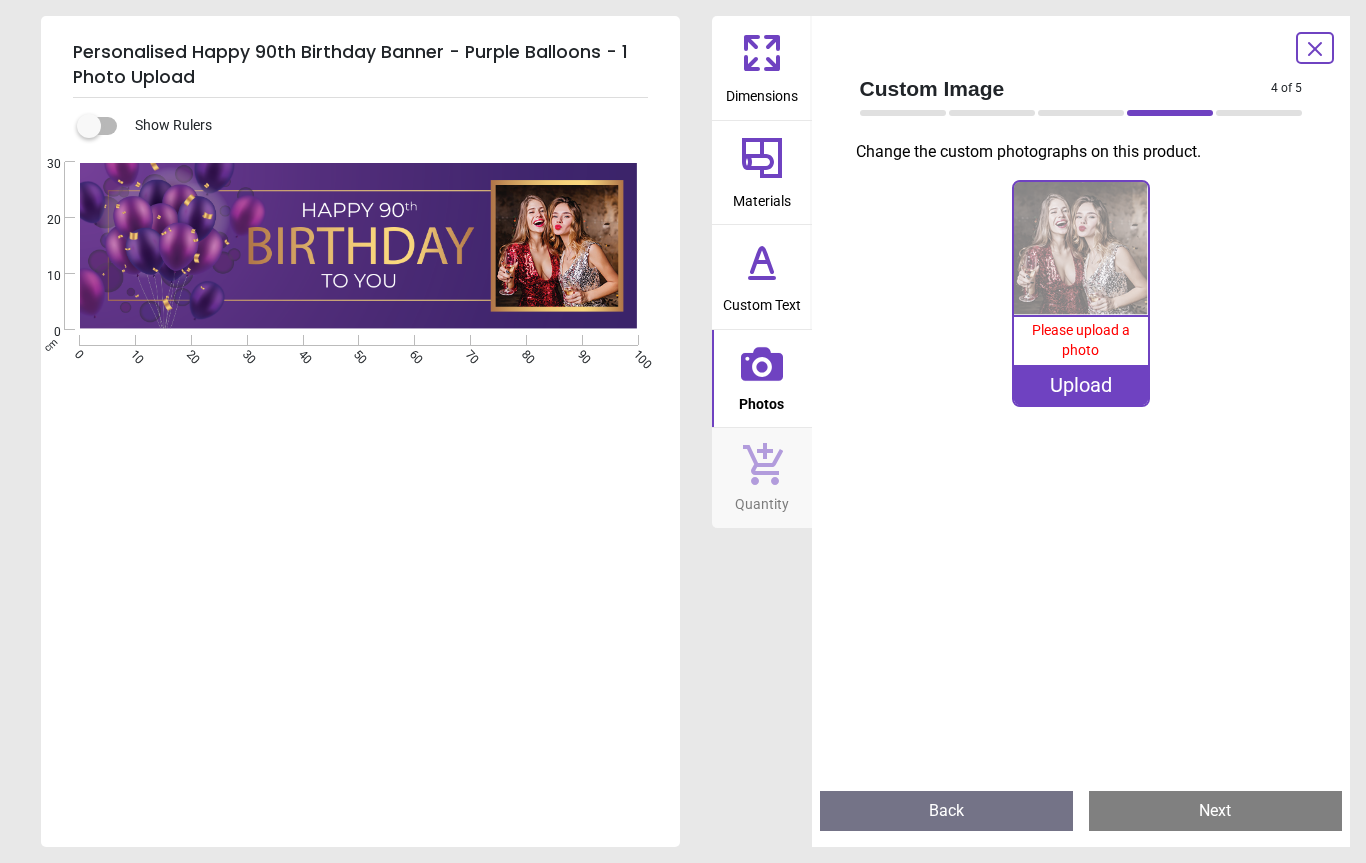 click on "Custom Text" at bounding box center (762, 301) 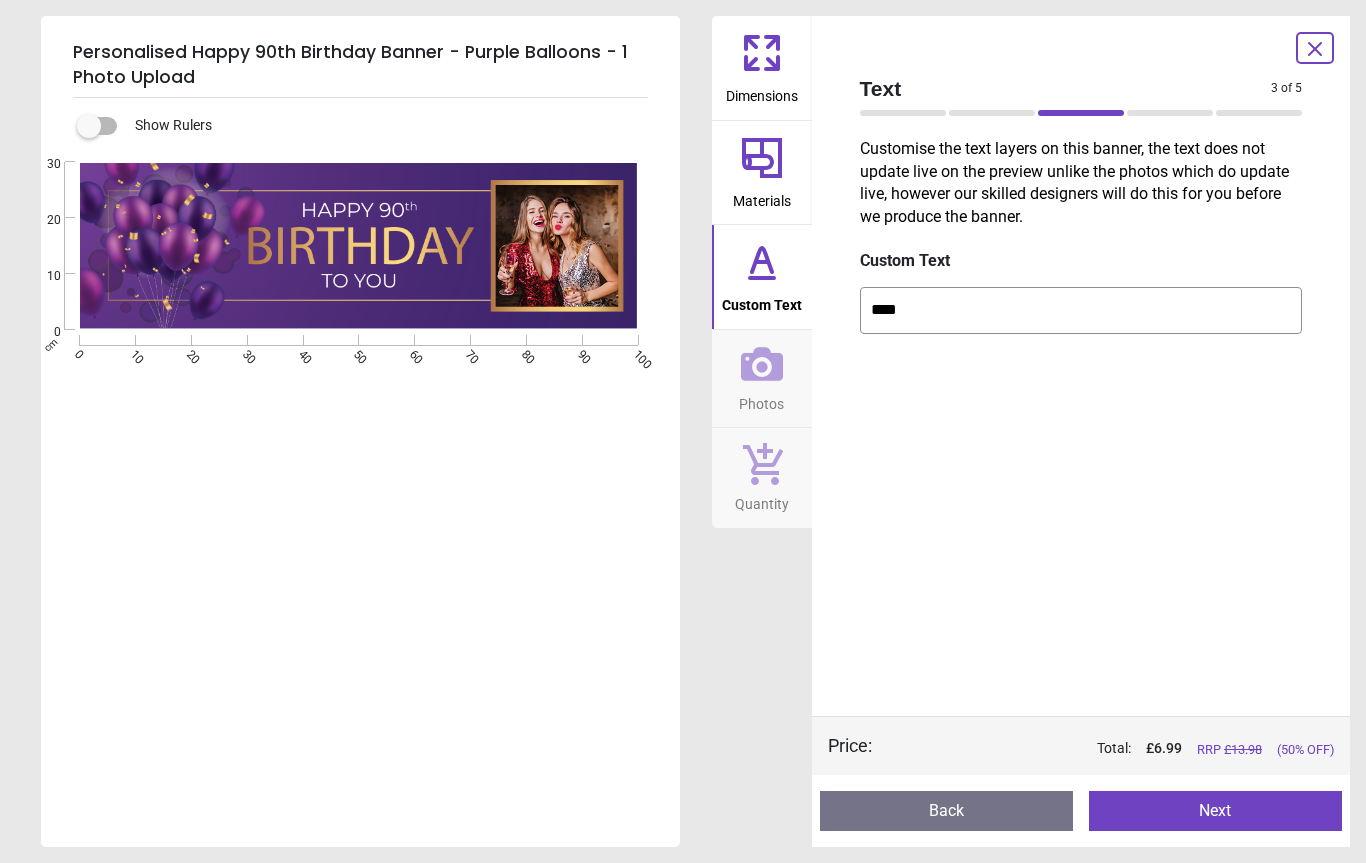 click on "Next" at bounding box center (1215, 811) 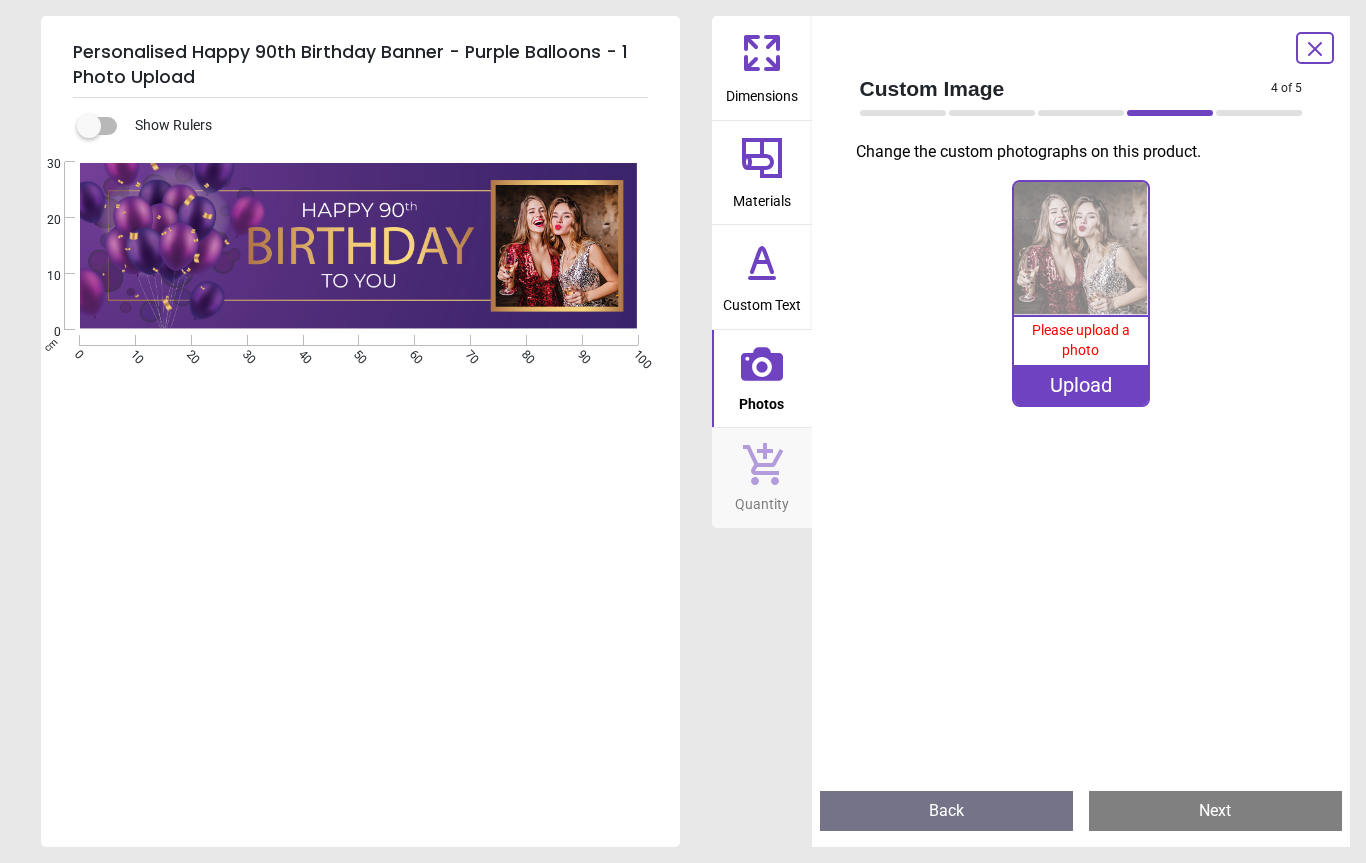 click on "Upload" at bounding box center (1081, 385) 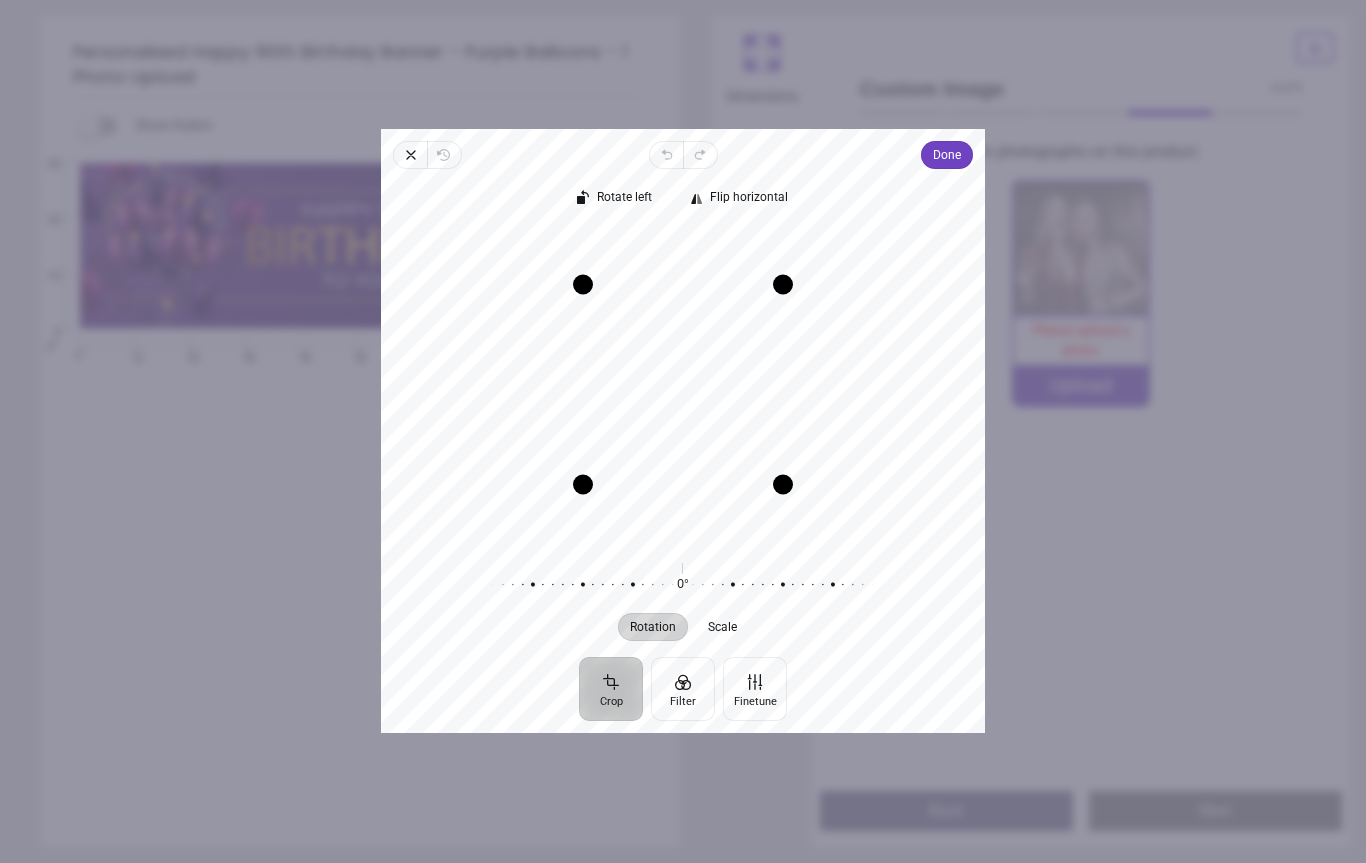 click on "Finetune" at bounding box center (755, 690) 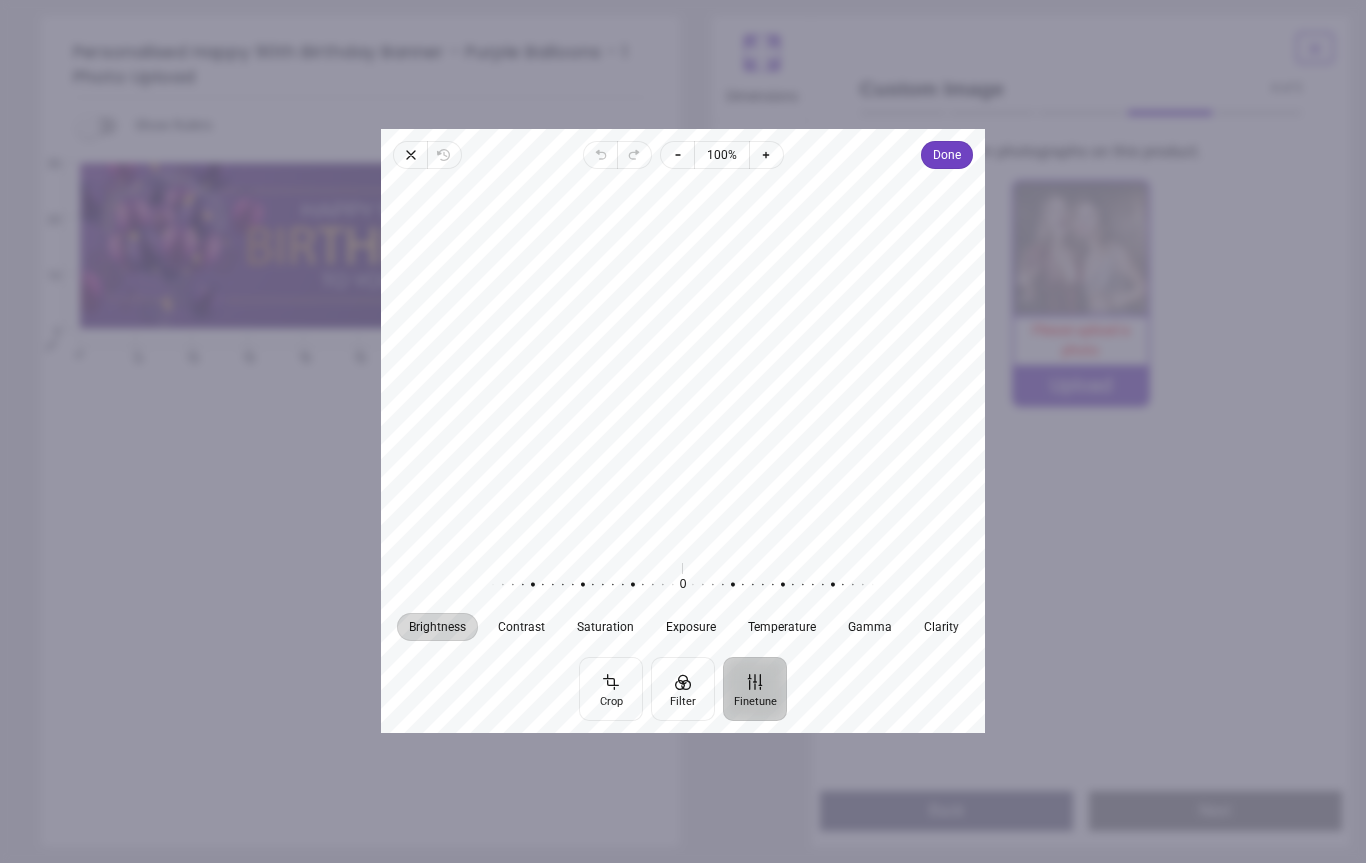 click on "Saturation" at bounding box center [605, 628] 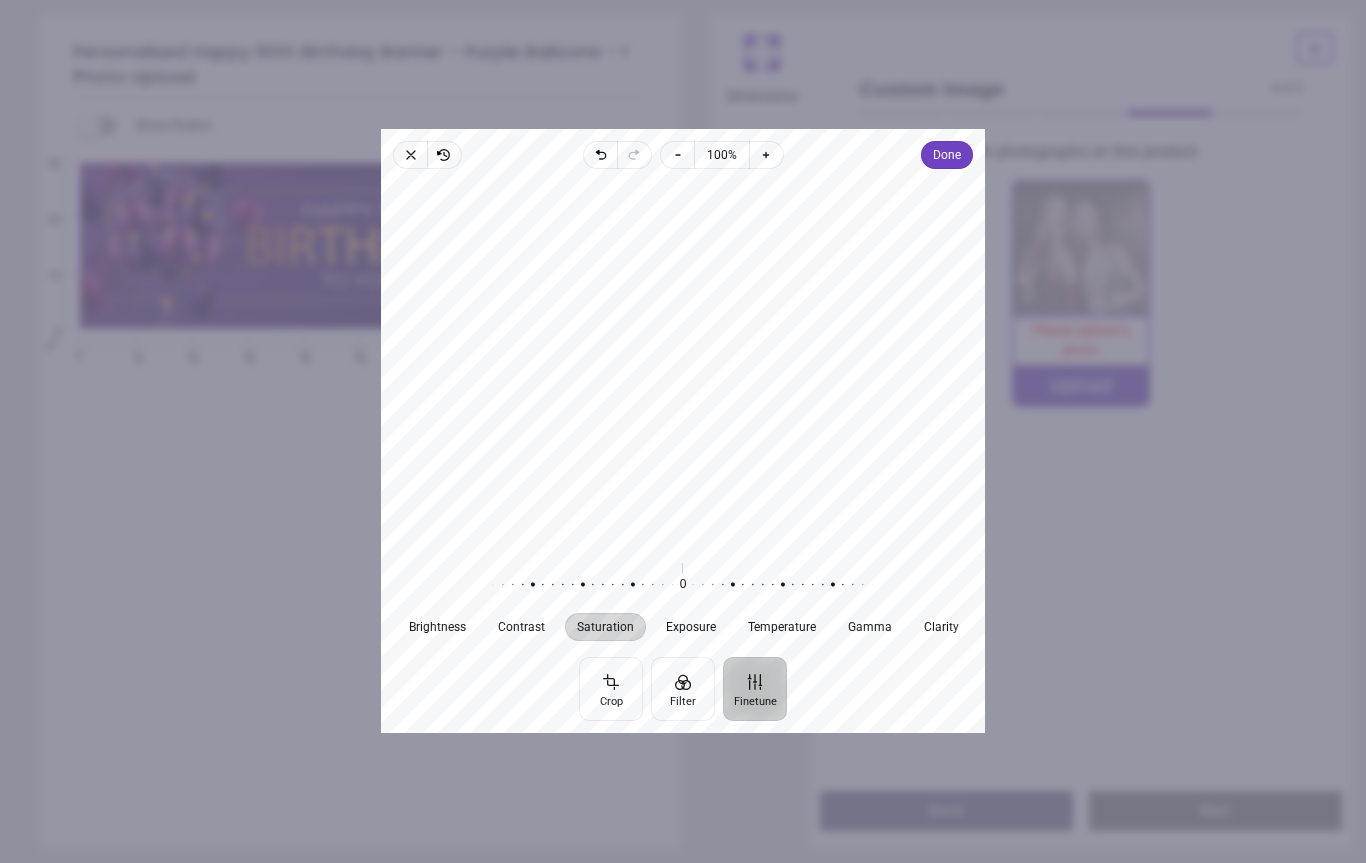 click on "Exposure" at bounding box center (691, 628) 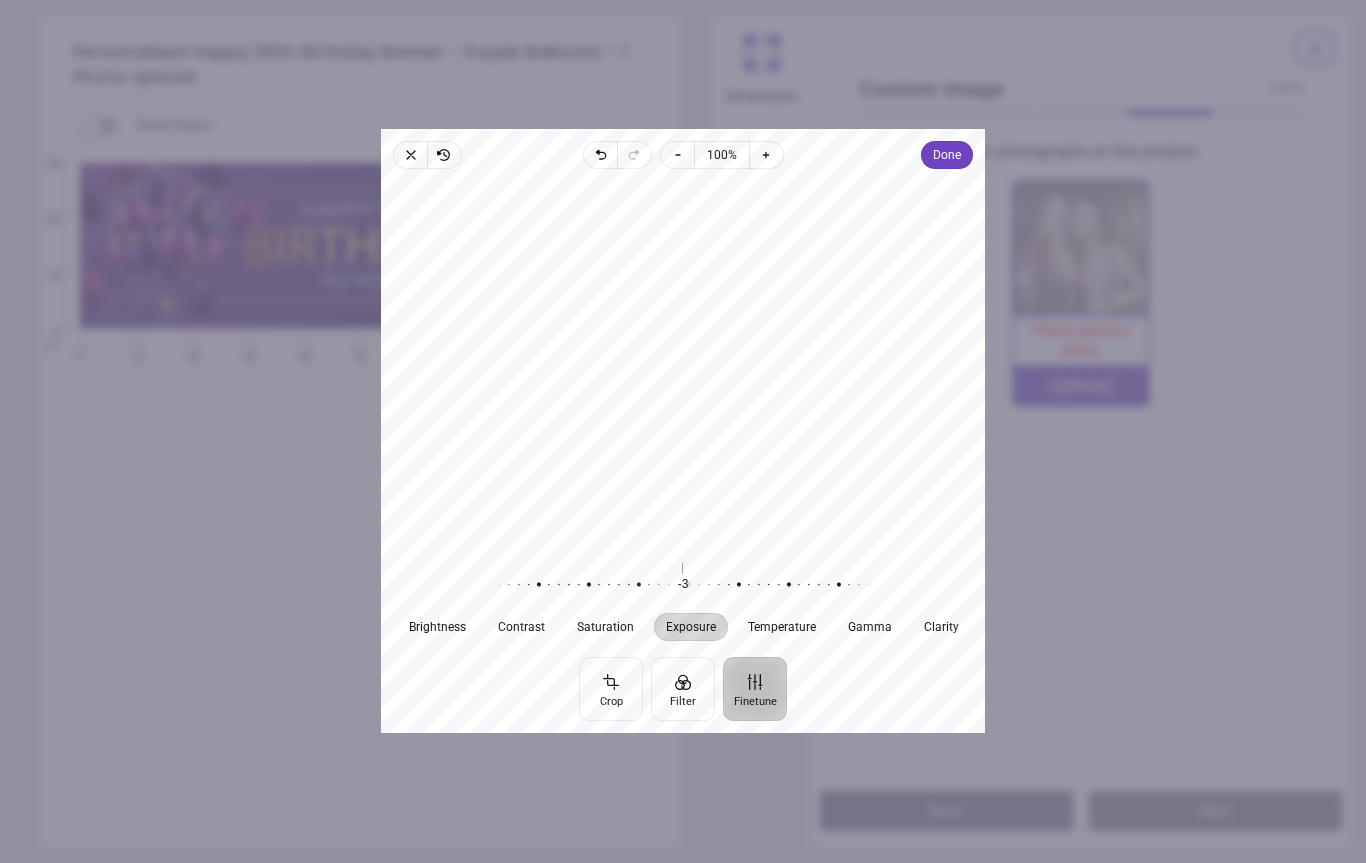click on "Done" at bounding box center [947, 155] 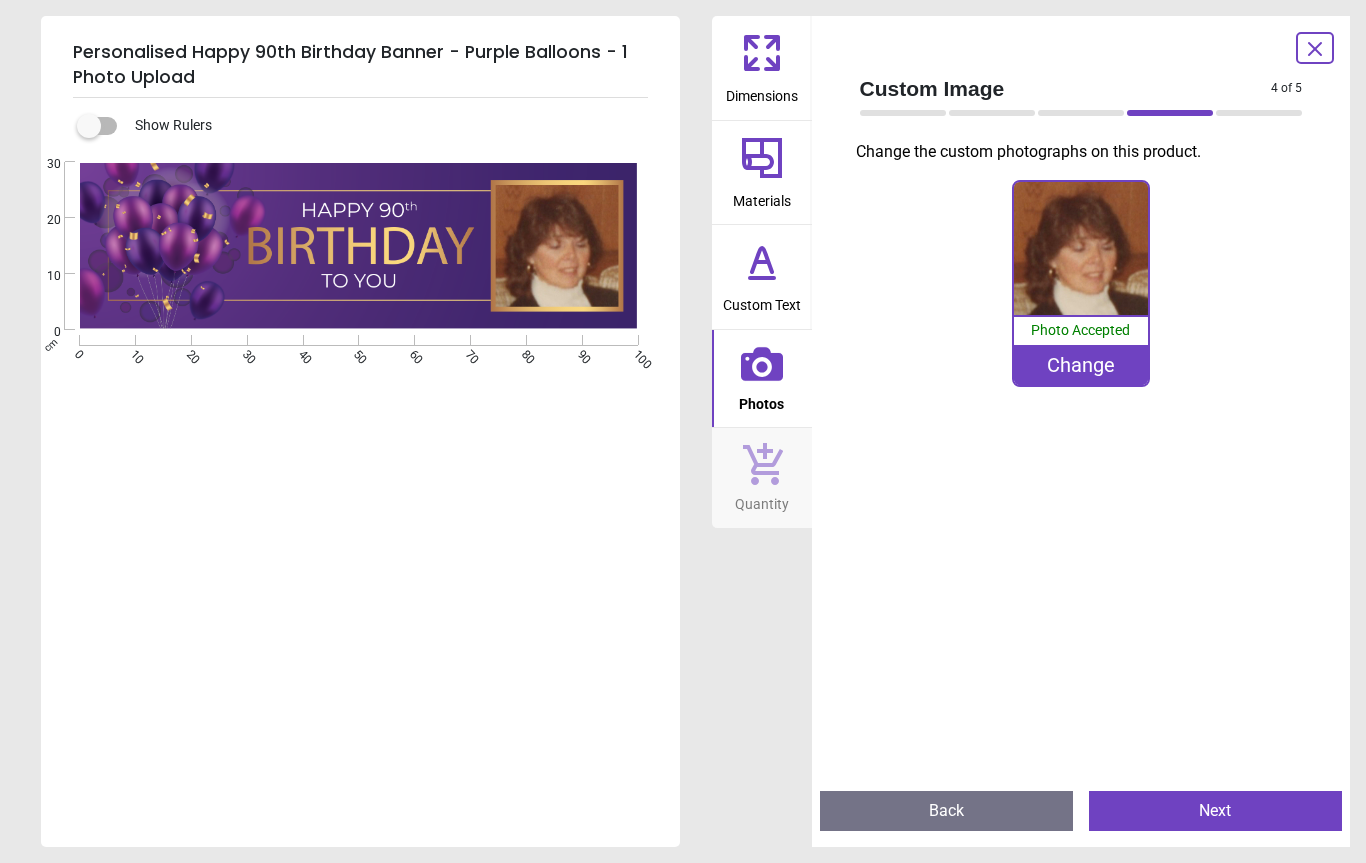 click 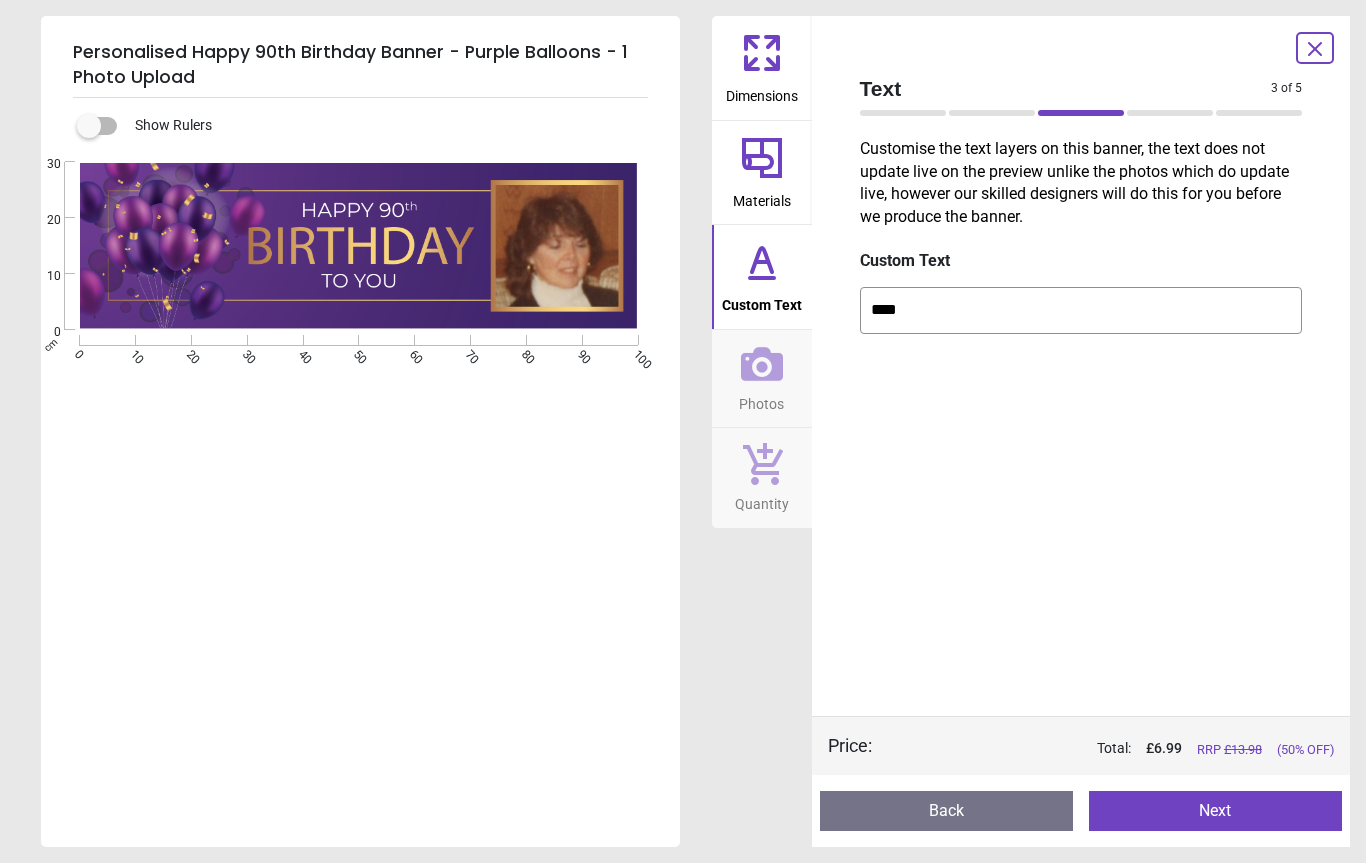click on "Custom Text" at bounding box center [762, 301] 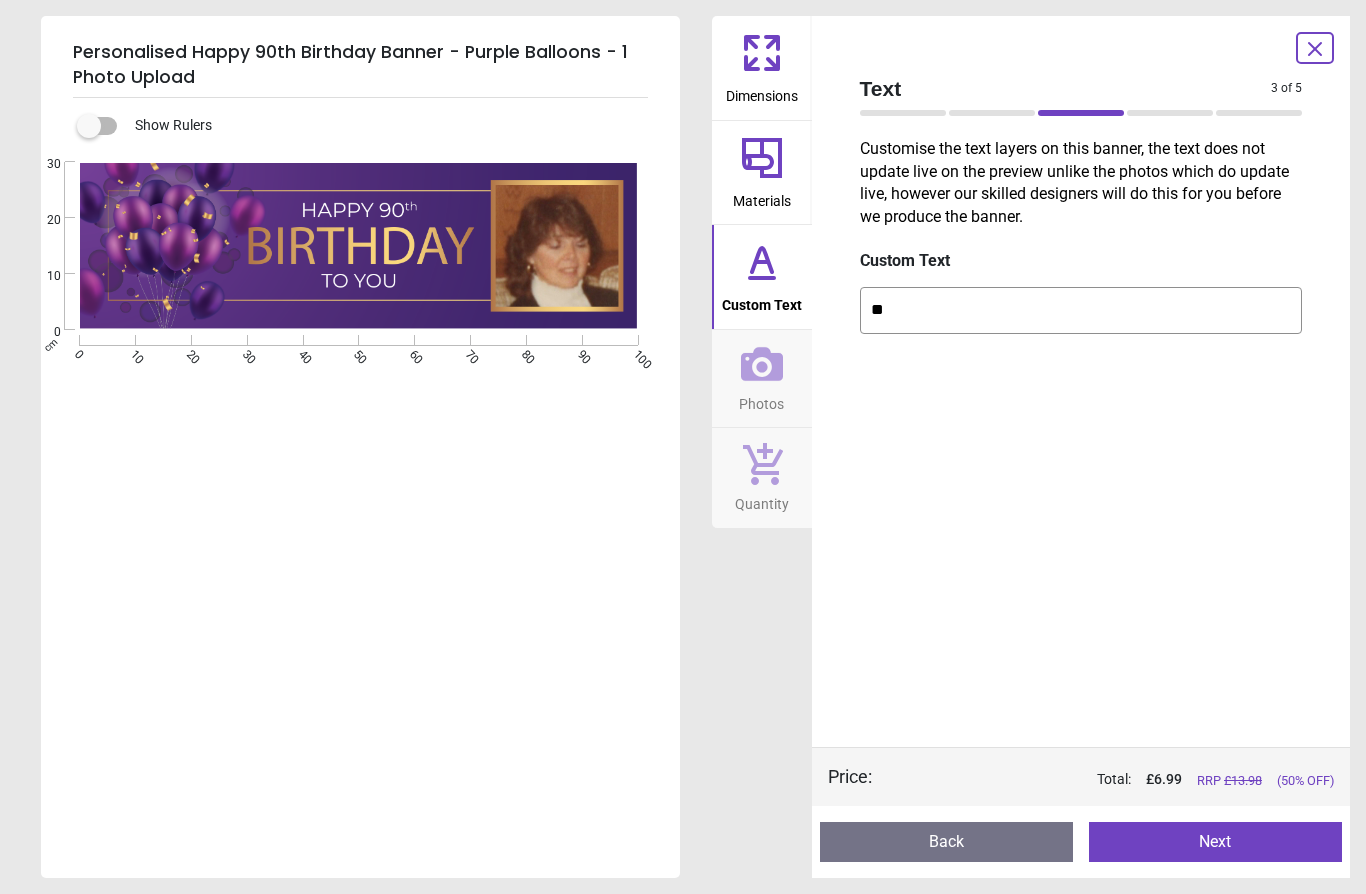 type on "*" 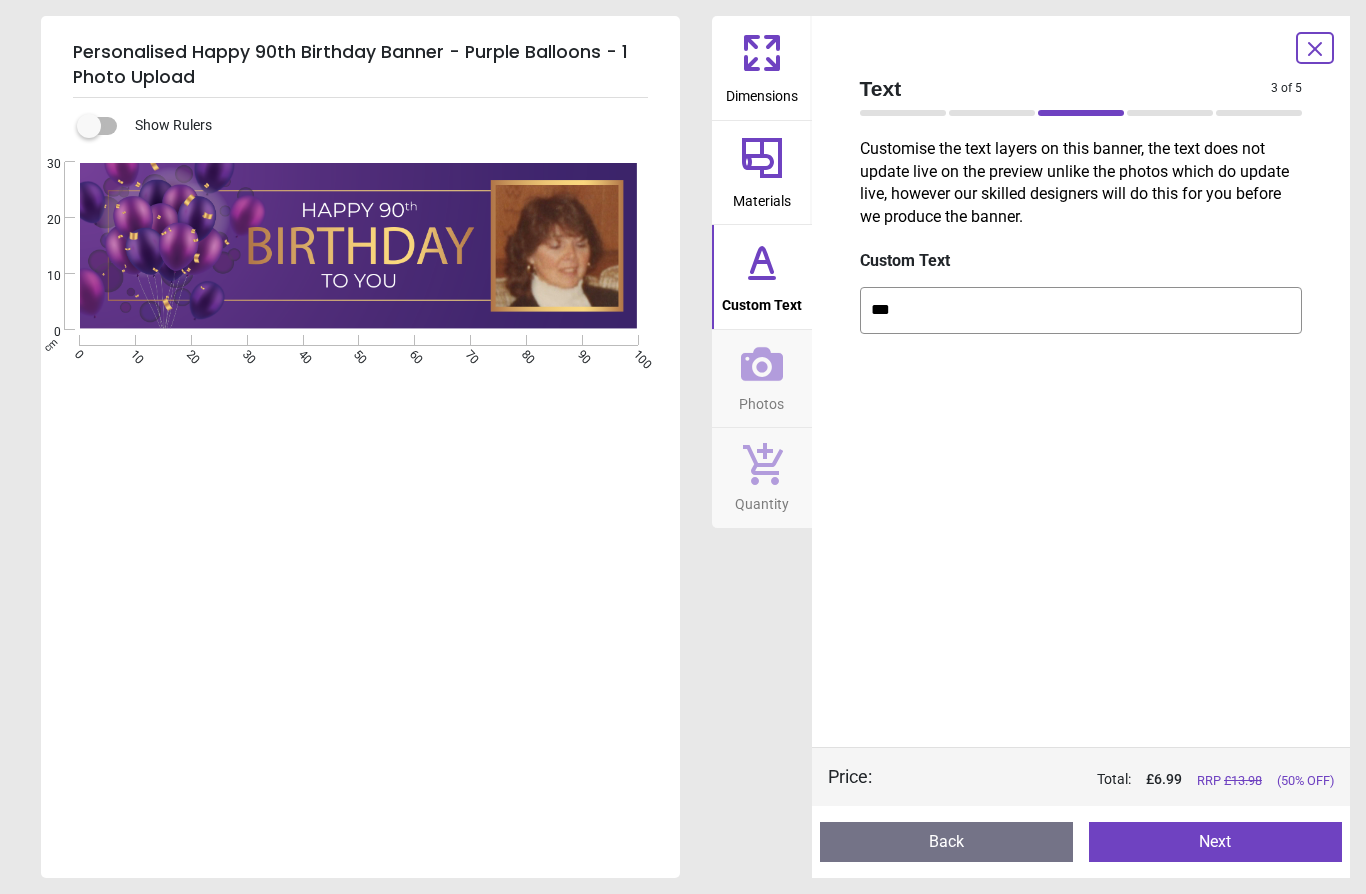 type on "****" 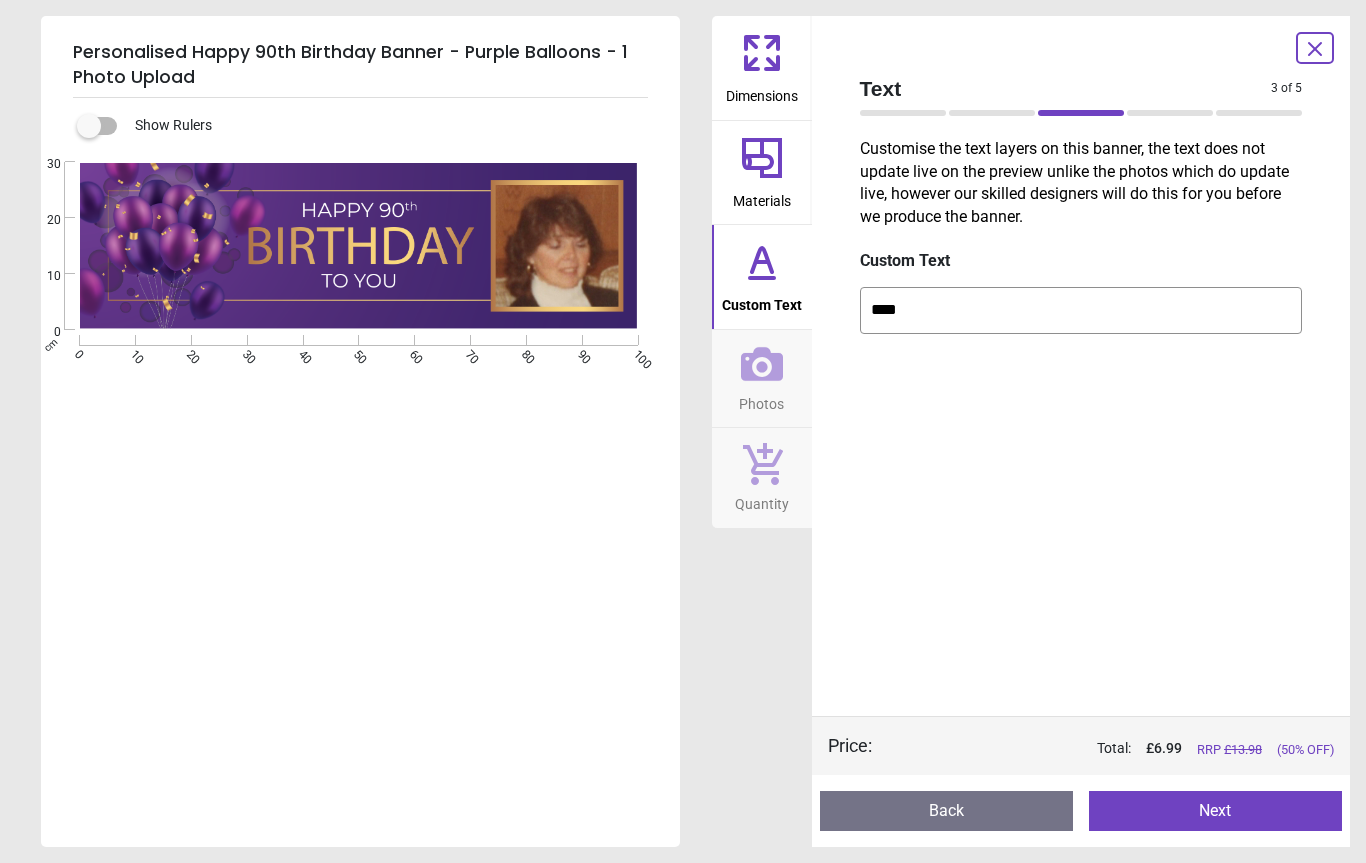 click on "Next" at bounding box center (1215, 811) 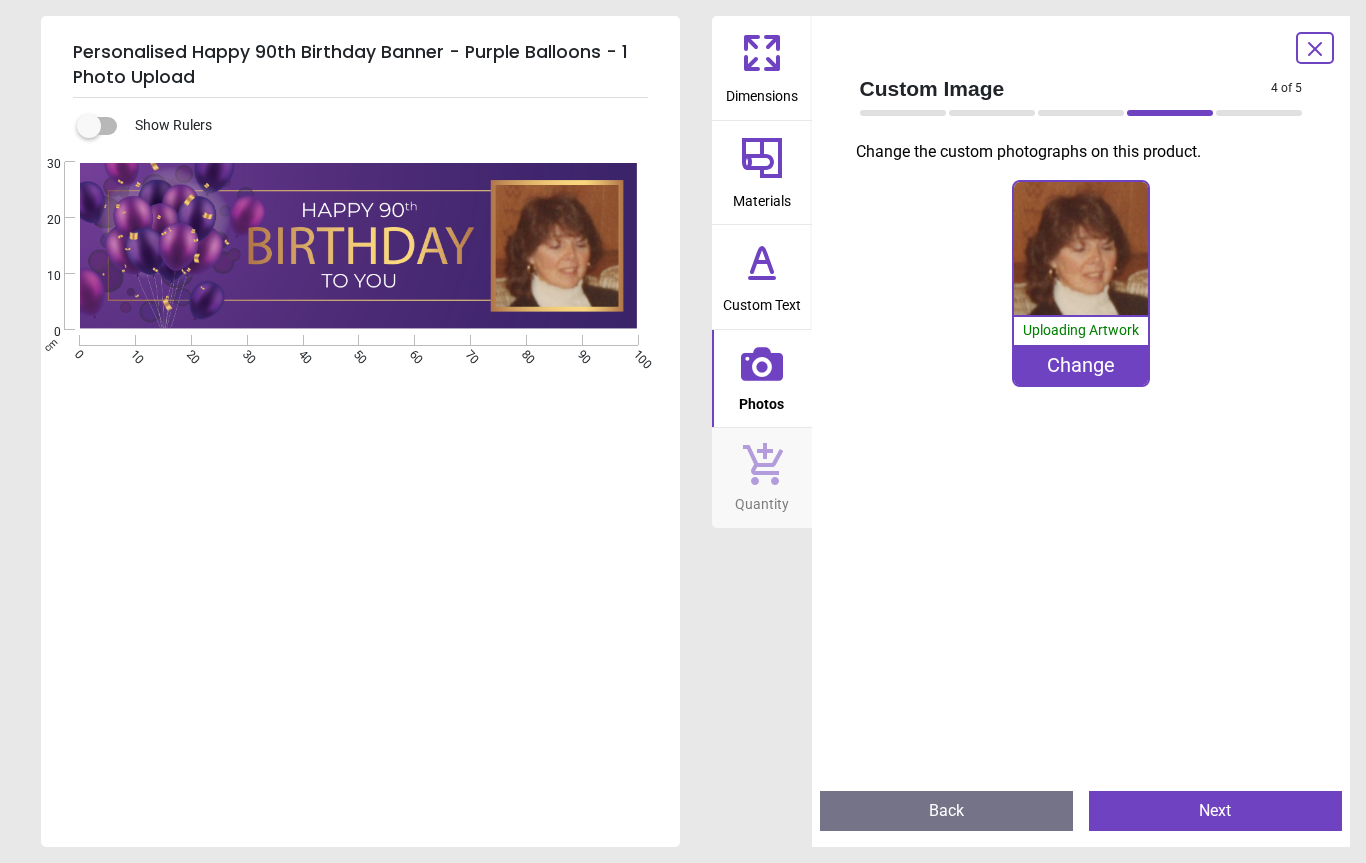 click on "Created with Snap" at bounding box center (358, 246) 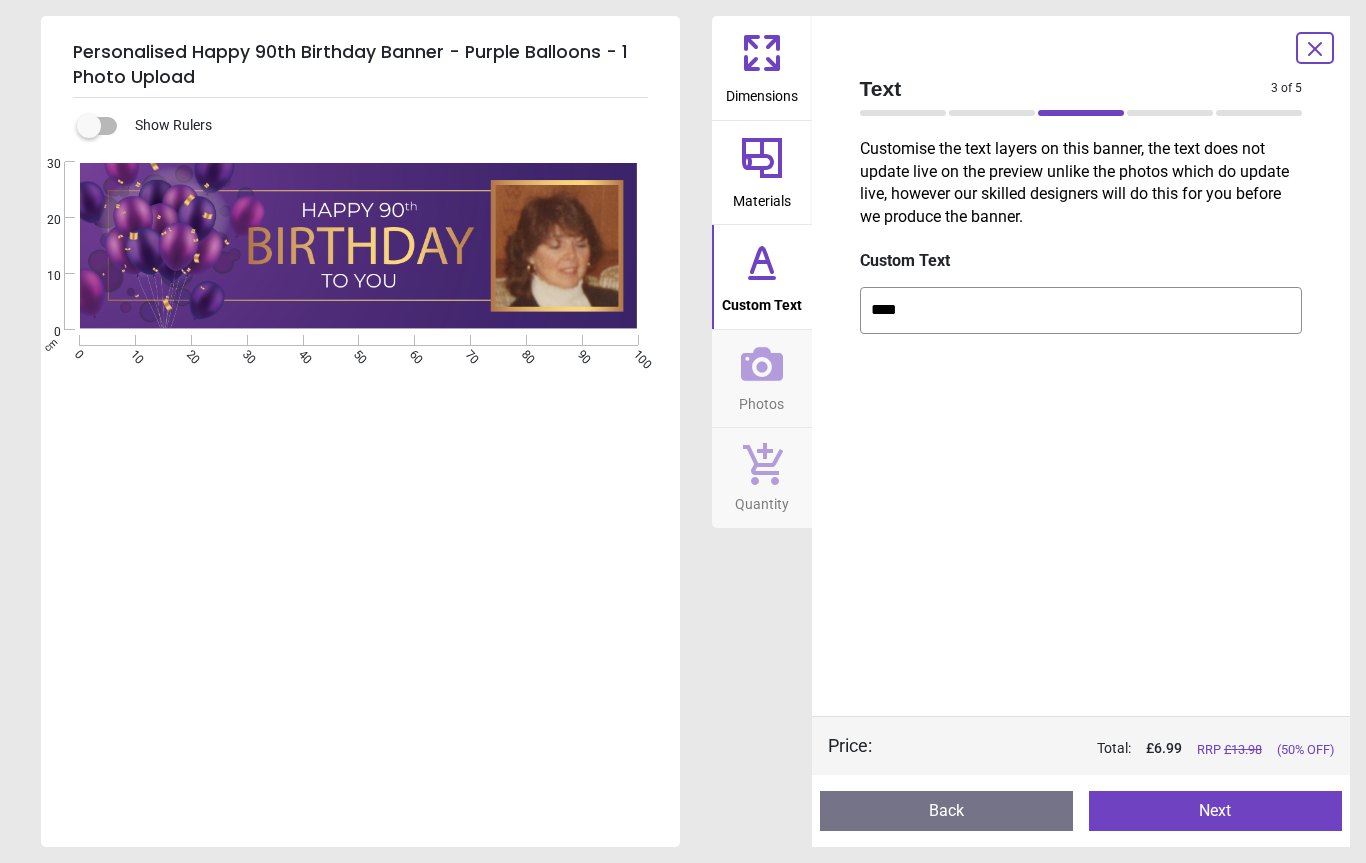 click on "Back" at bounding box center (946, 811) 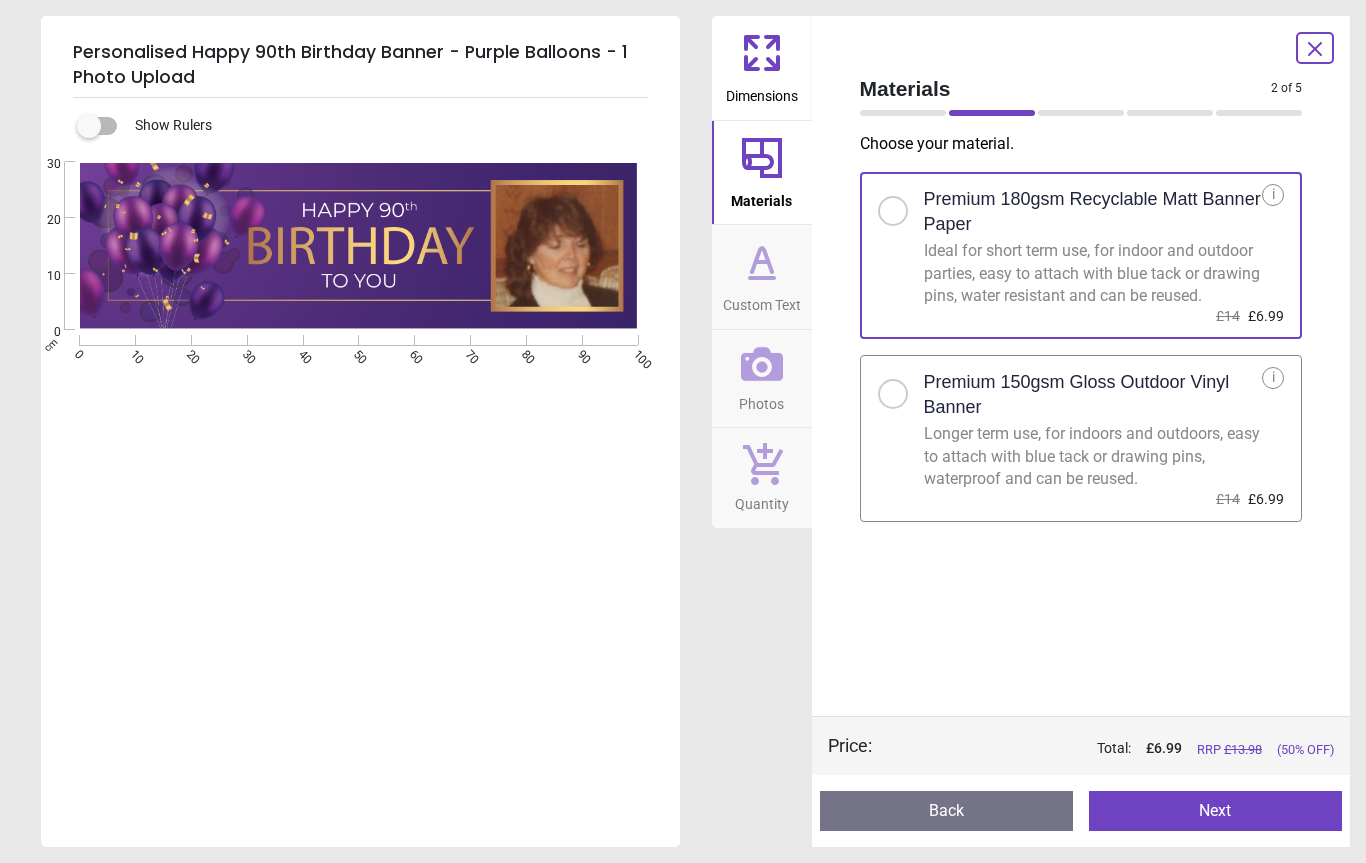 click on "Next" at bounding box center [1215, 811] 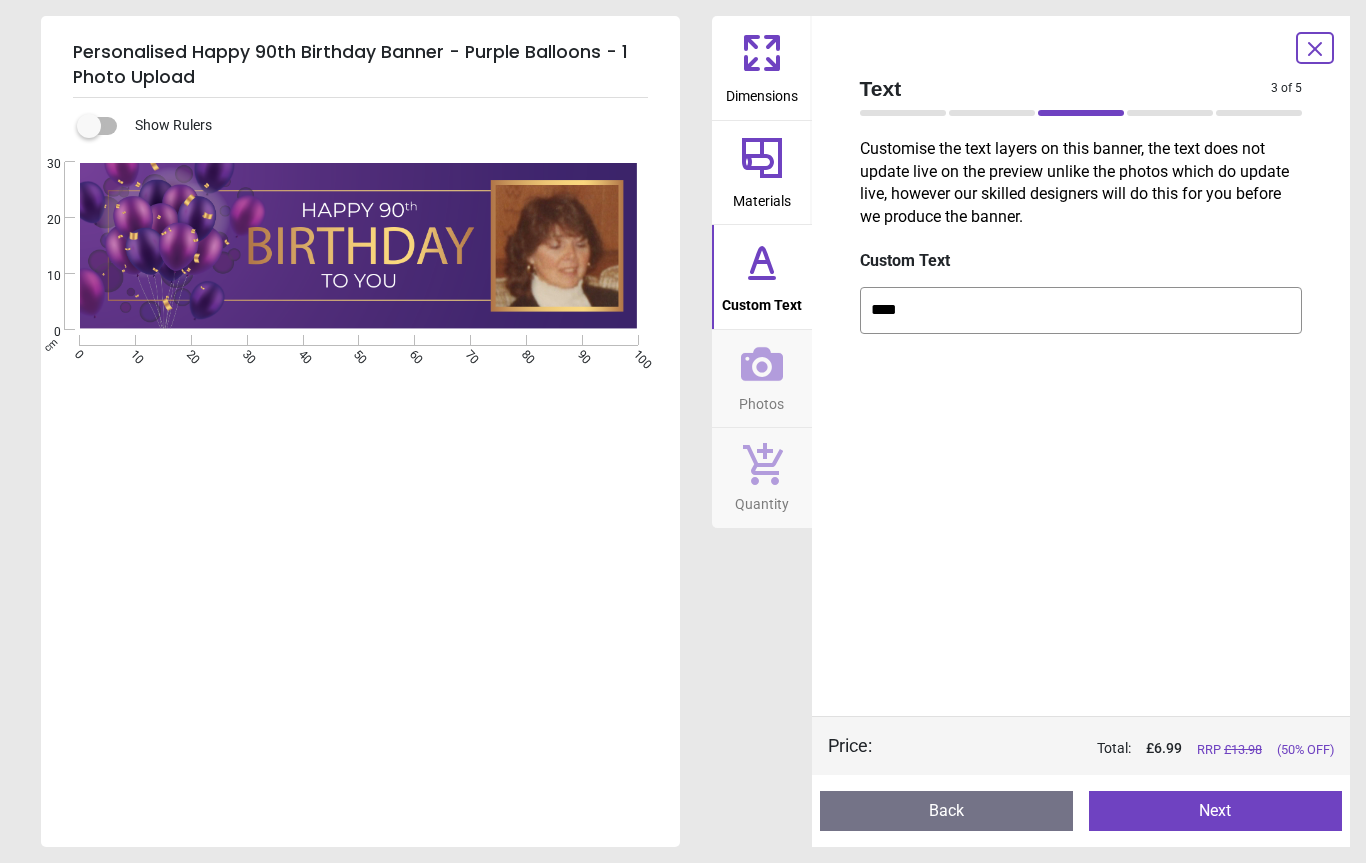 click on "Next" at bounding box center (1215, 811) 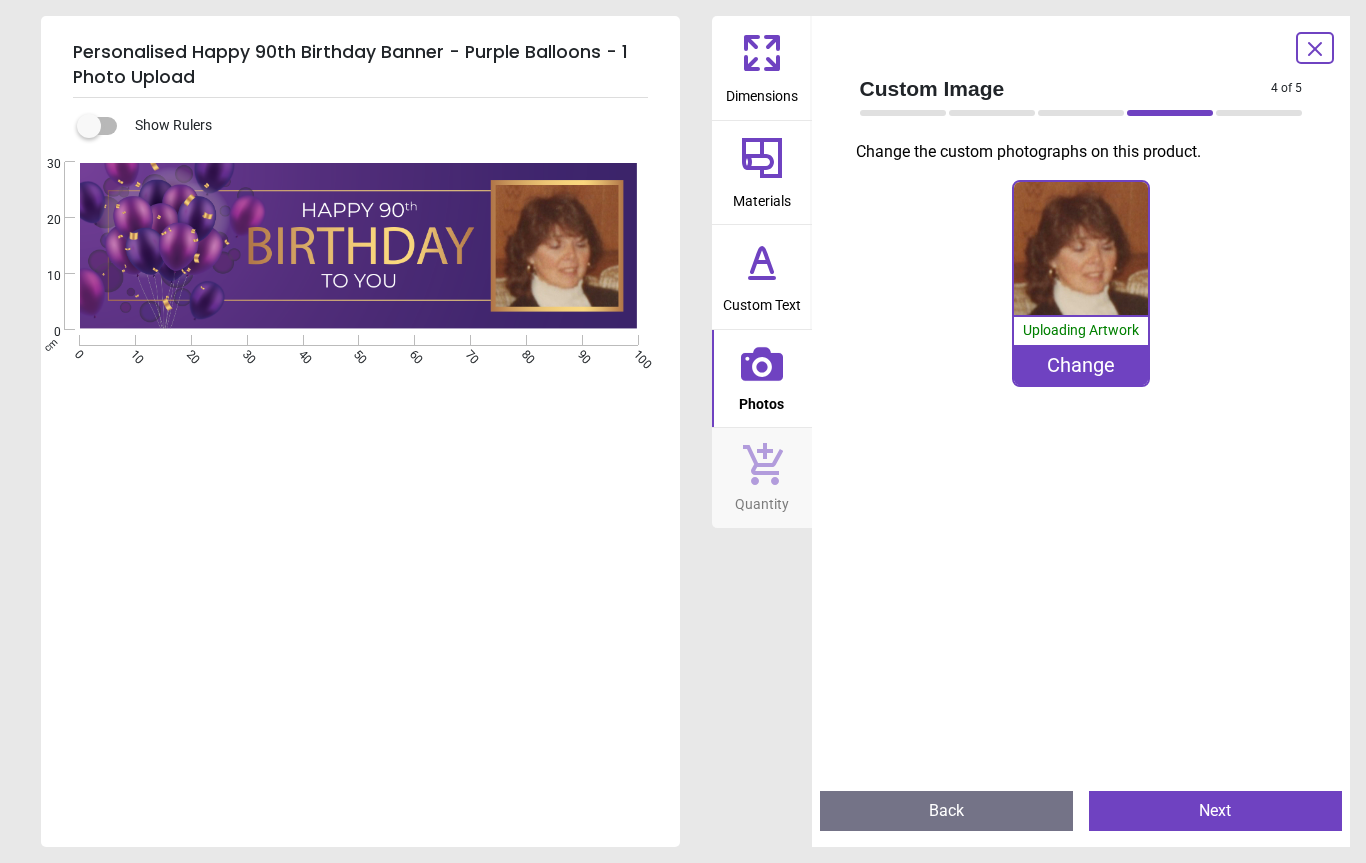 click on "Next" at bounding box center [1215, 811] 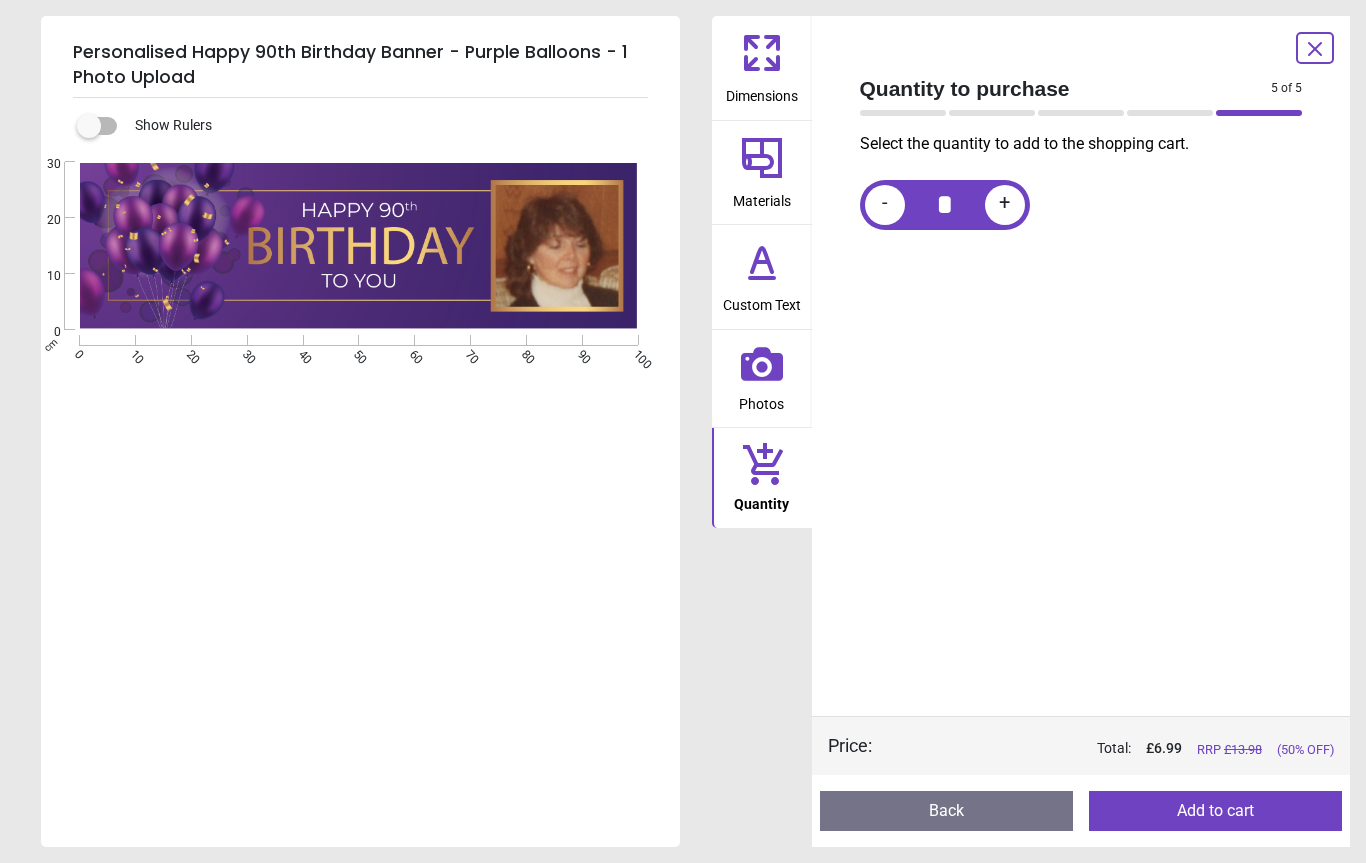 click 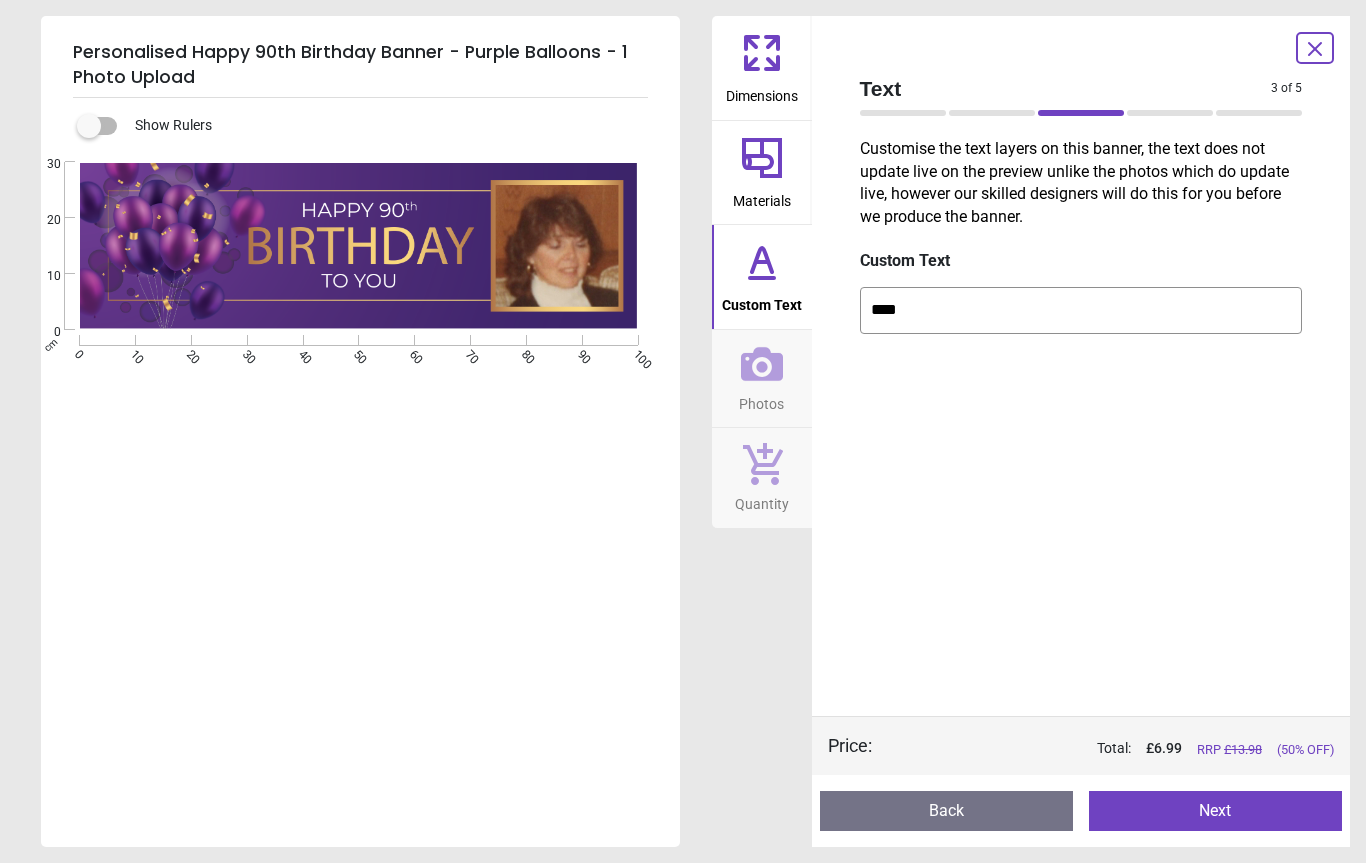 click on "Created with Snap" at bounding box center [358, 246] 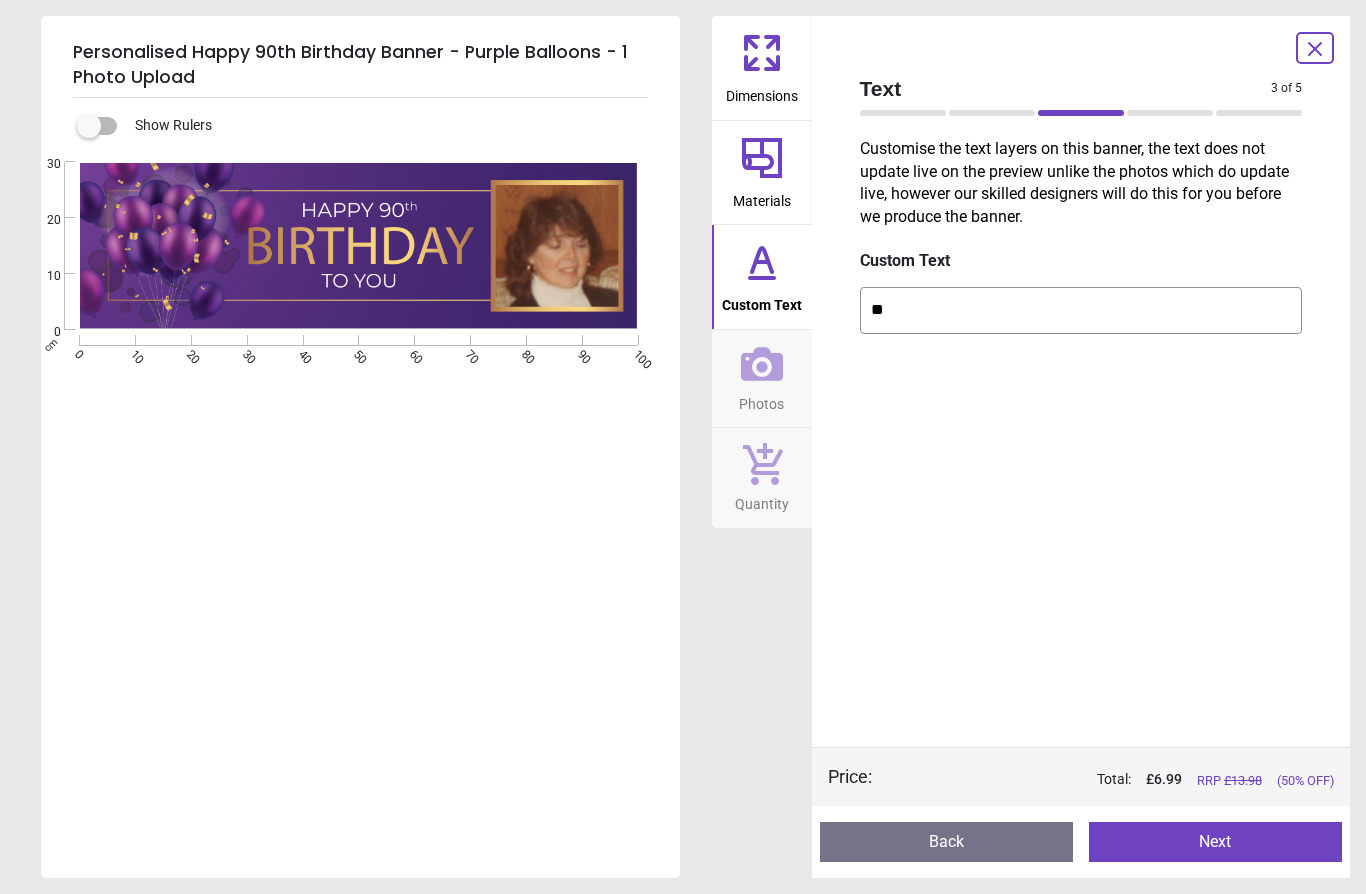 type on "*" 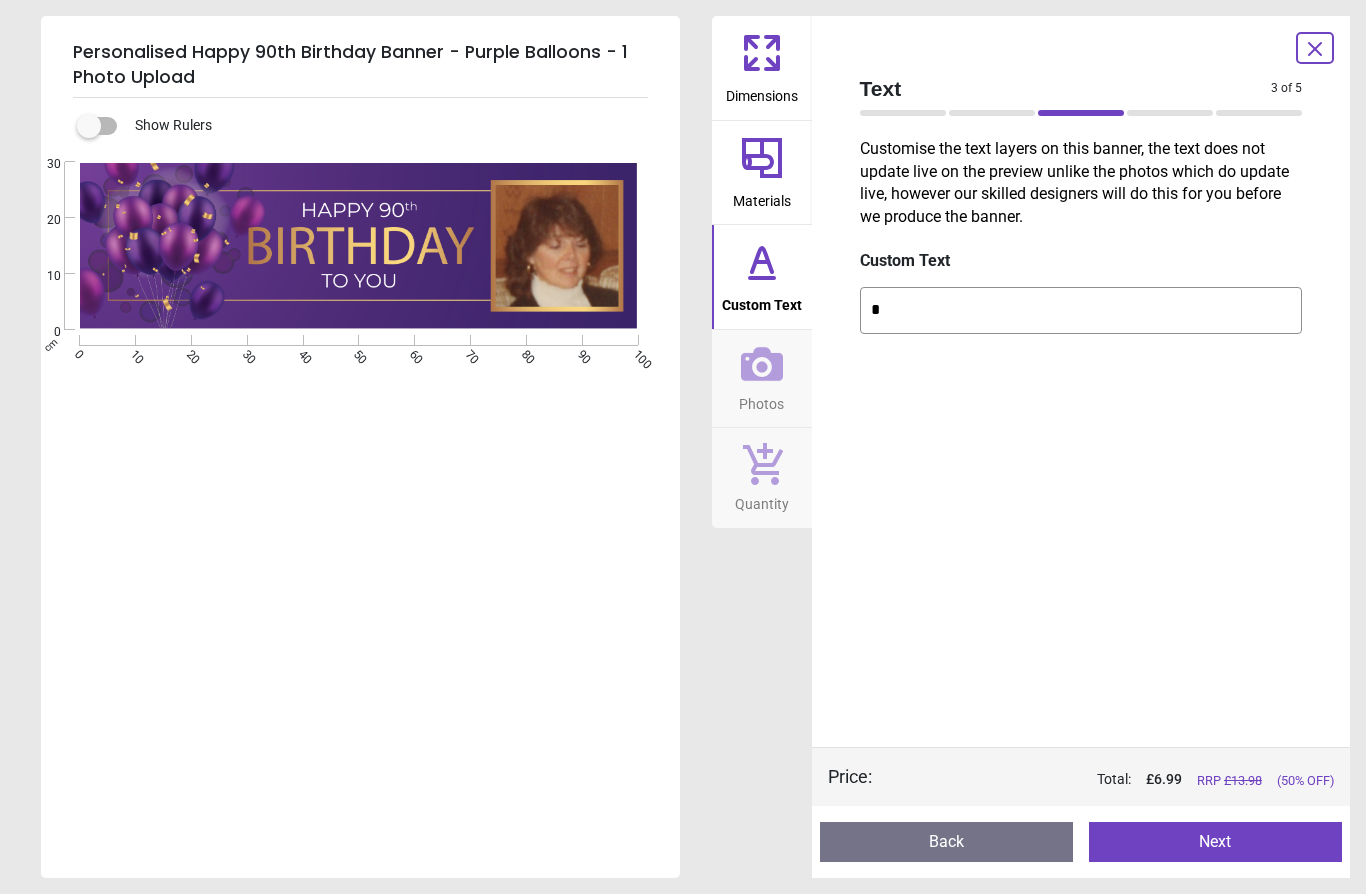 type 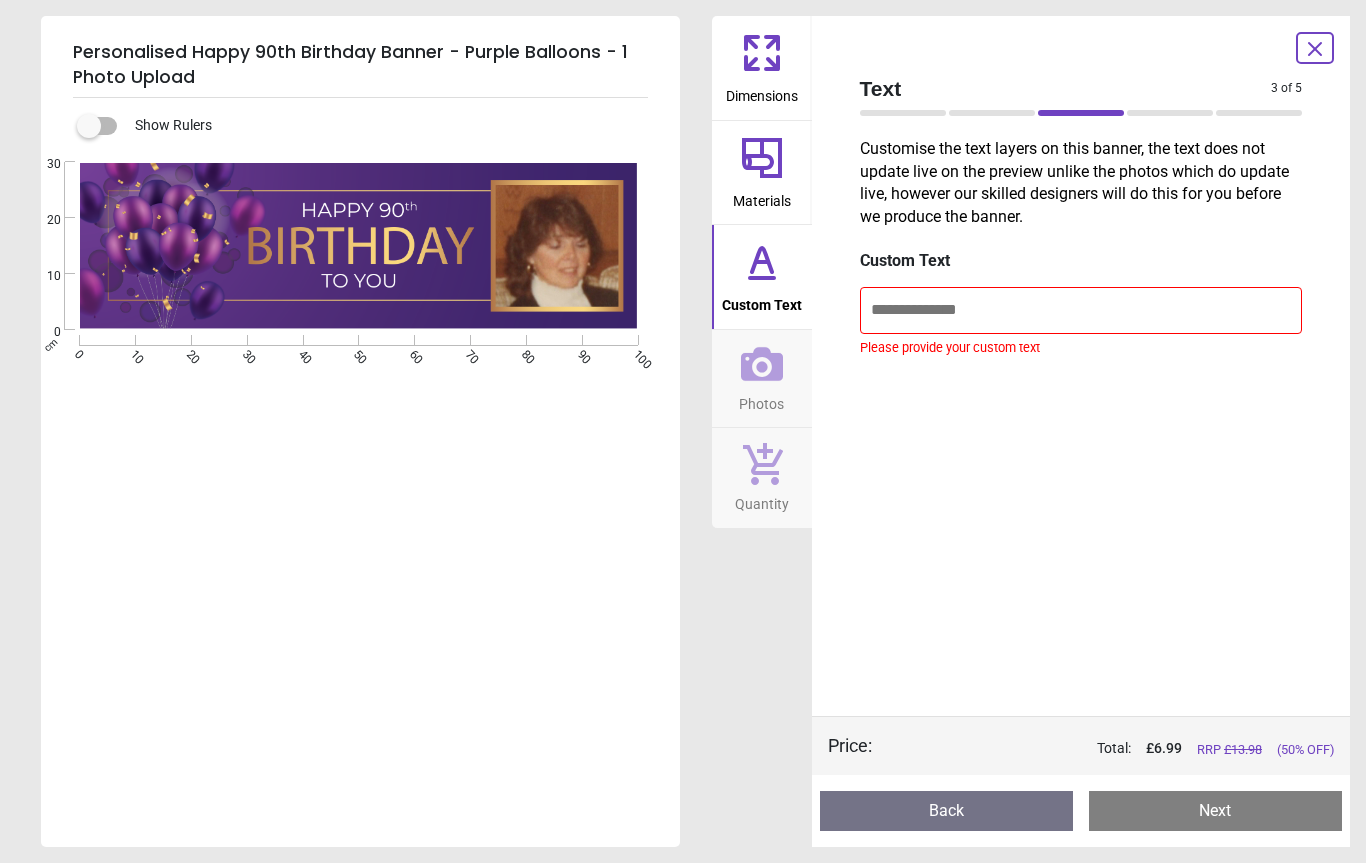 click on "Back" at bounding box center [946, 811] 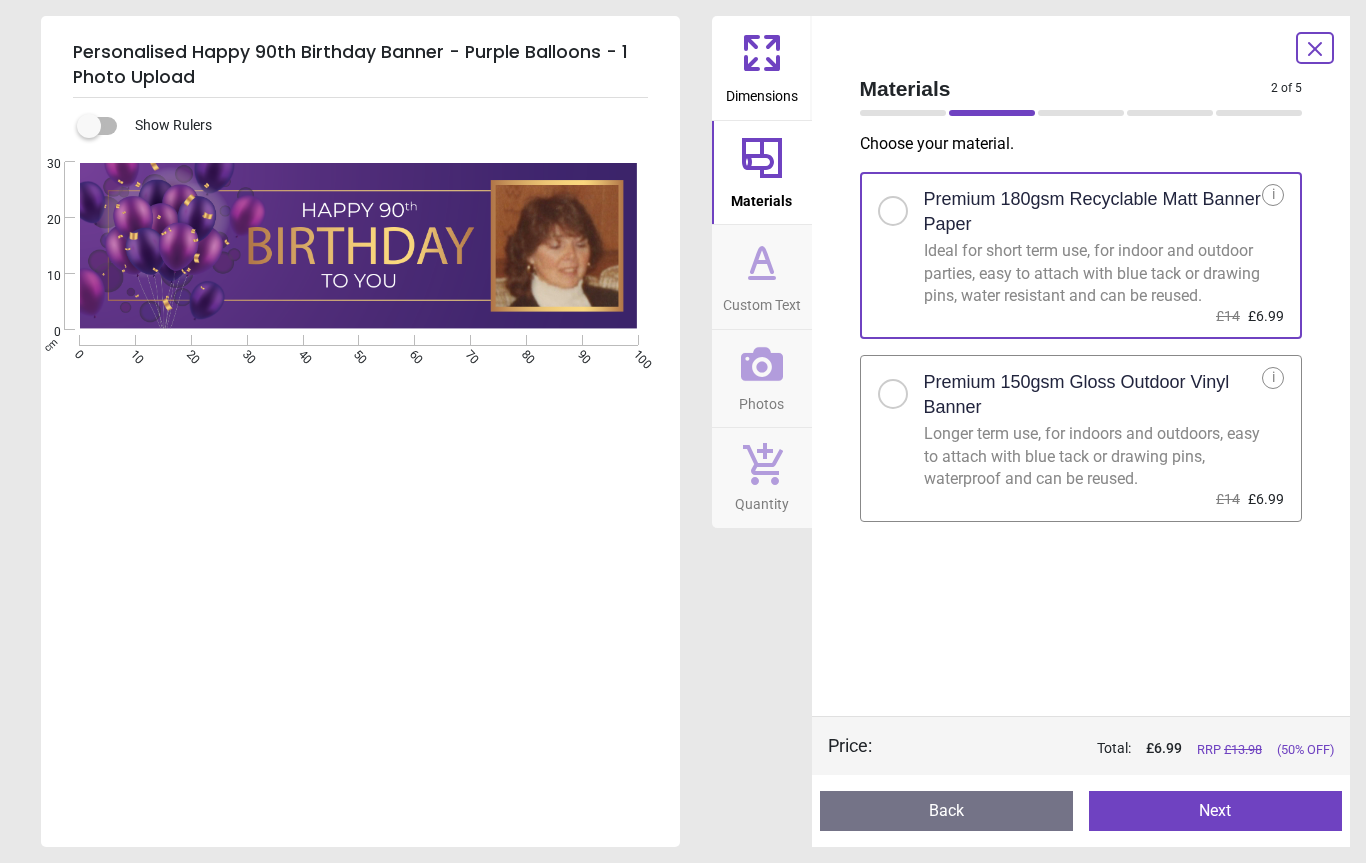 click on "Back" at bounding box center (946, 811) 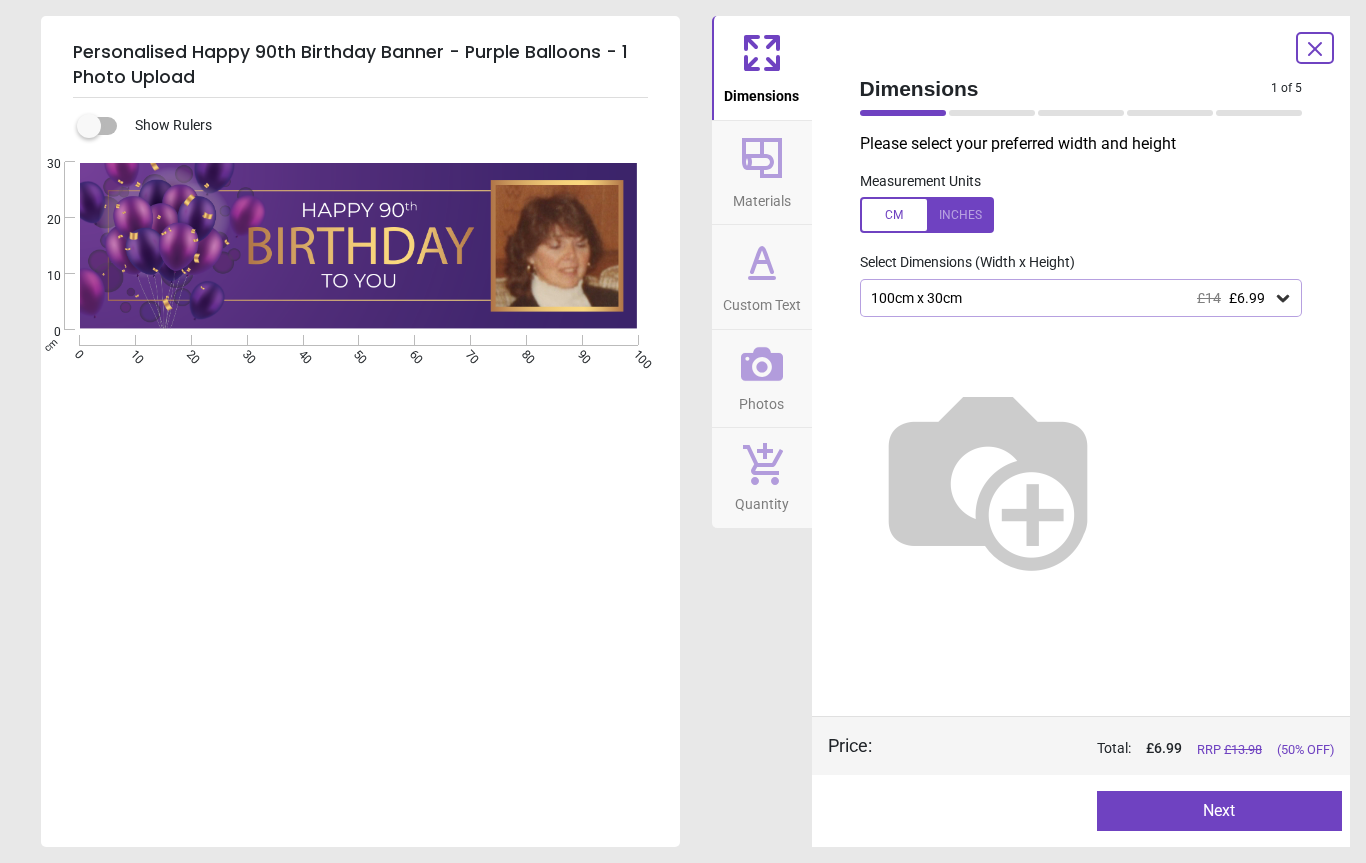 click 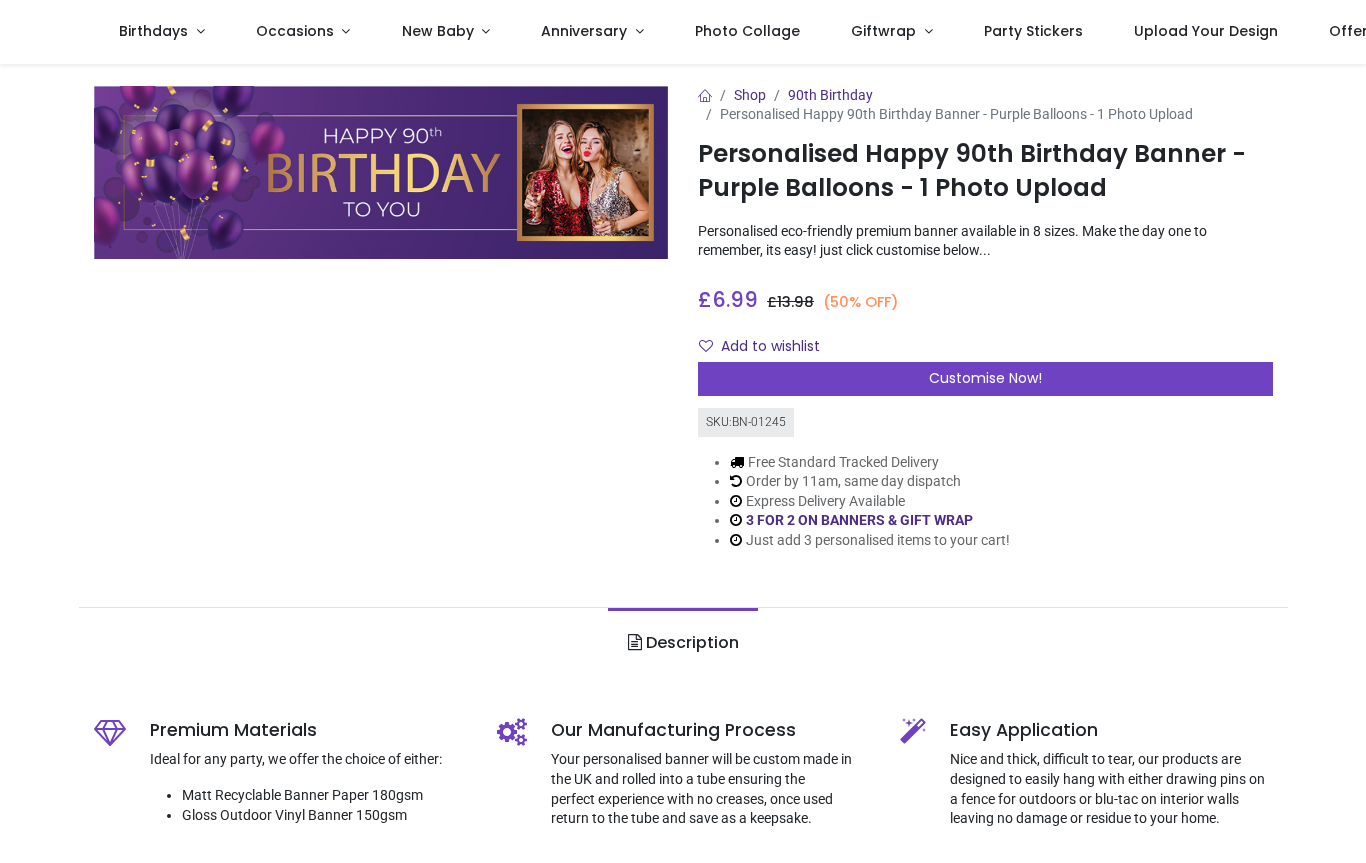 click on "Birthdays" at bounding box center [162, 32] 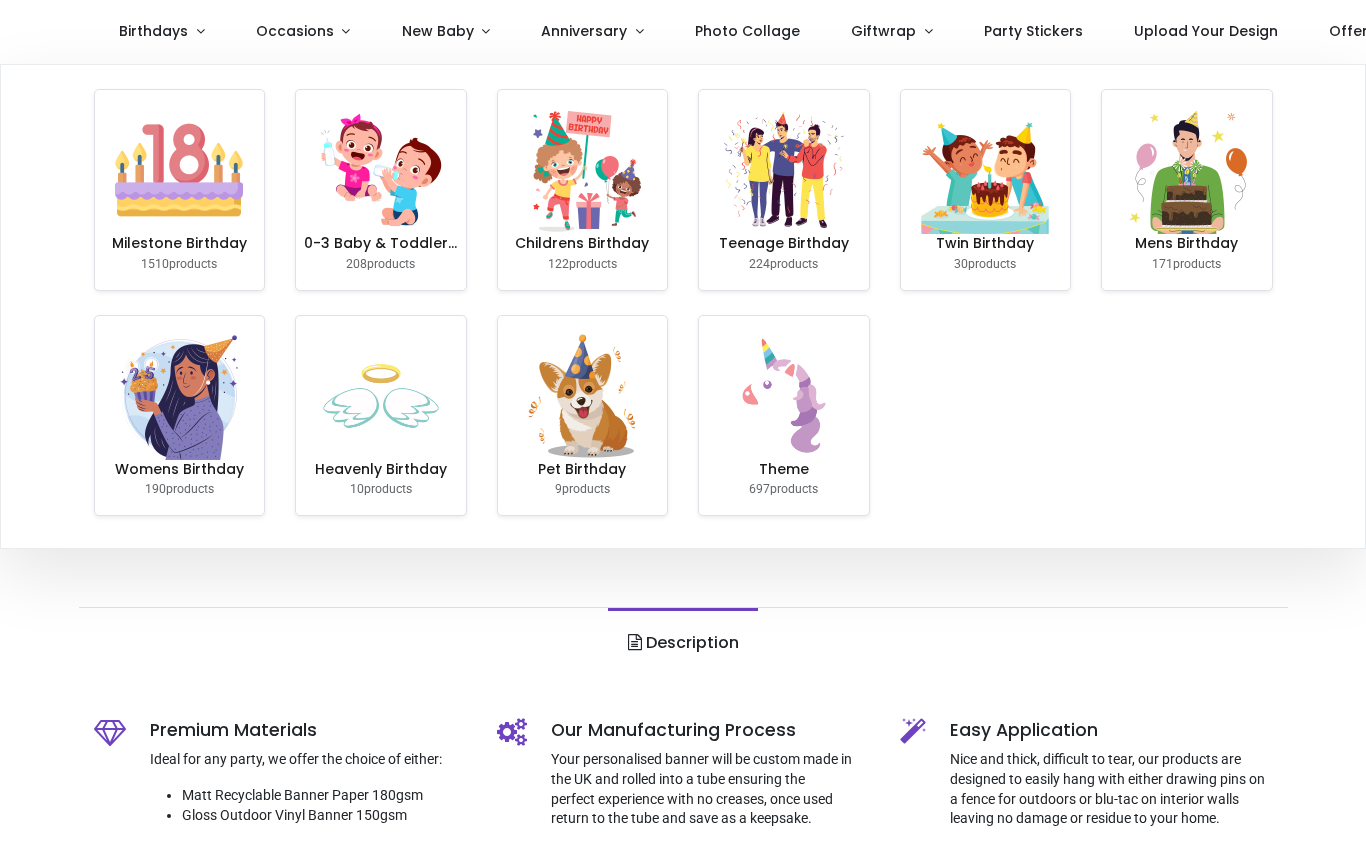 click on "Birthdays" at bounding box center (162, 32) 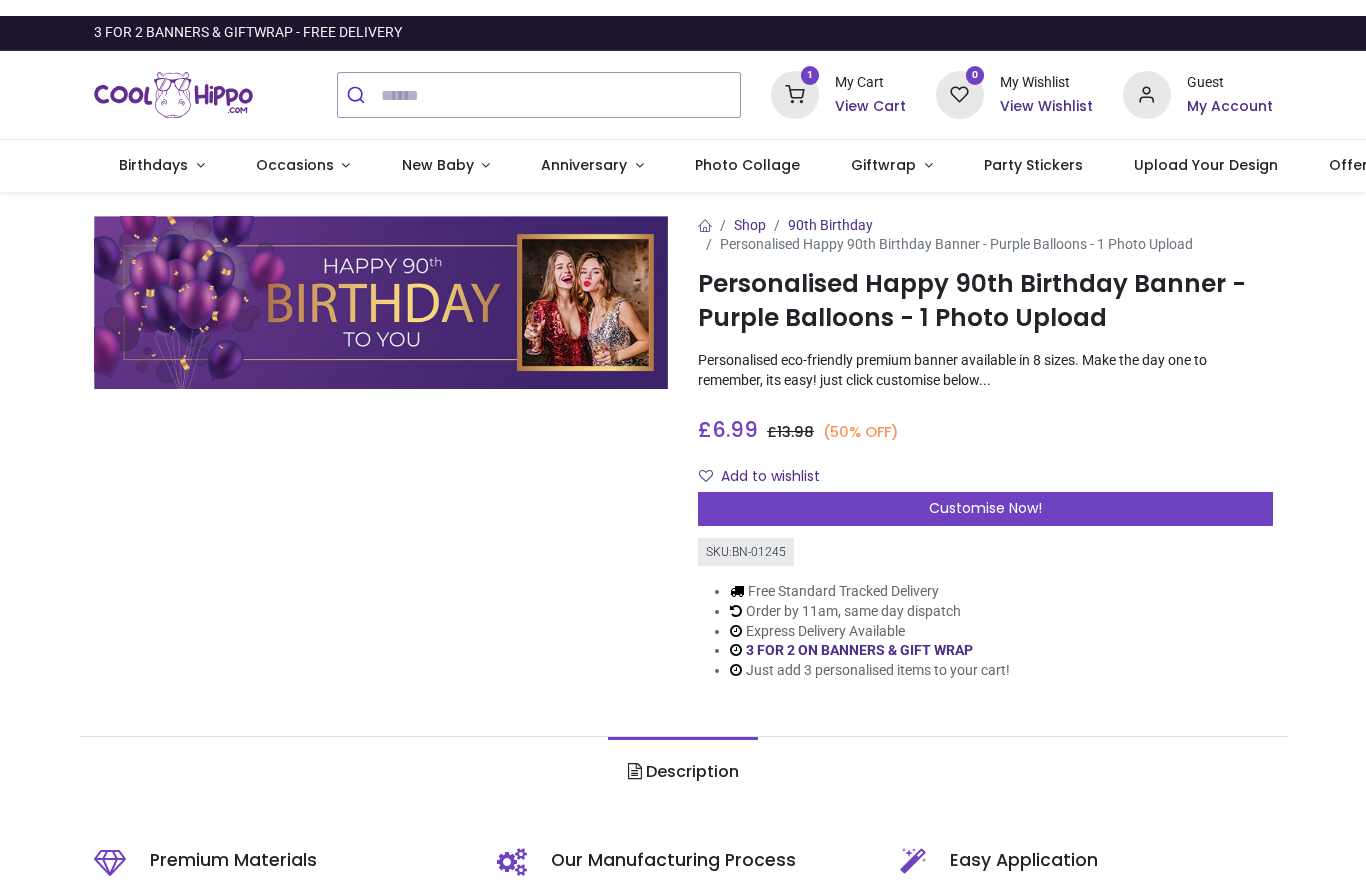 scroll, scrollTop: 0, scrollLeft: 0, axis: both 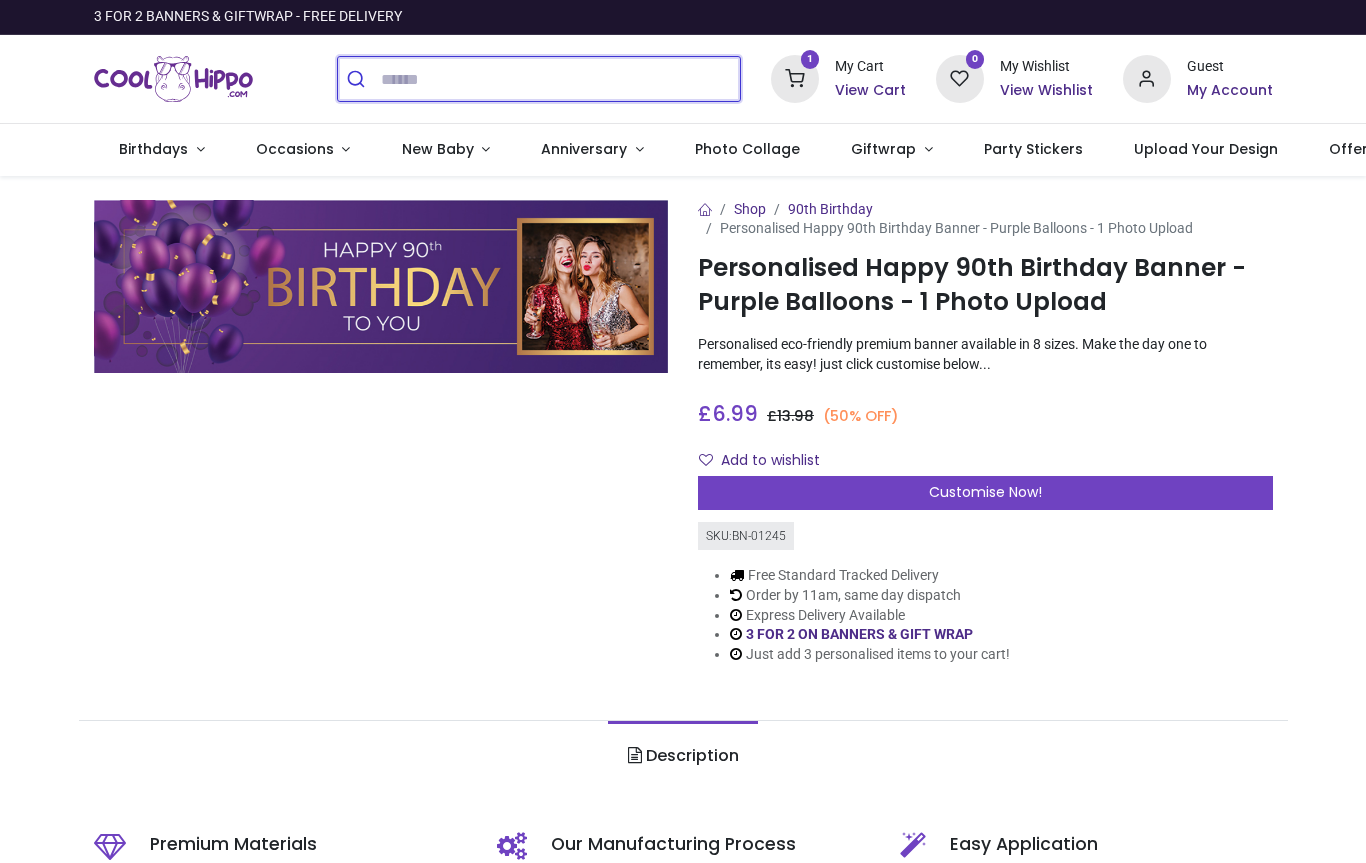 click at bounding box center (560, 79) 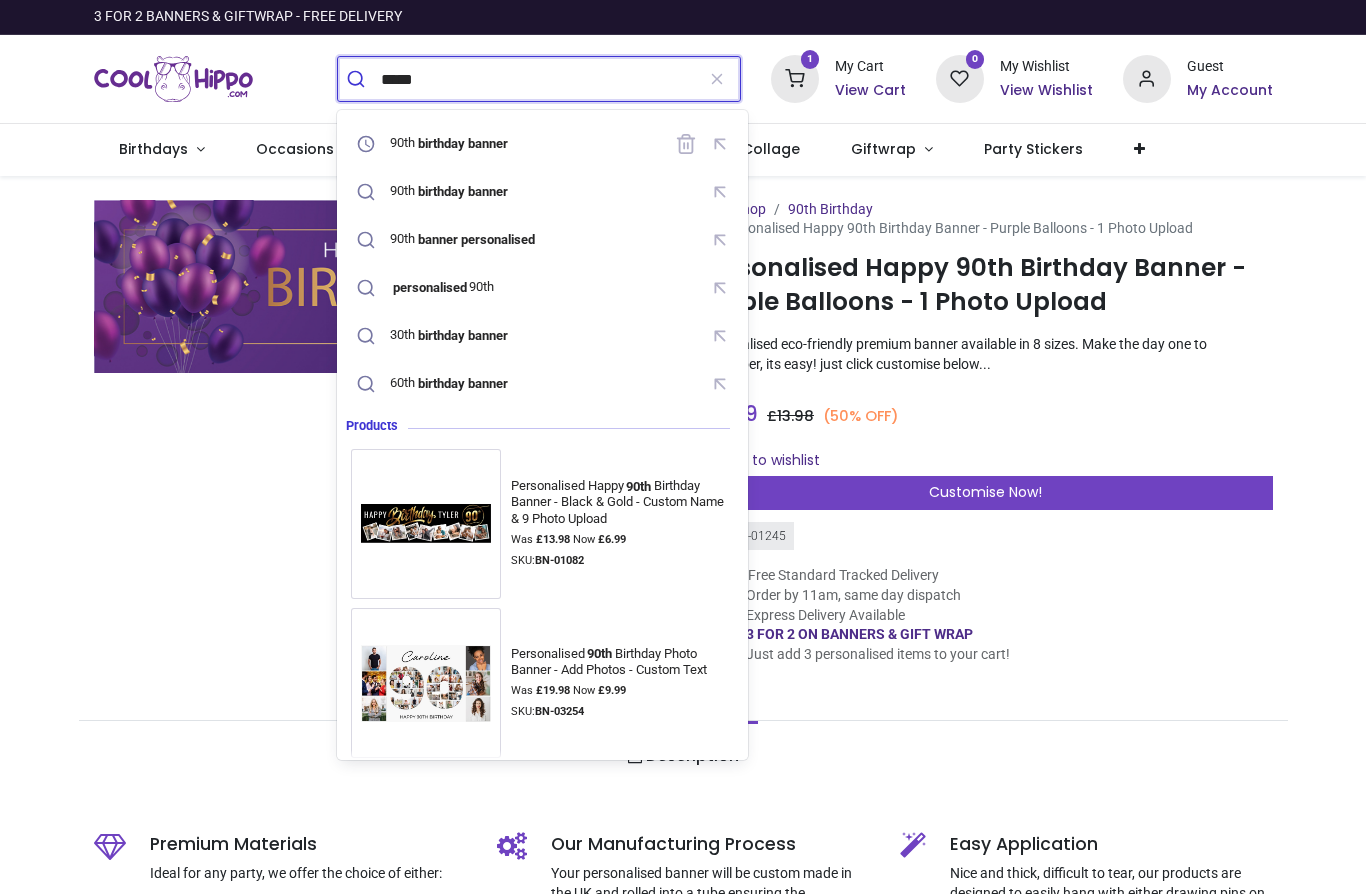 type on "******" 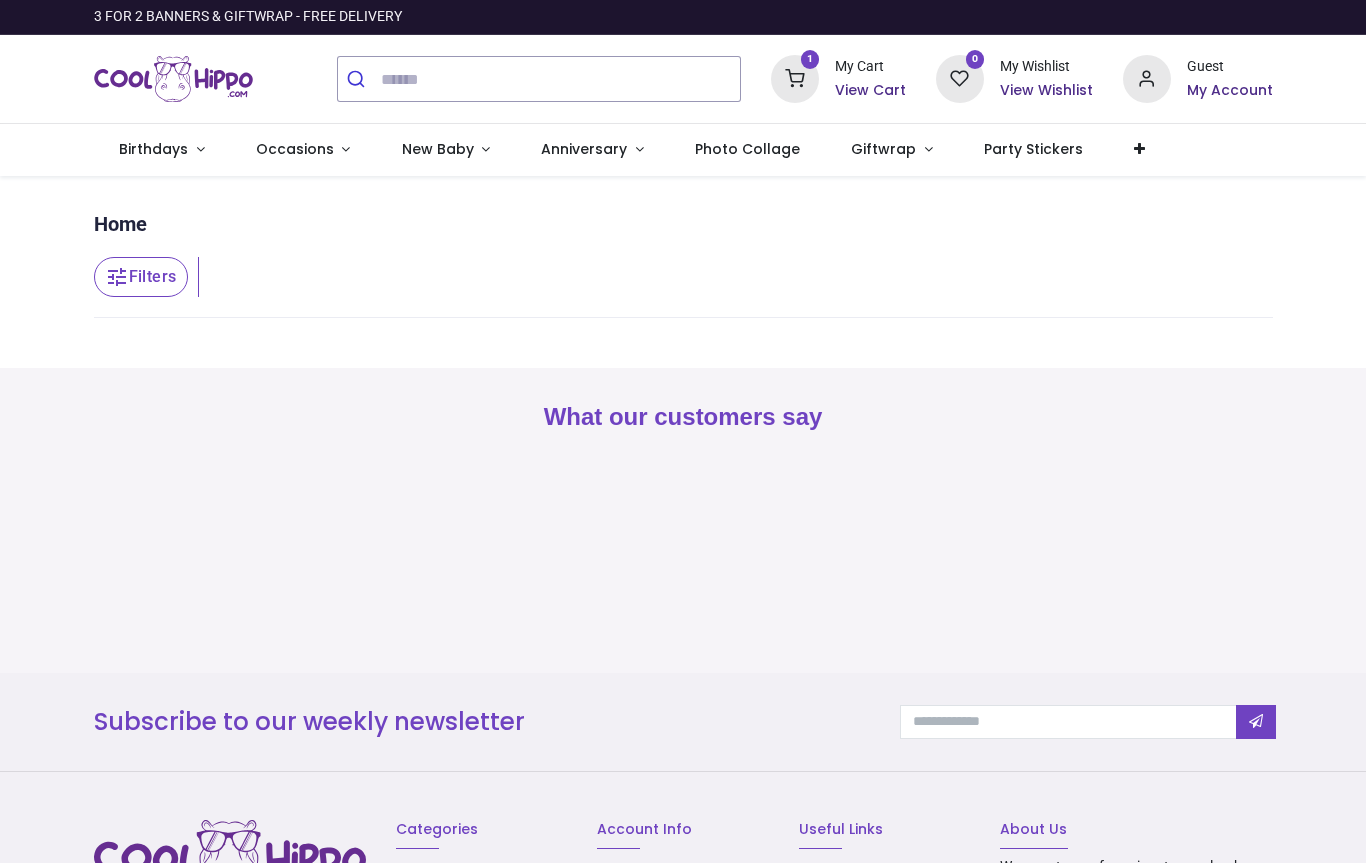 scroll, scrollTop: 0, scrollLeft: 0, axis: both 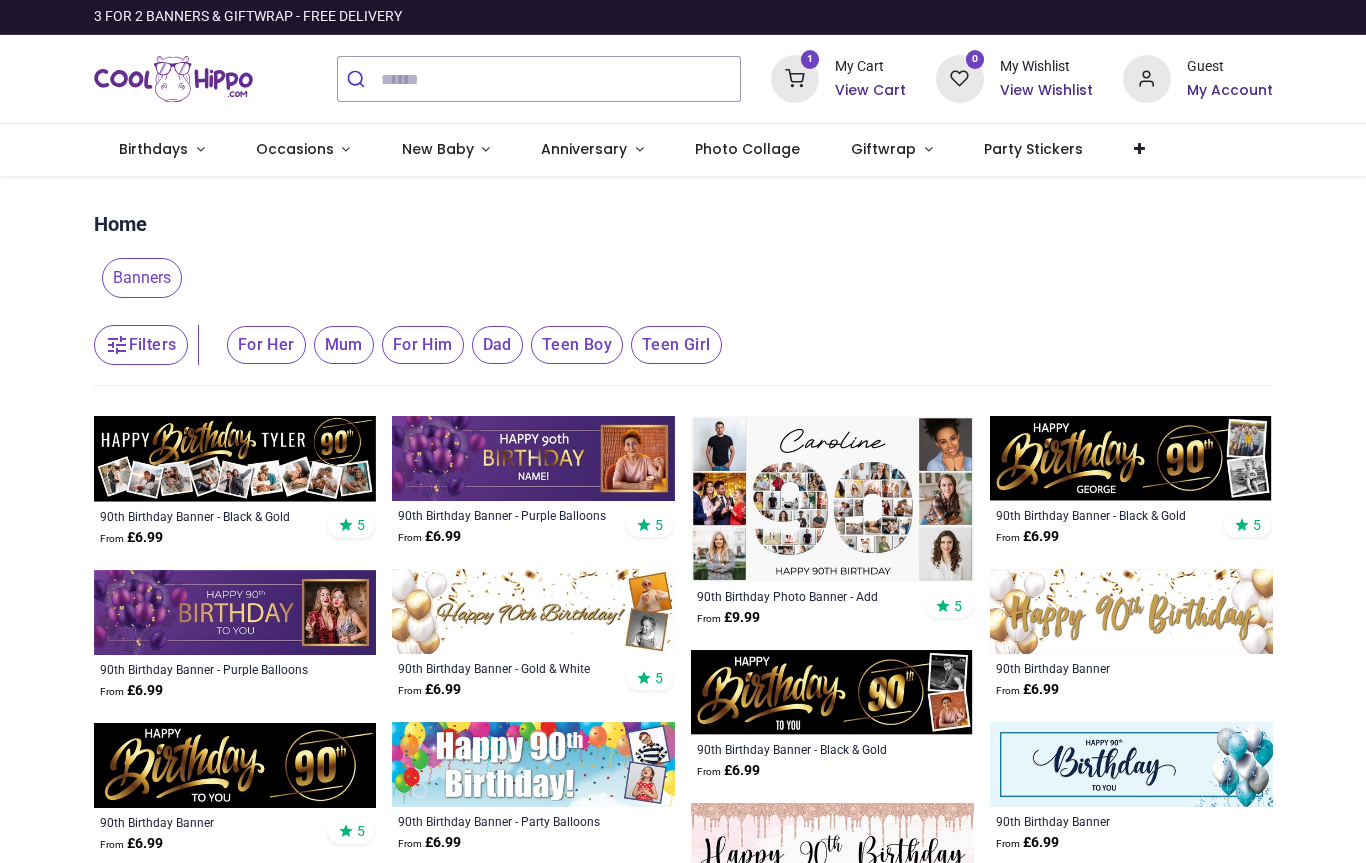 click at bounding box center [533, 458] 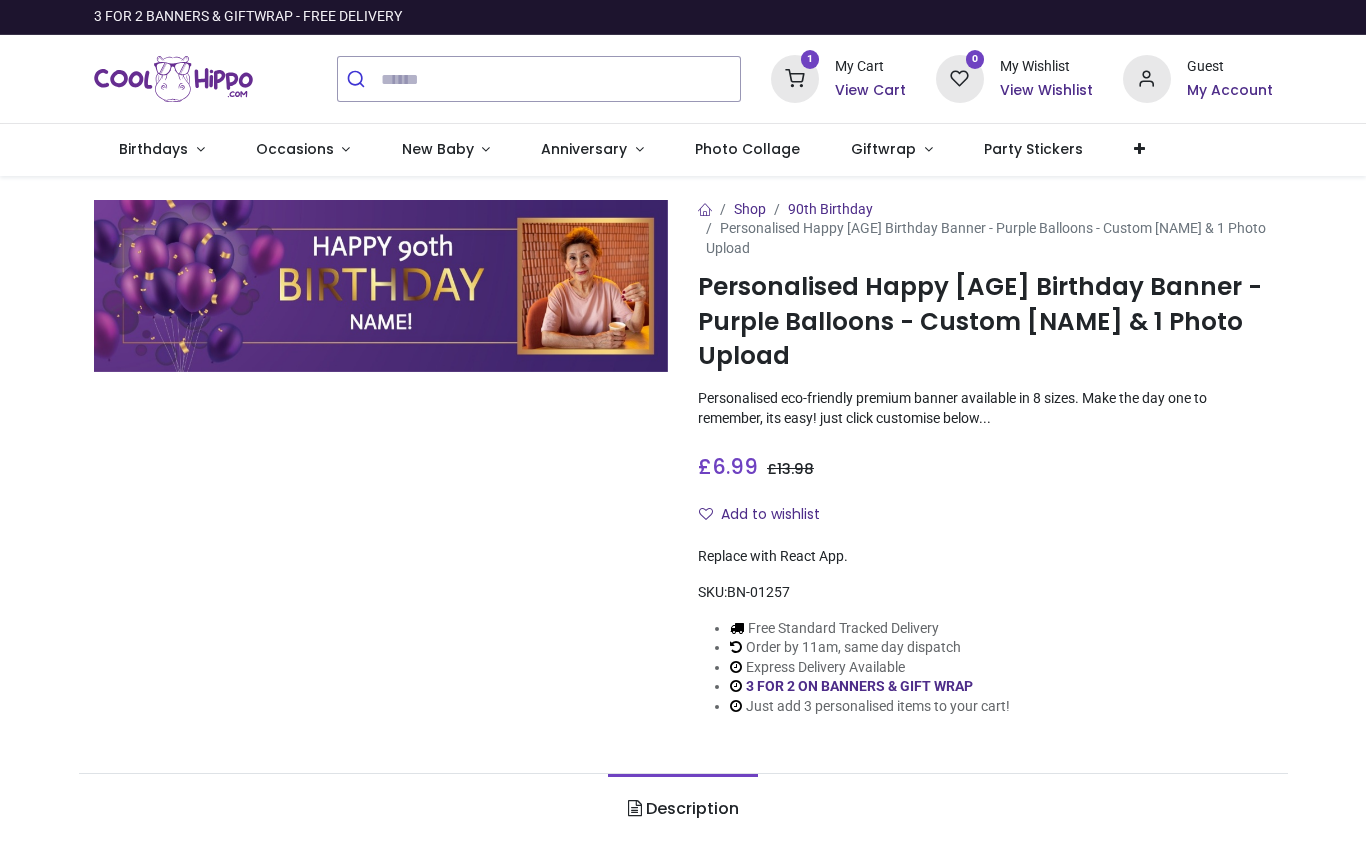scroll, scrollTop: 0, scrollLeft: 0, axis: both 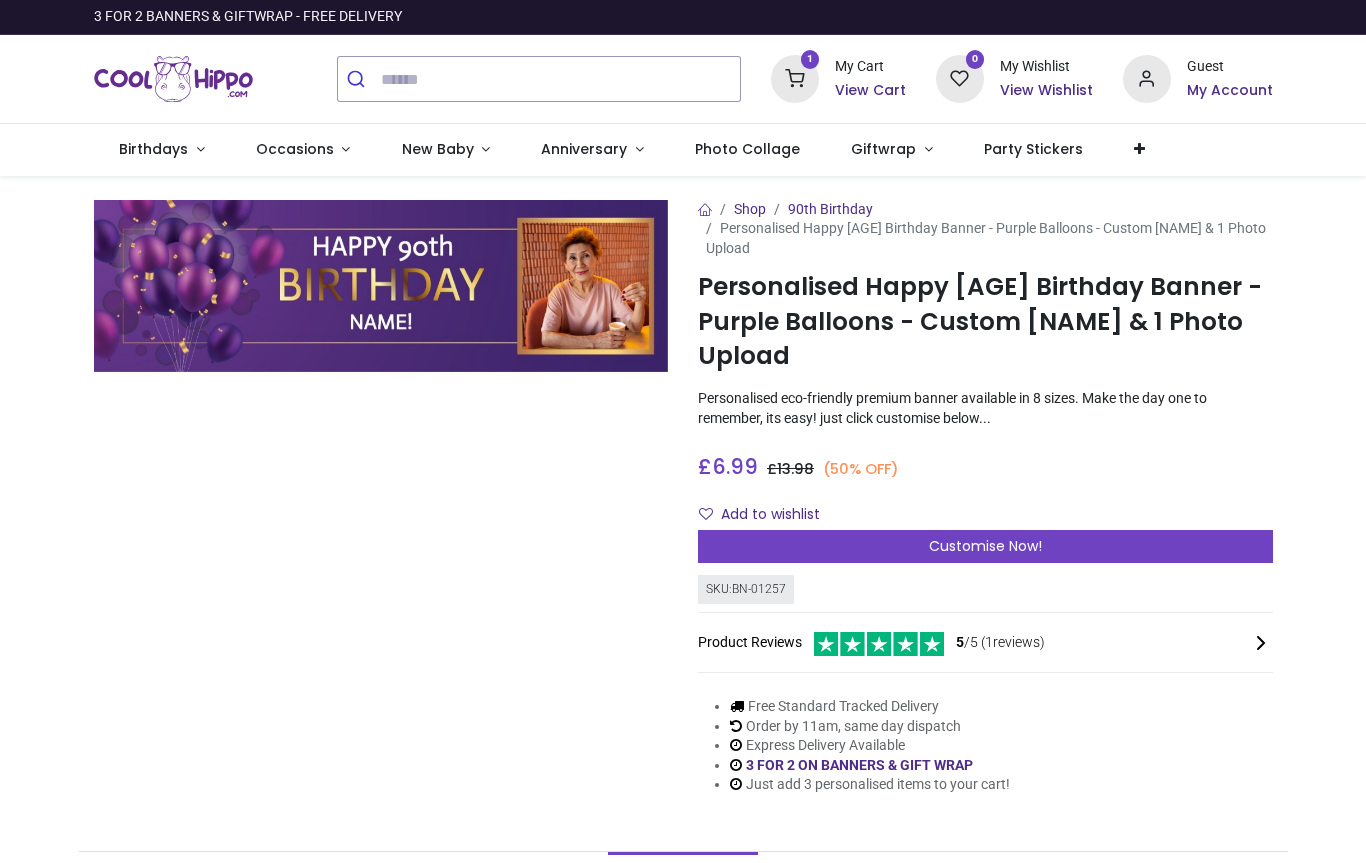 click on "Customise Now!" at bounding box center [985, 546] 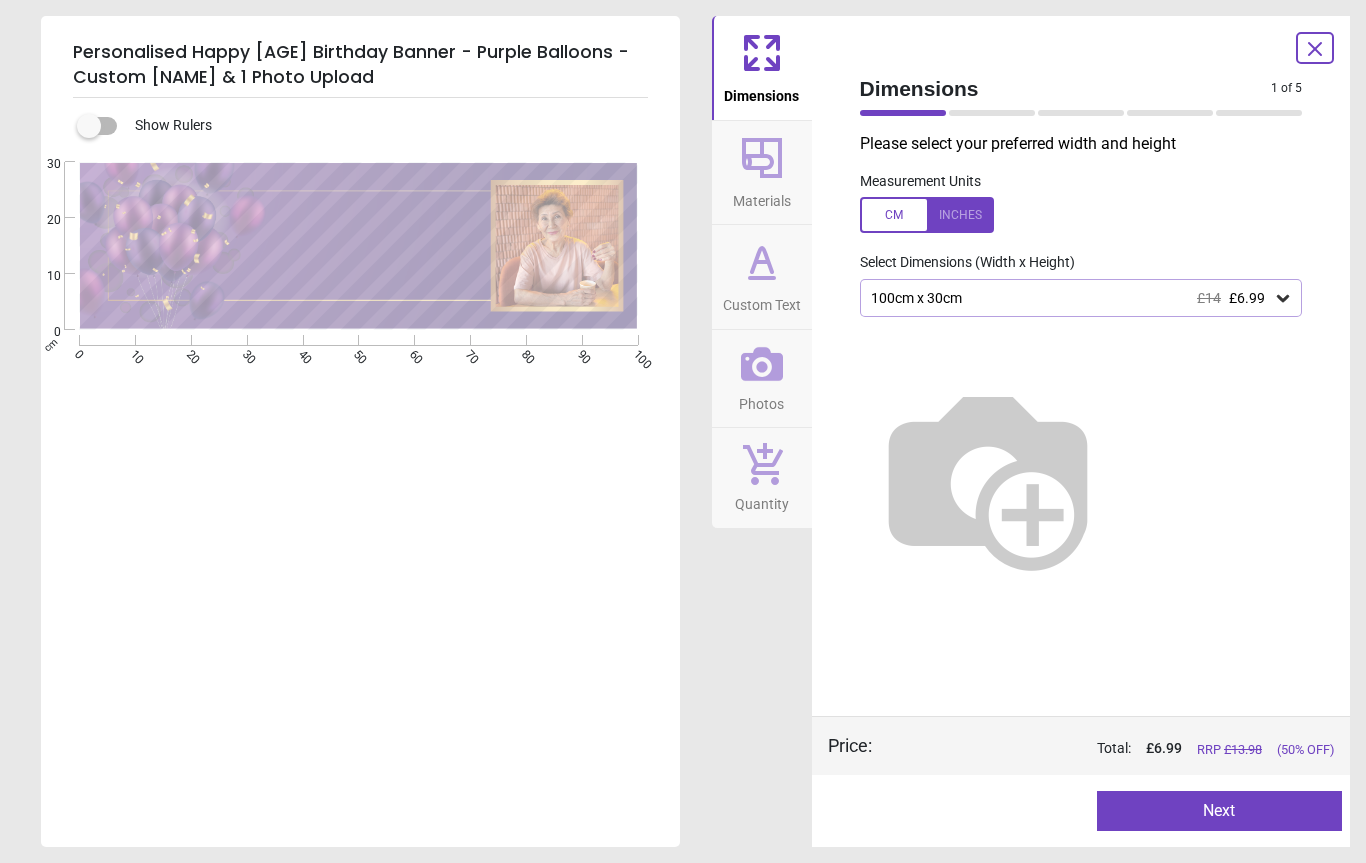 click on "Next" at bounding box center (1219, 811) 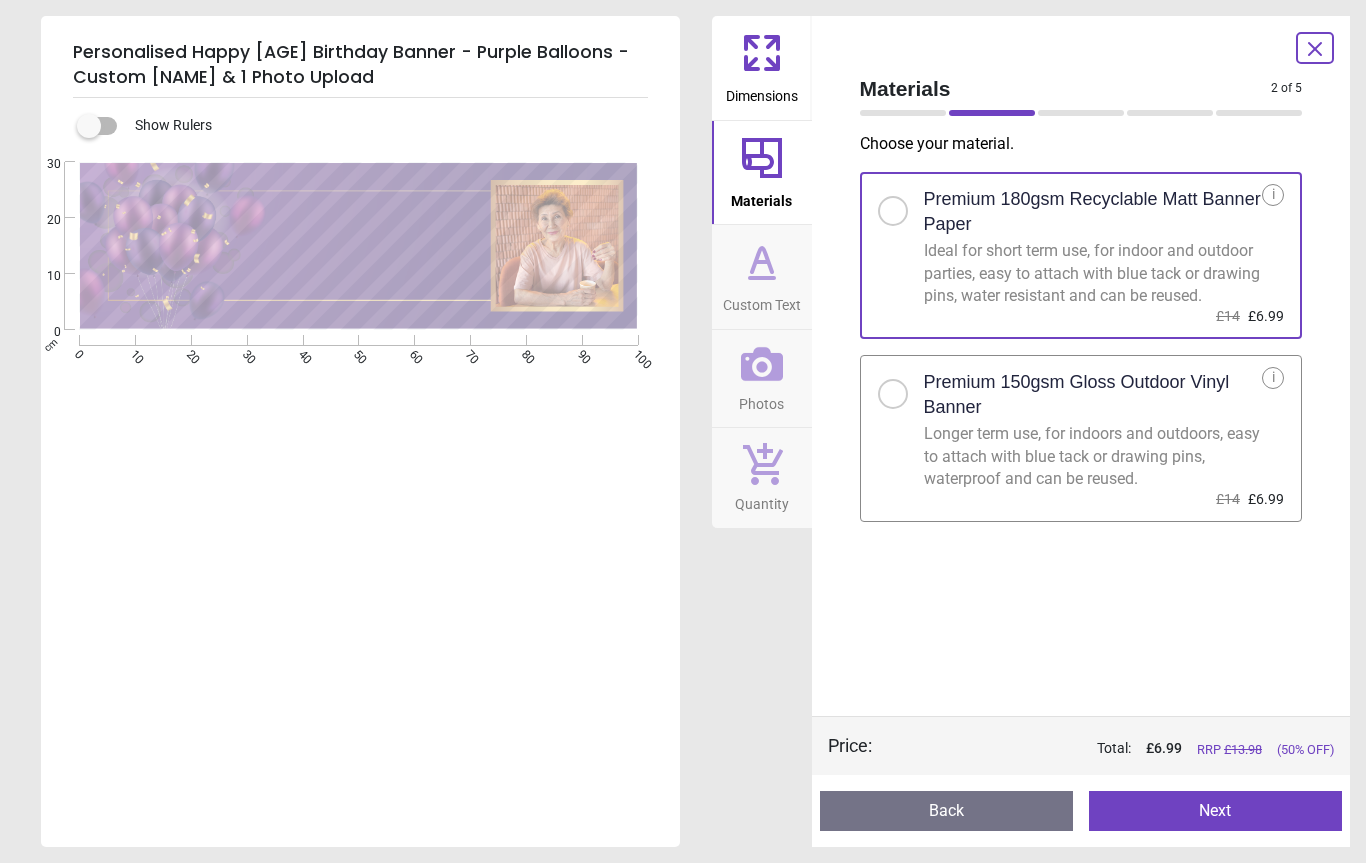 click on "Next" at bounding box center [1215, 811] 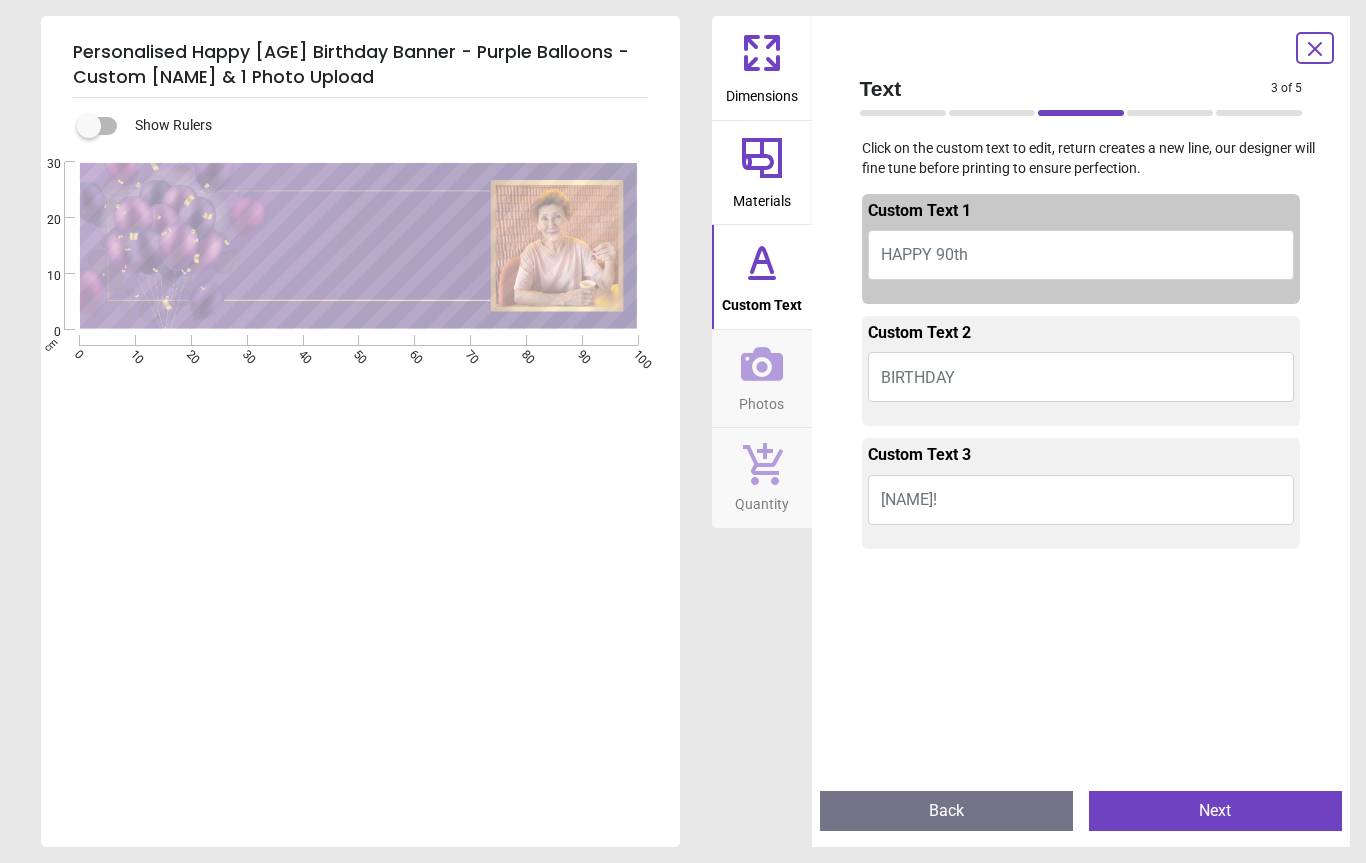click on "NAME!" at bounding box center [1081, 500] 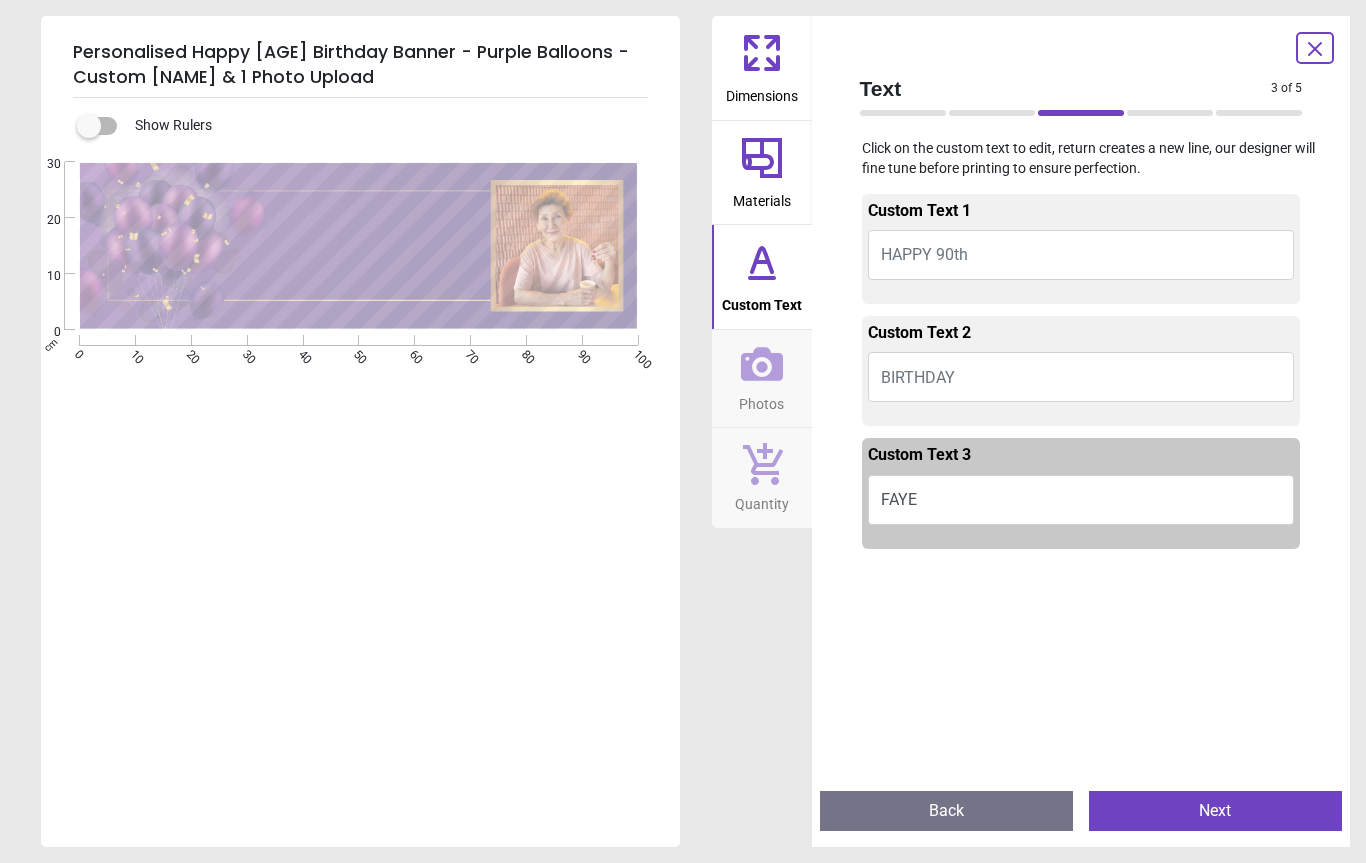 type on "****" 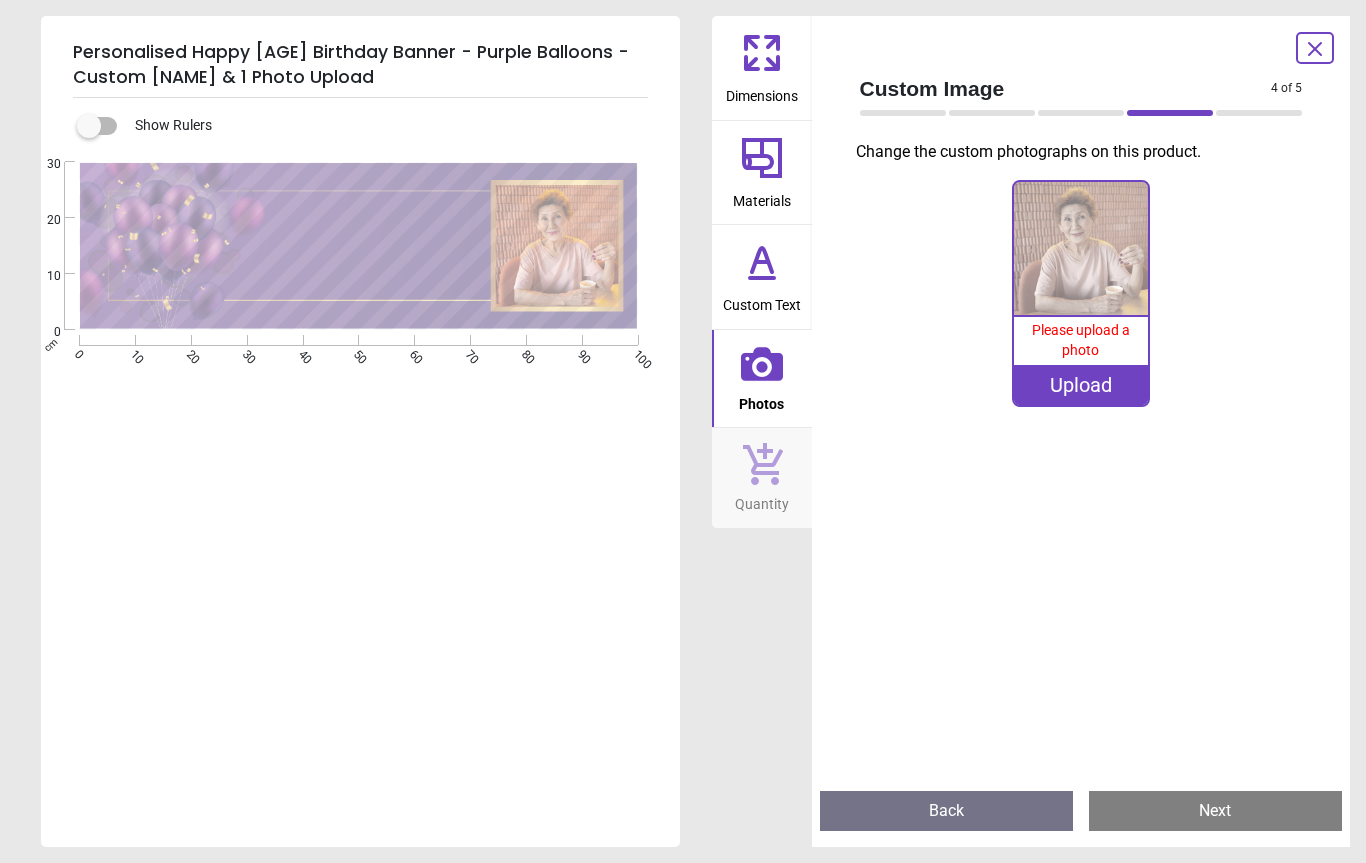 click on "Upload" at bounding box center [1081, 385] 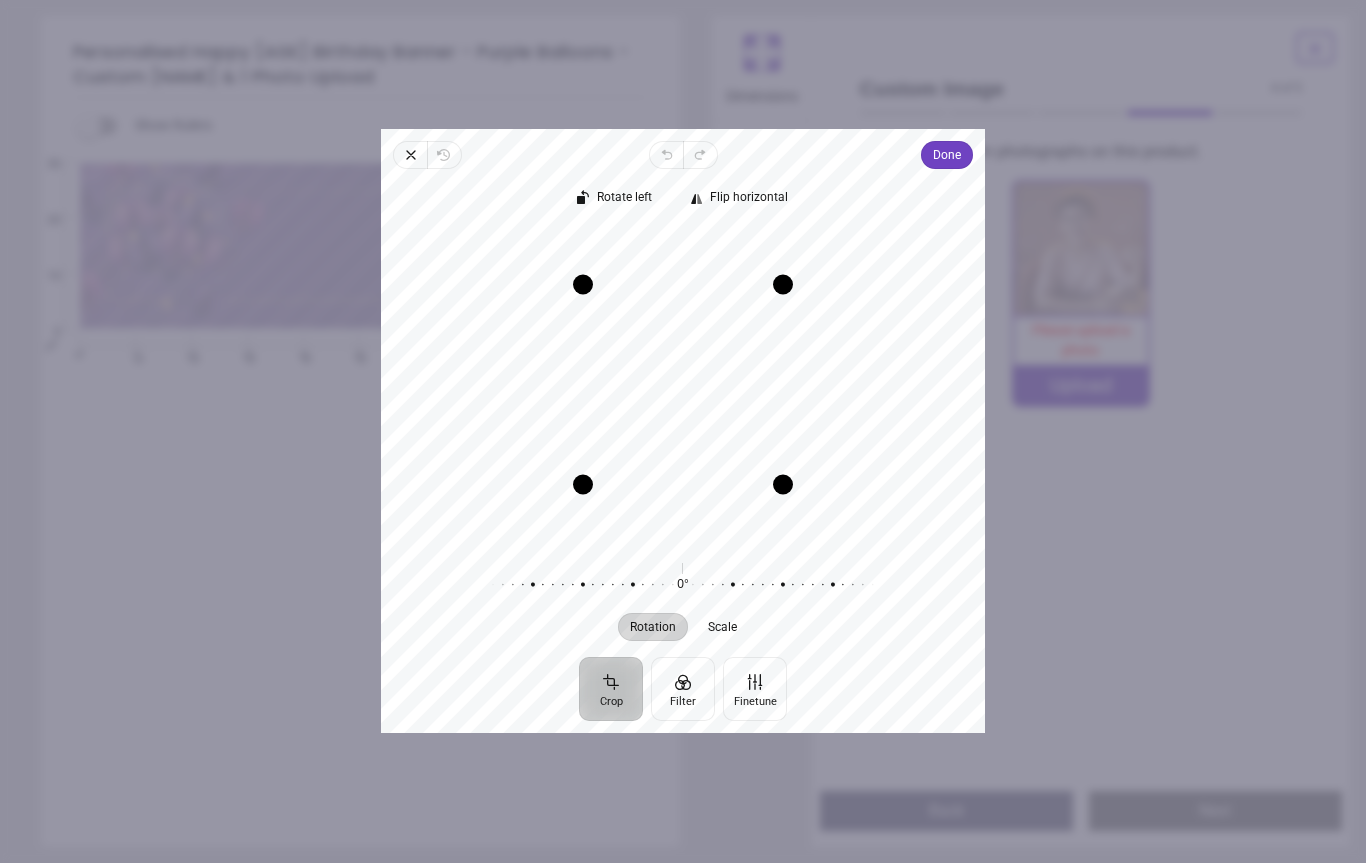 click on "Done" at bounding box center [947, 155] 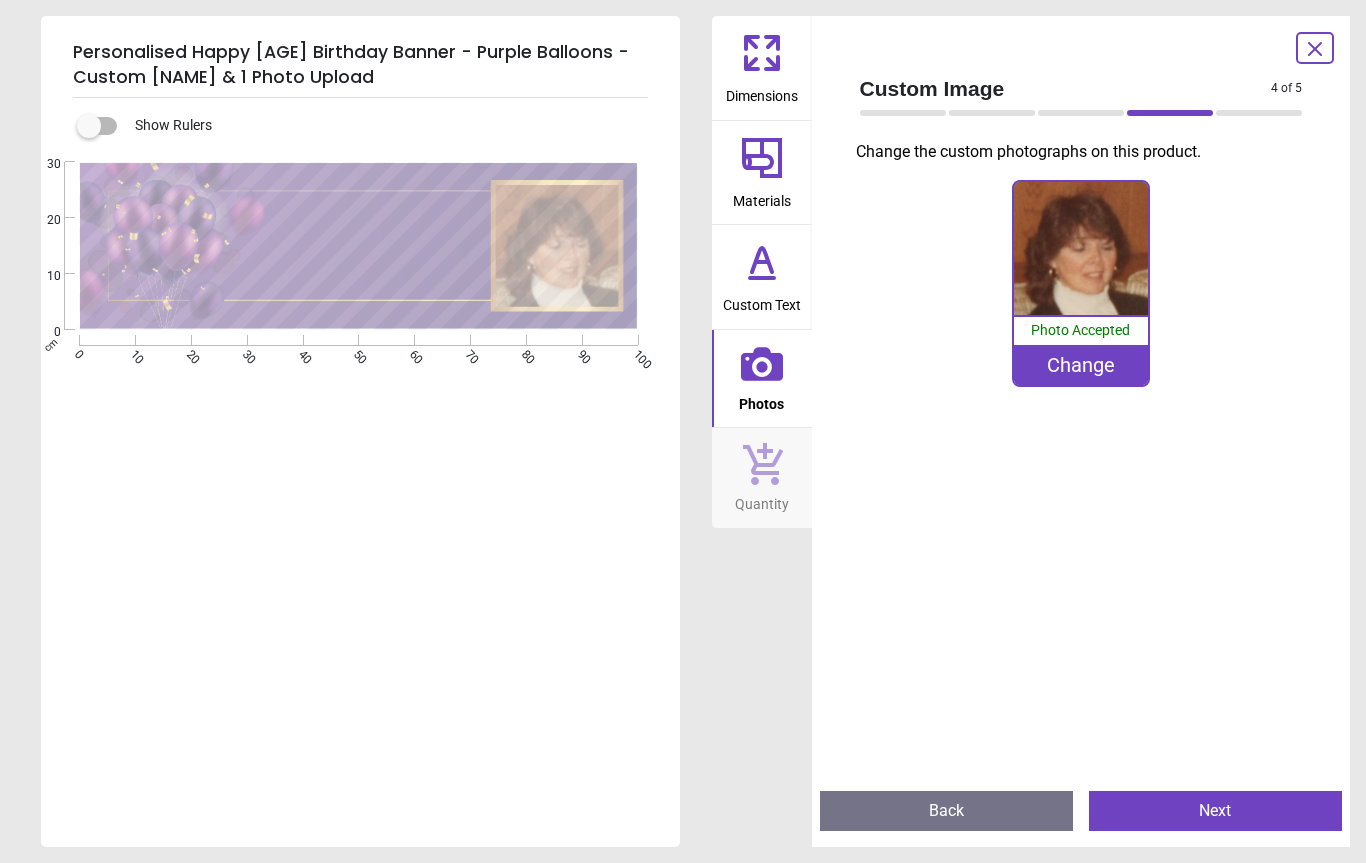 click on "Next" at bounding box center [1215, 811] 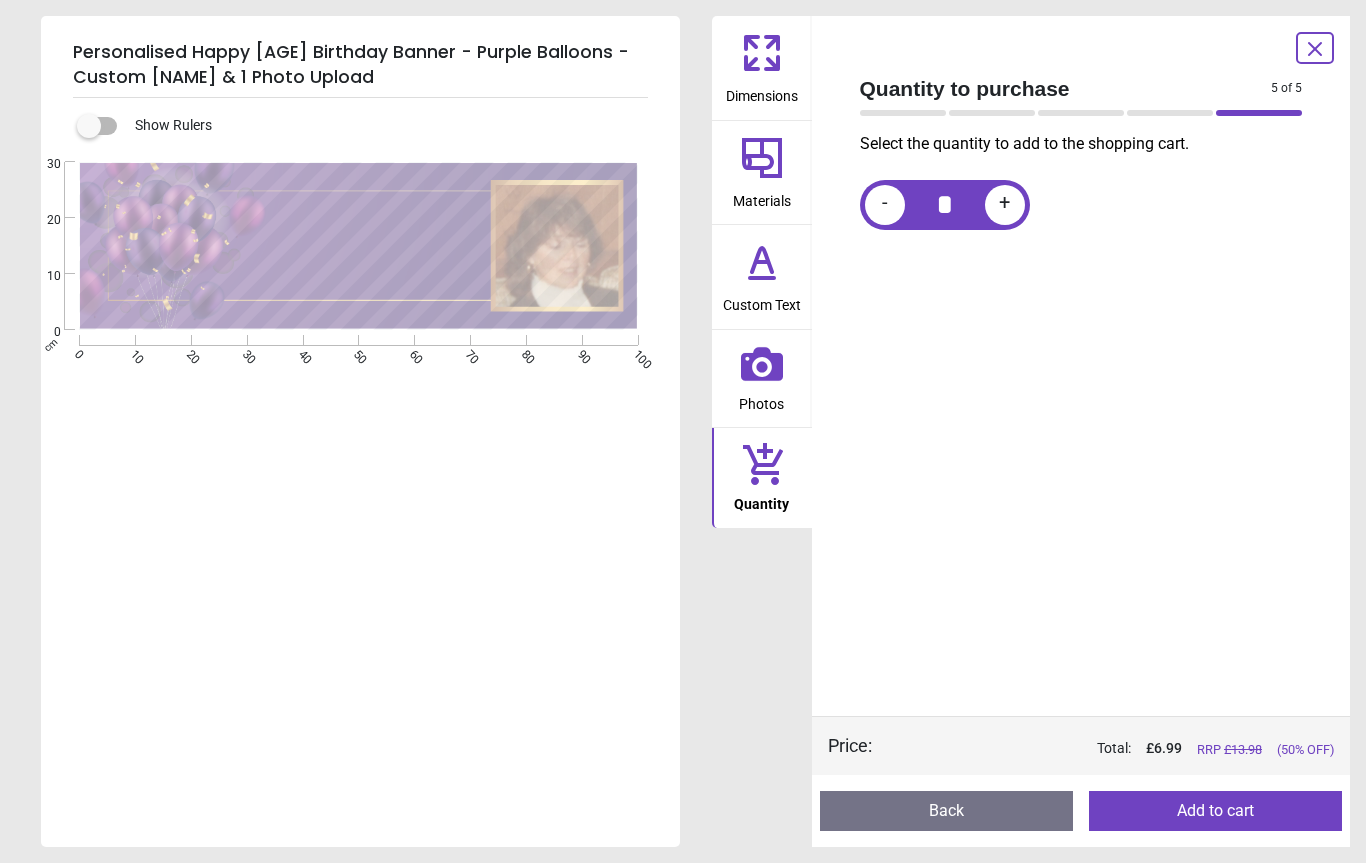 click on "Add to cart" at bounding box center (1215, 811) 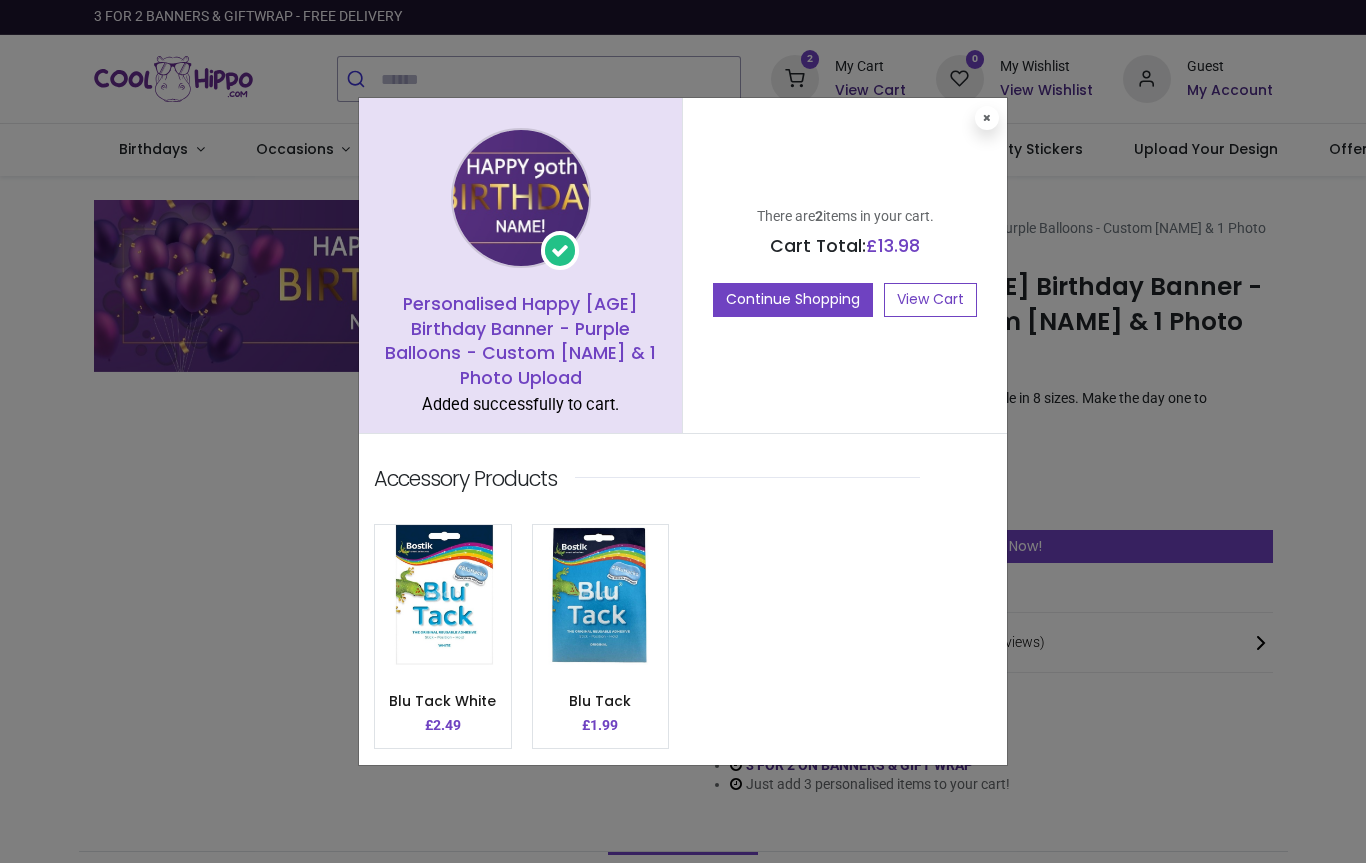 click on "View Cart" at bounding box center [930, 300] 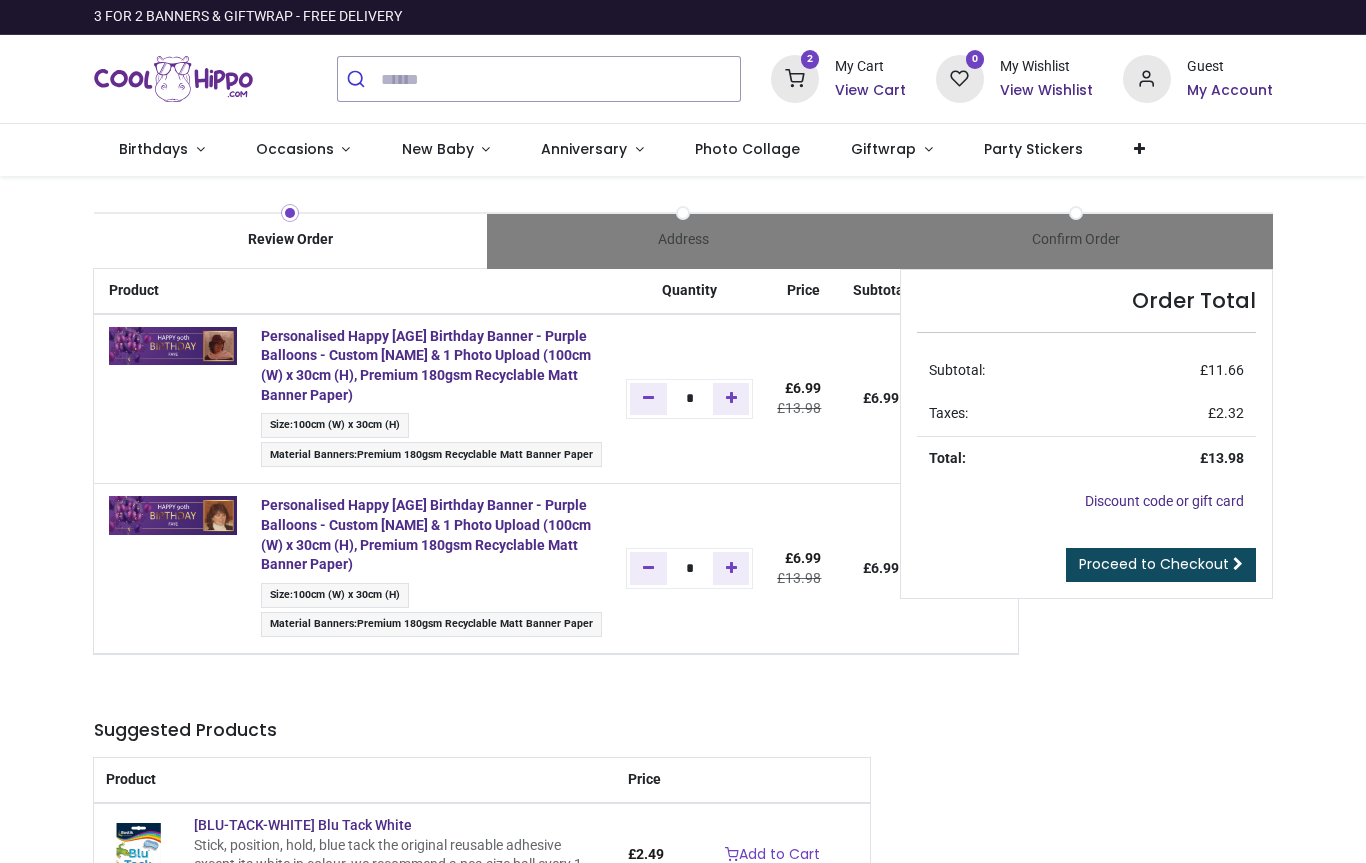 scroll, scrollTop: 0, scrollLeft: 0, axis: both 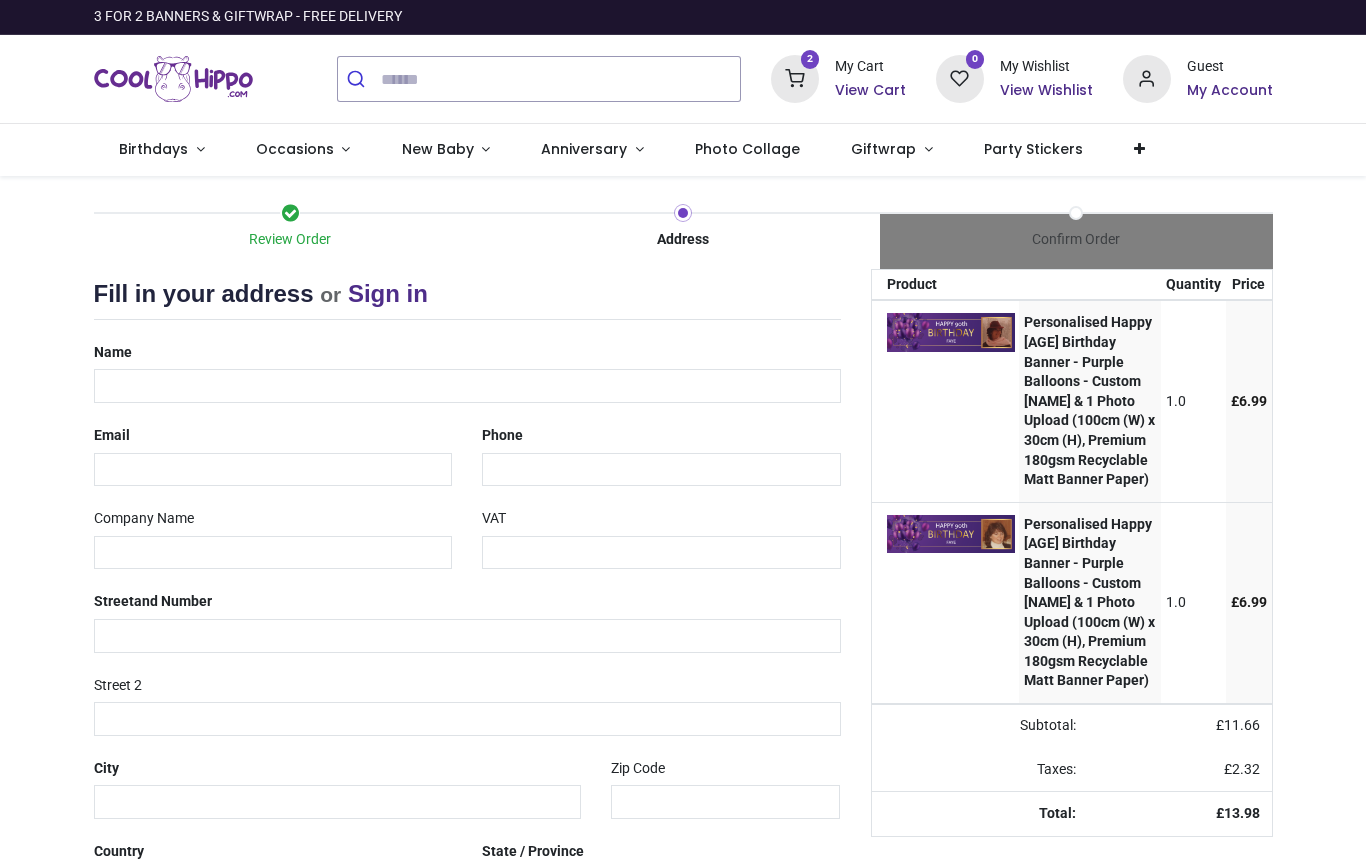 select on "***" 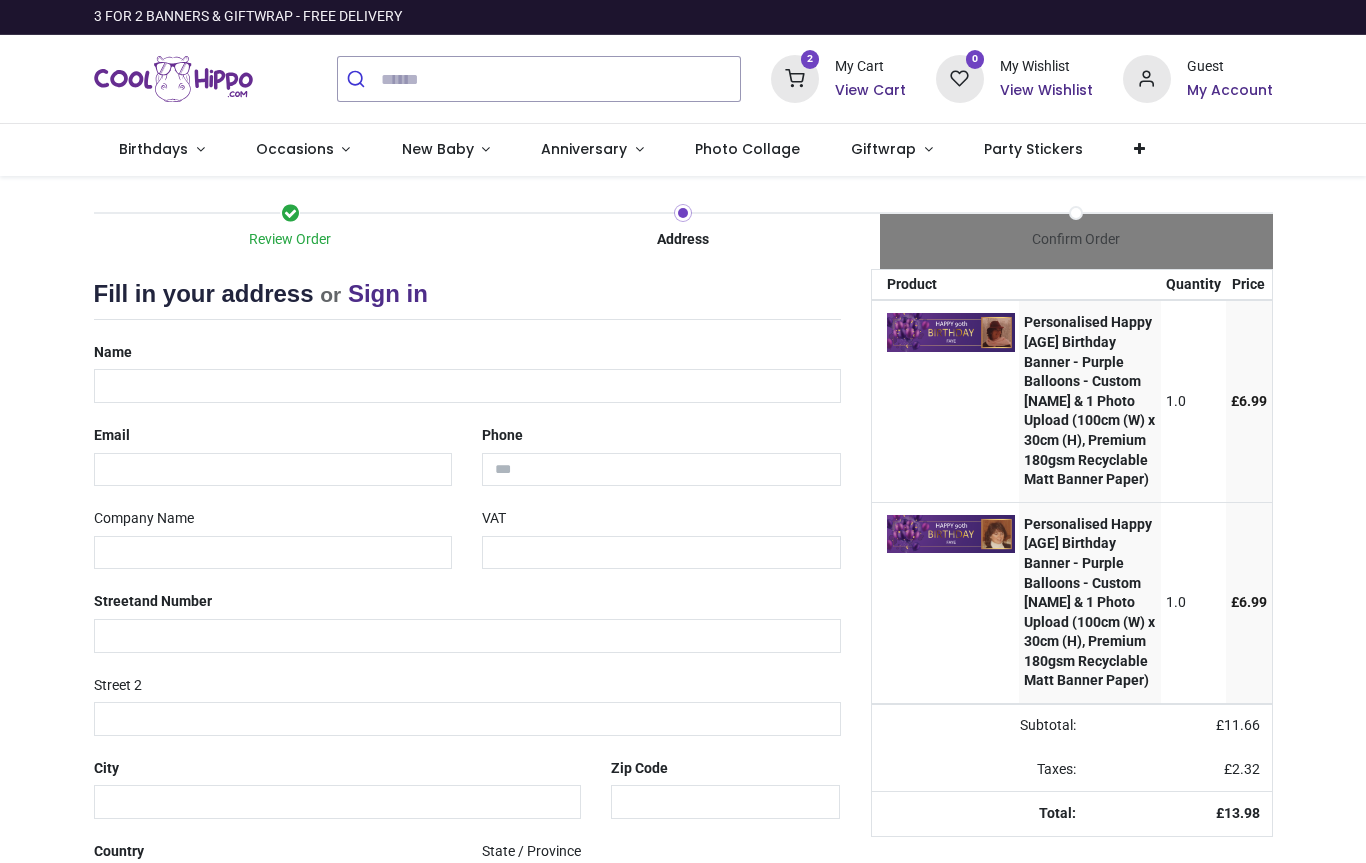 click on "Name" at bounding box center [113, 353] 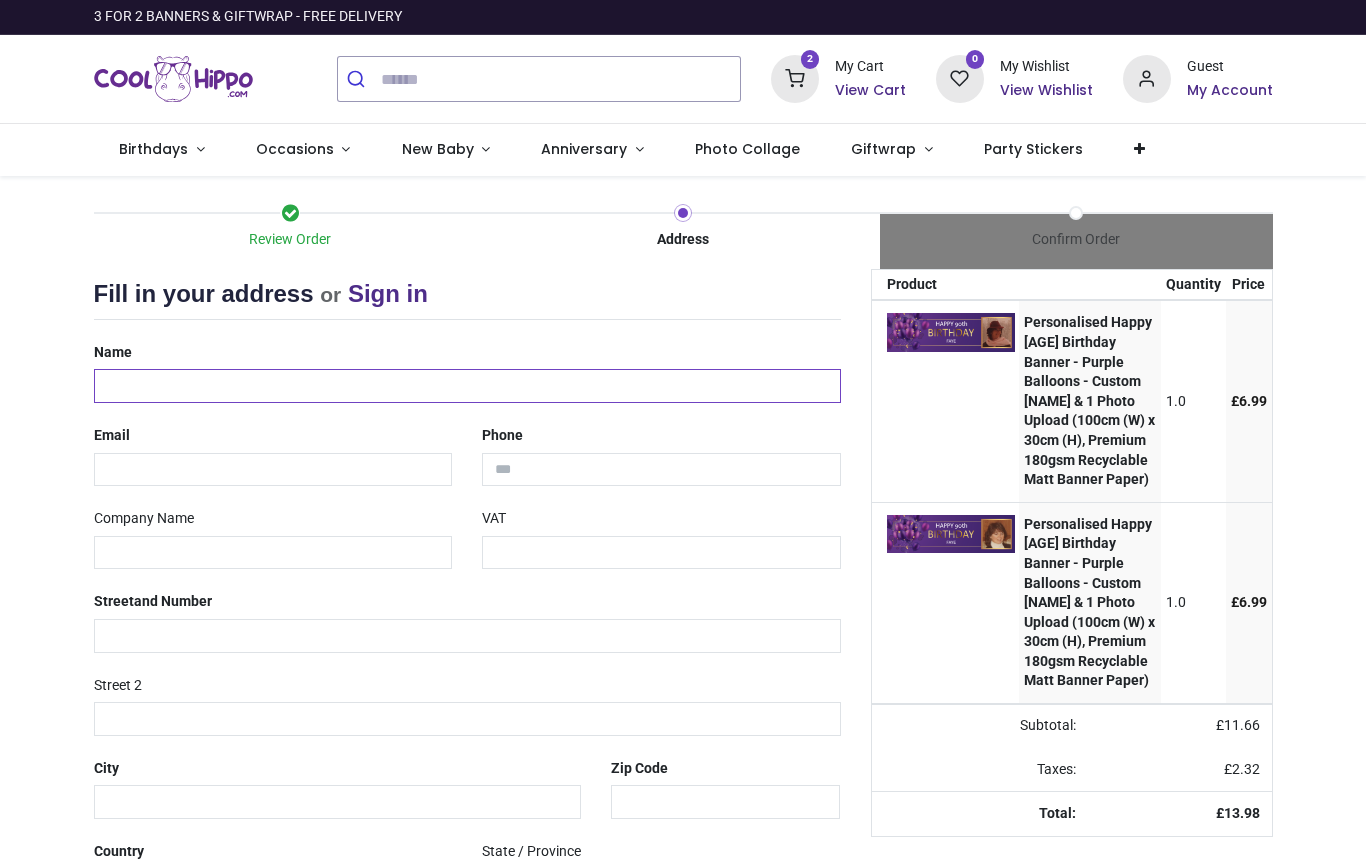 click at bounding box center [467, 386] 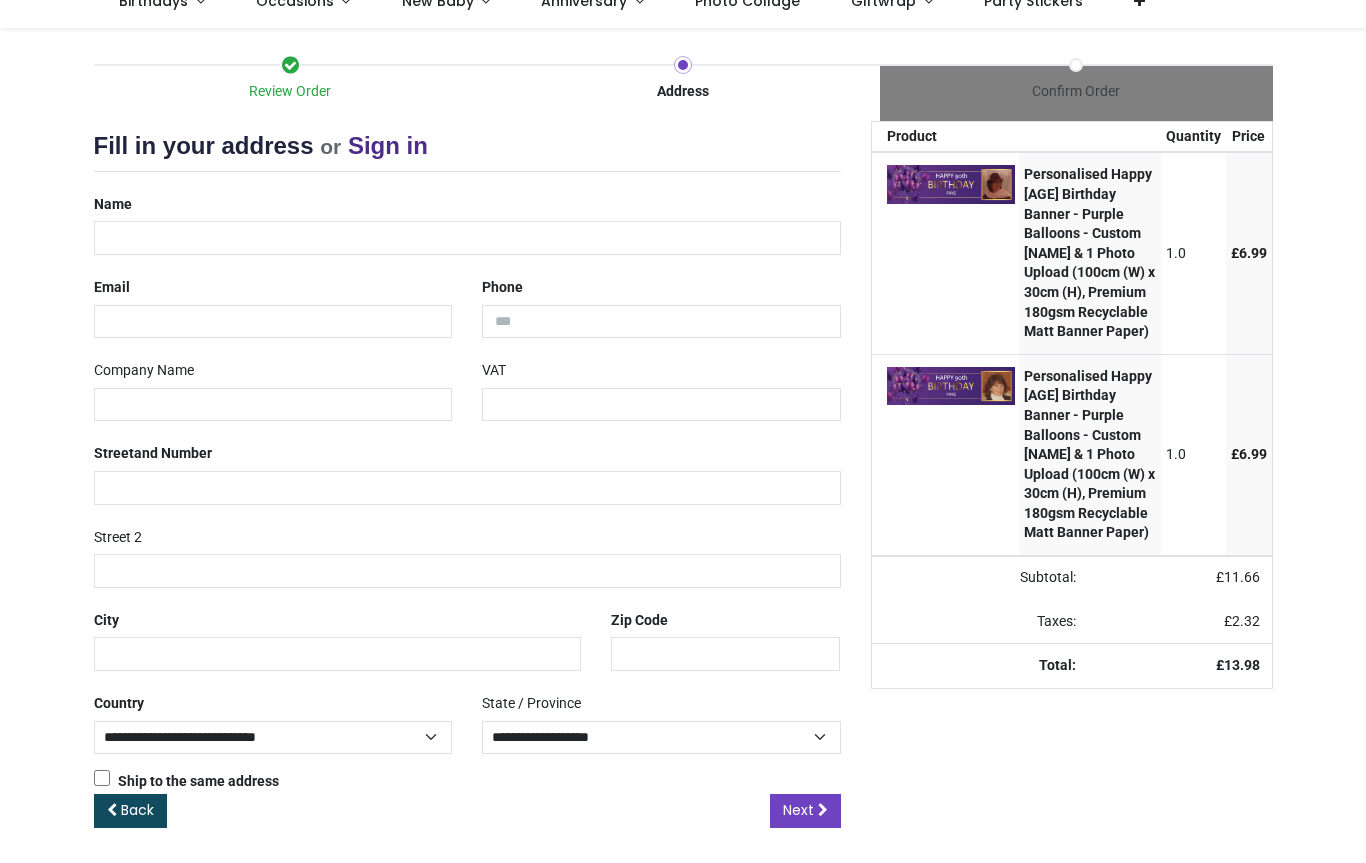 scroll, scrollTop: 146, scrollLeft: 0, axis: vertical 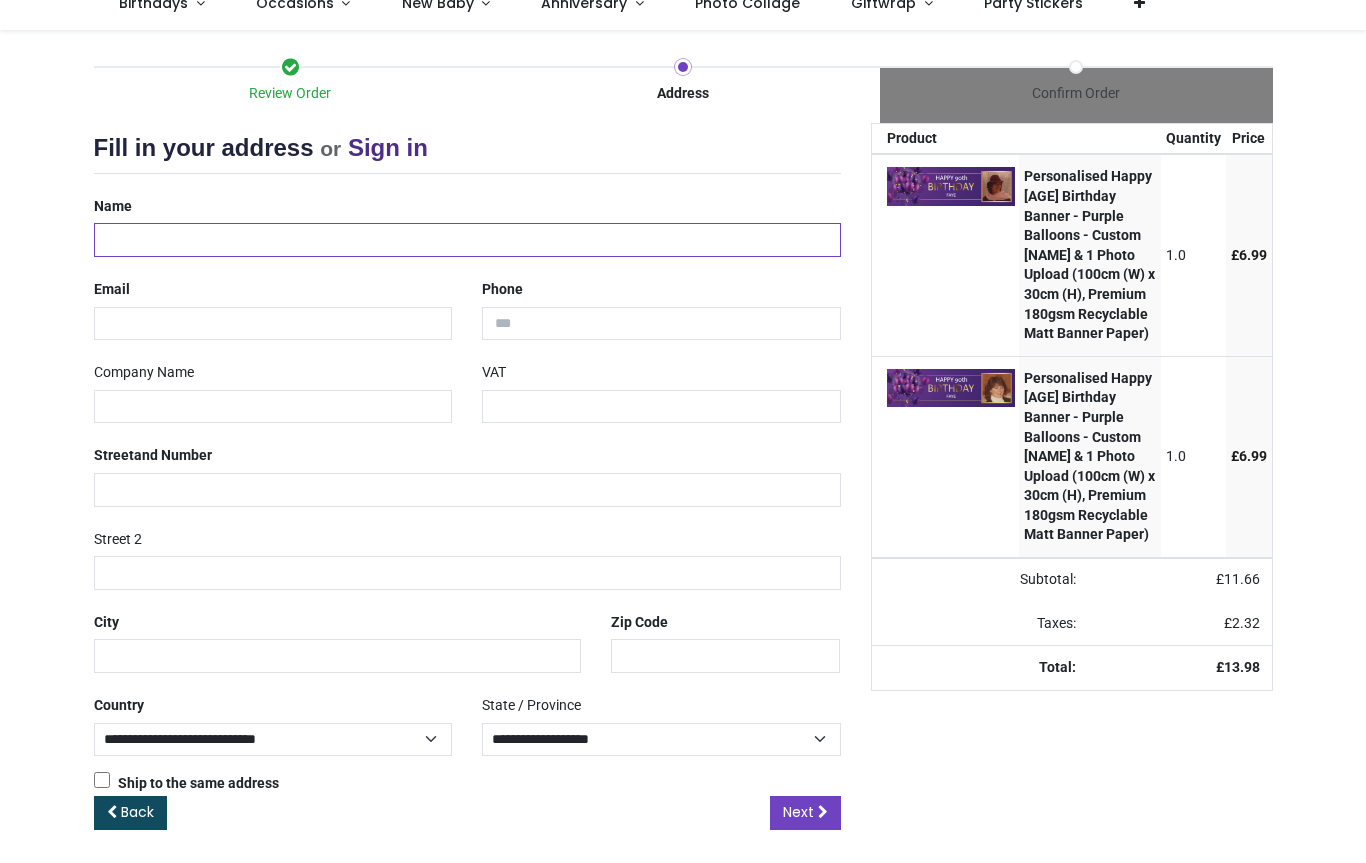 click on "Back" at bounding box center (137, 812) 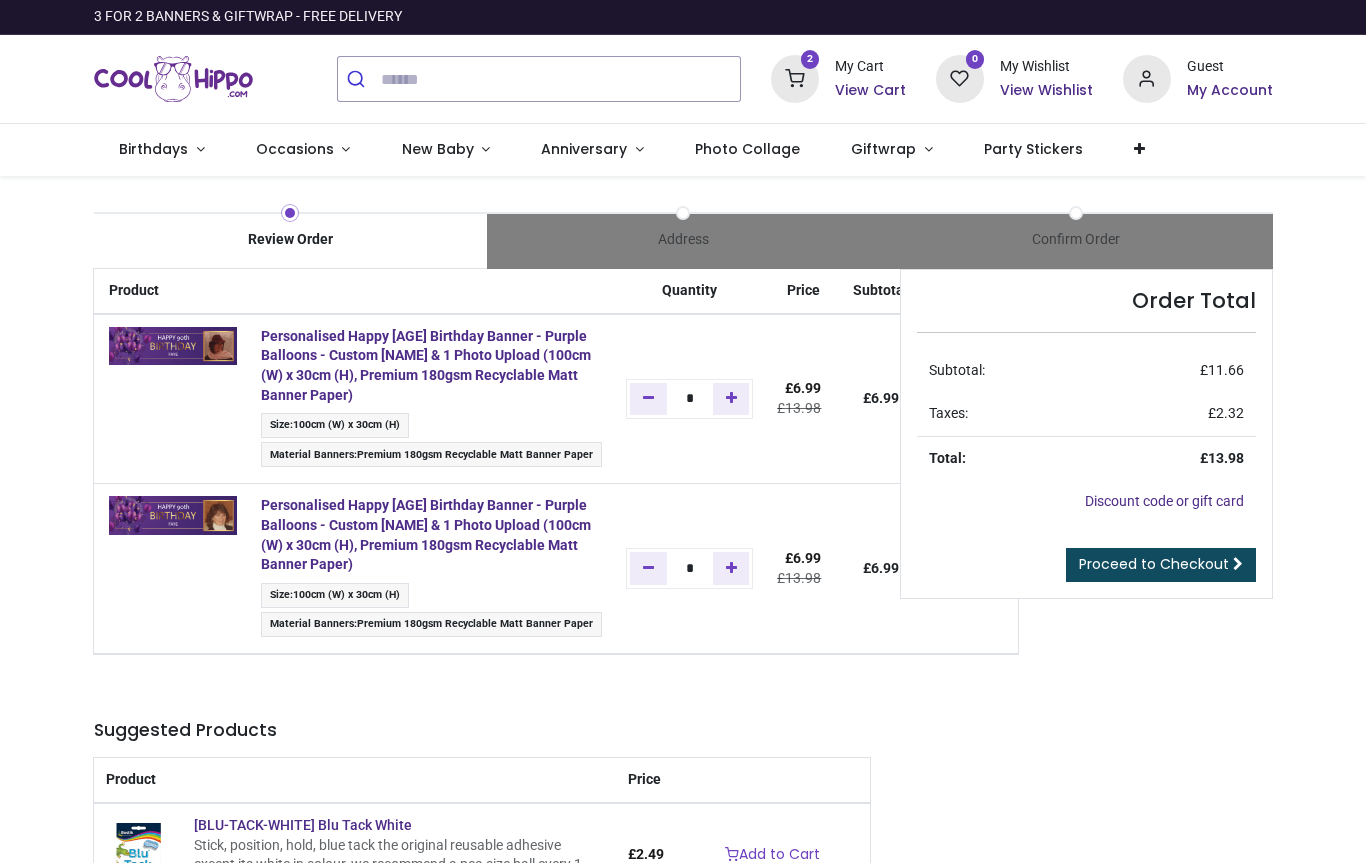 scroll, scrollTop: 0, scrollLeft: 0, axis: both 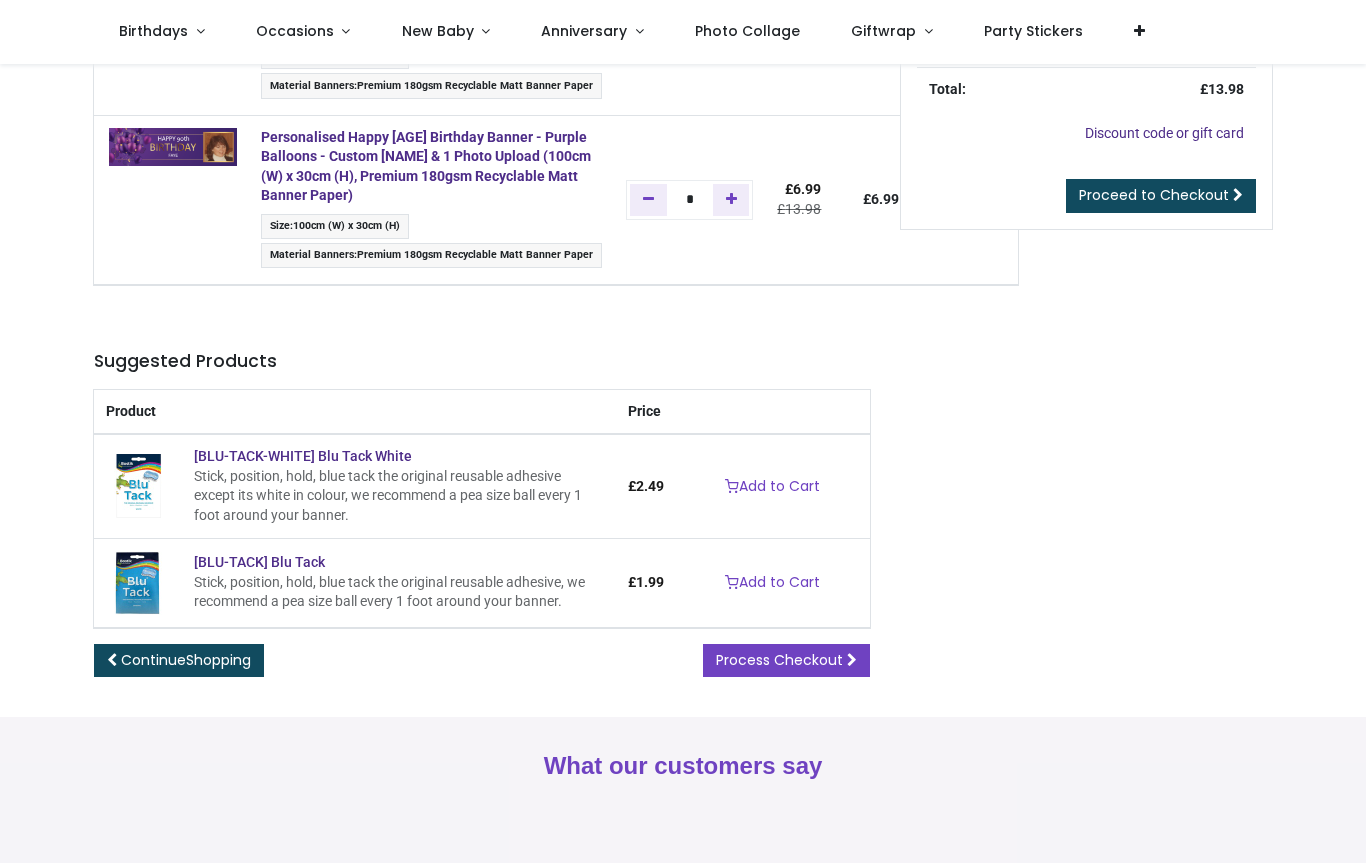 click on "Continue  Shopping" at bounding box center [186, 660] 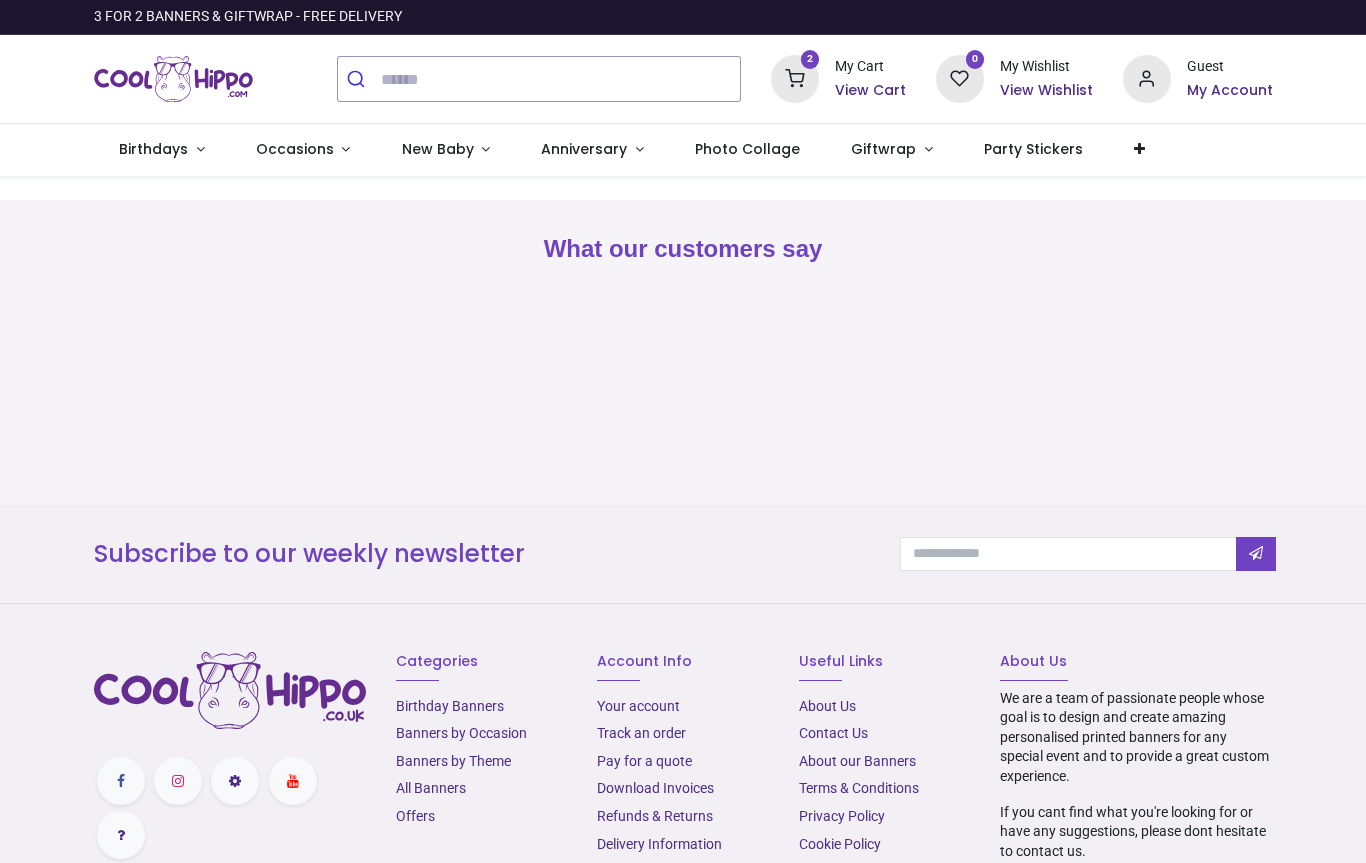 scroll, scrollTop: 0, scrollLeft: 0, axis: both 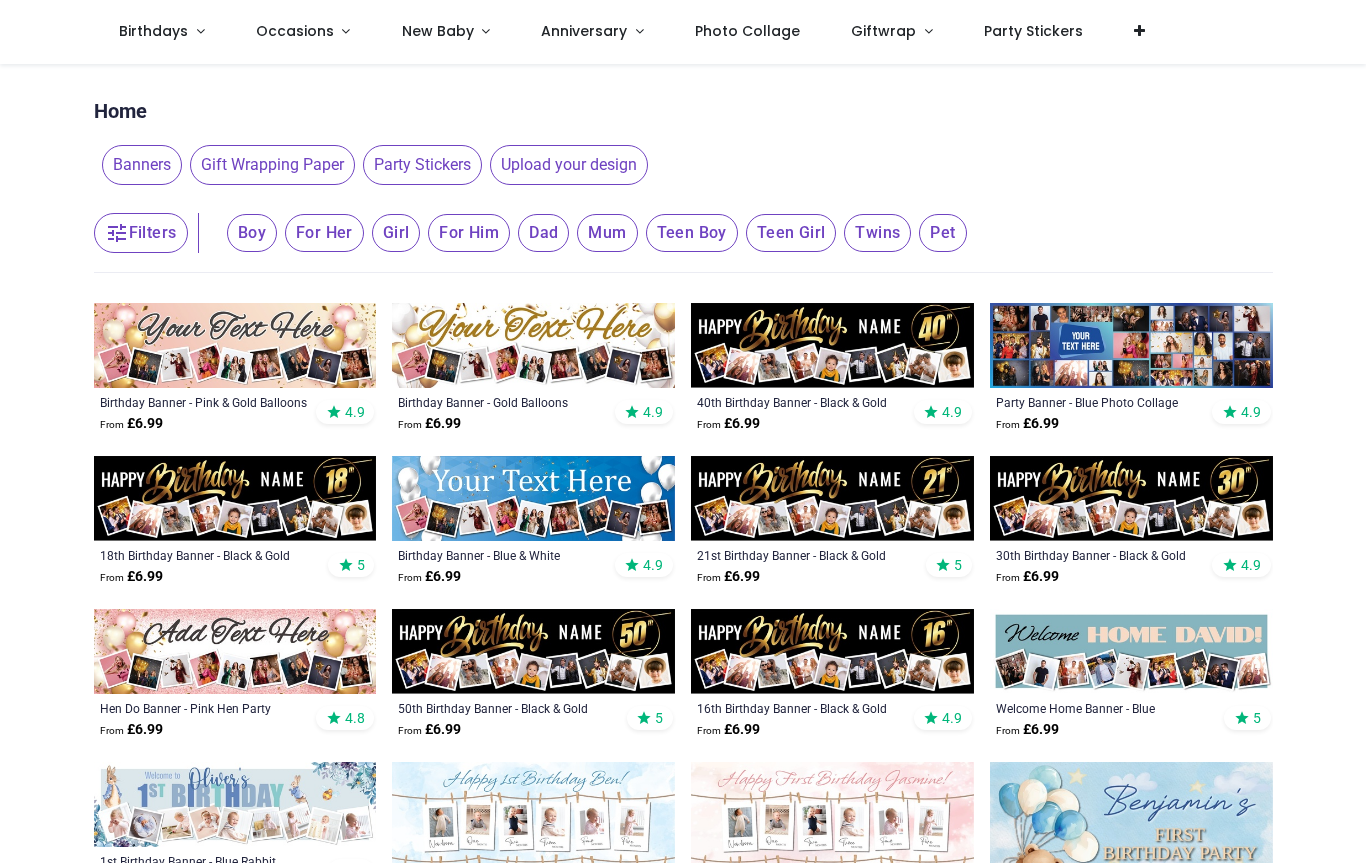 click on "Banners" at bounding box center (142, 165) 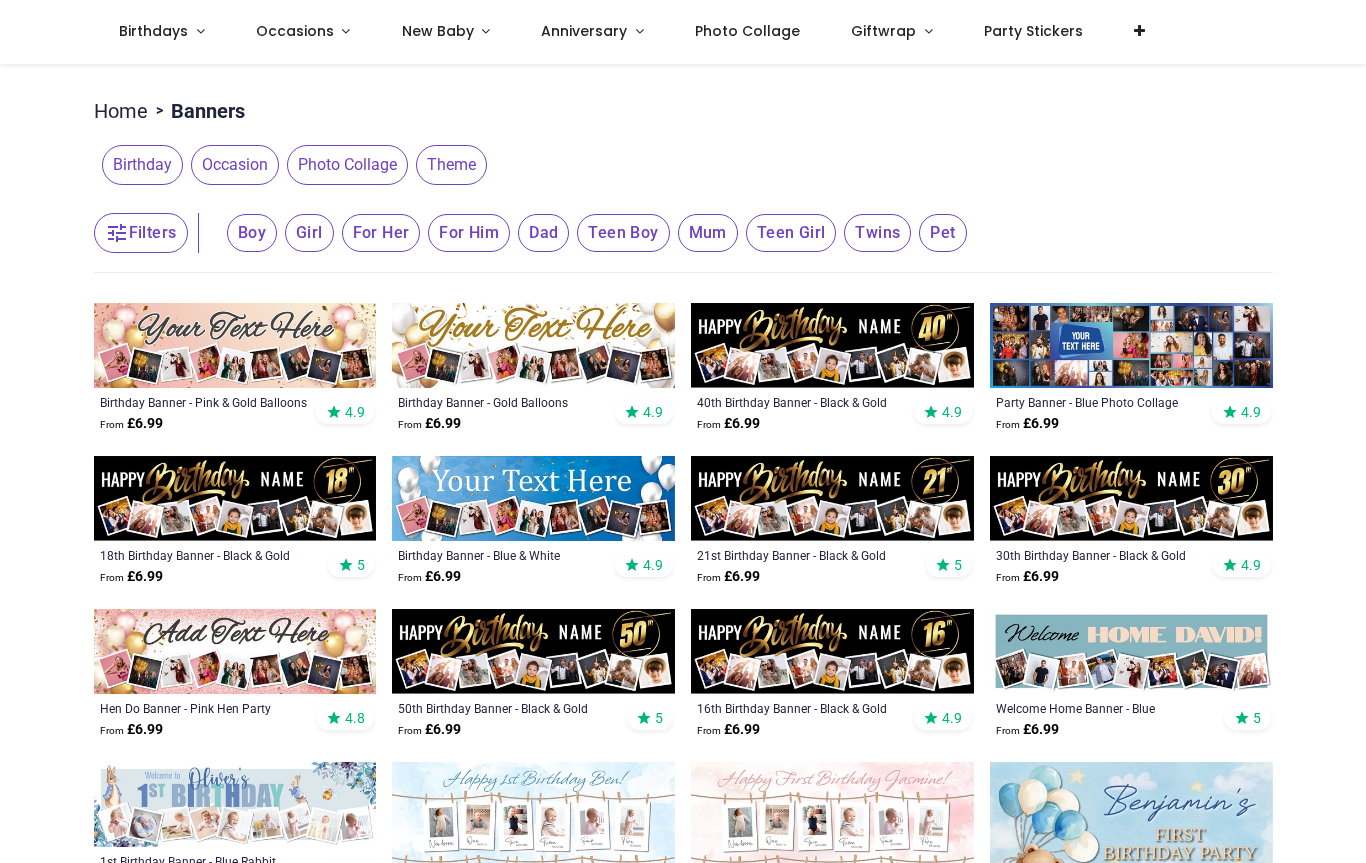 click on "Birthday" at bounding box center [142, 165] 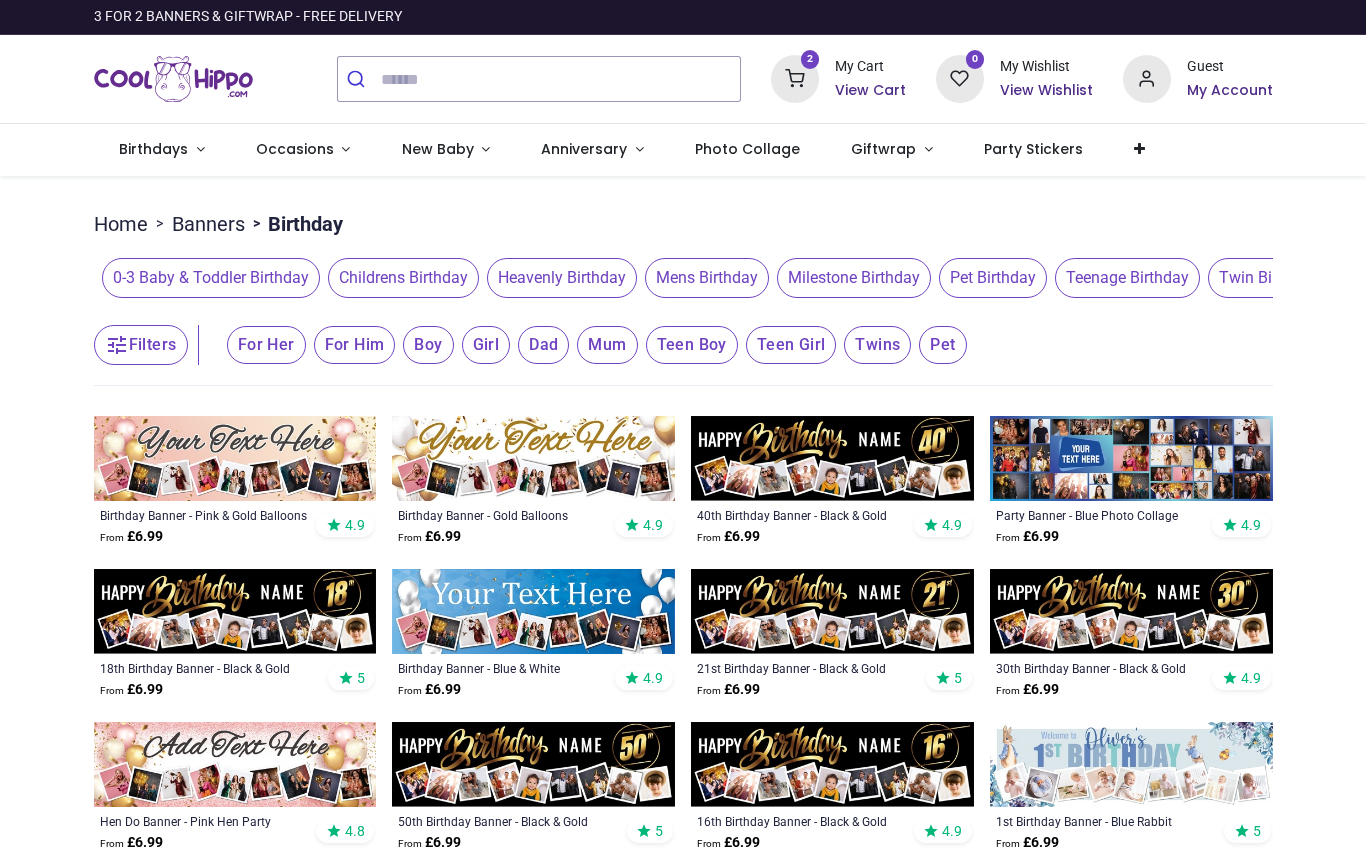 scroll, scrollTop: 0, scrollLeft: 0, axis: both 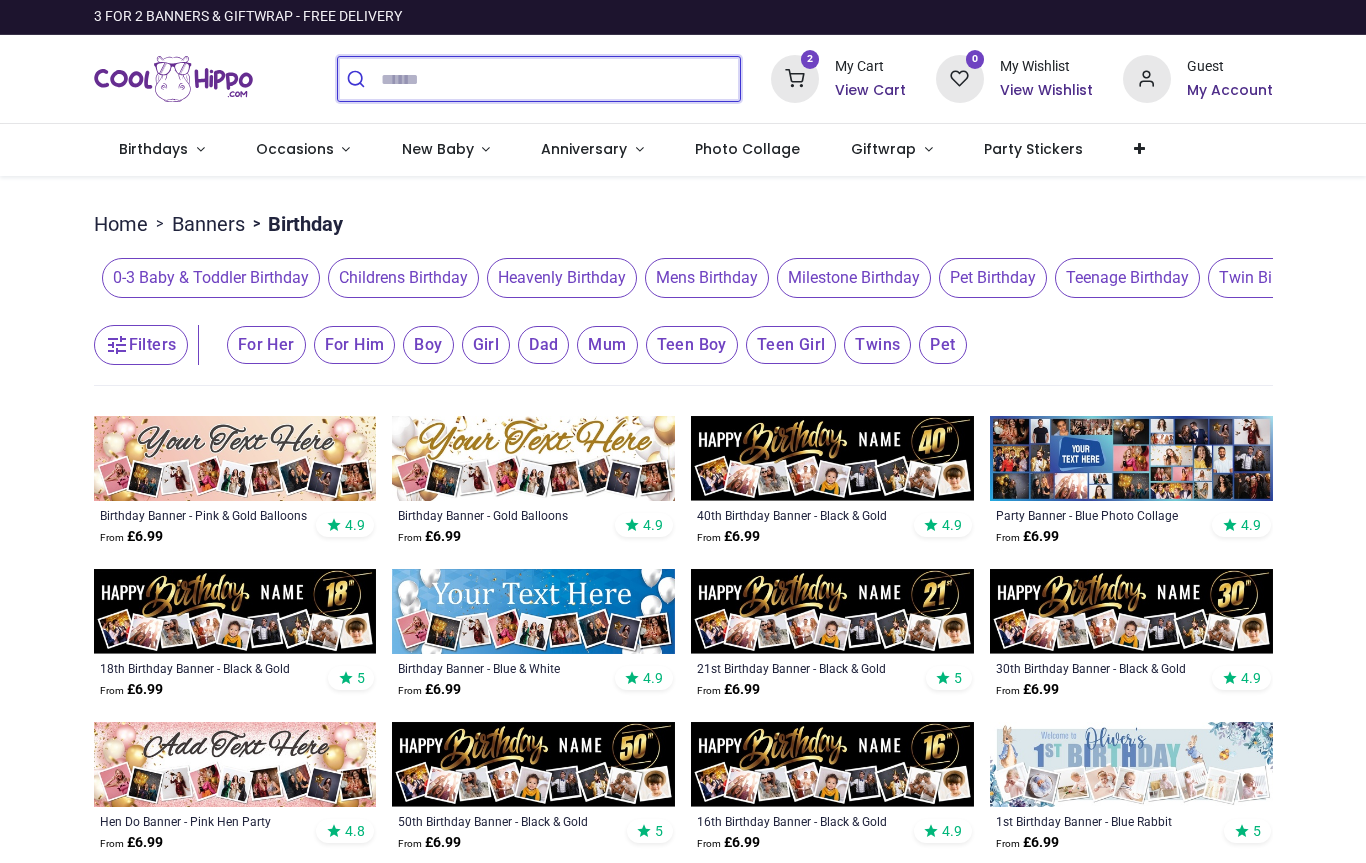 click at bounding box center [560, 79] 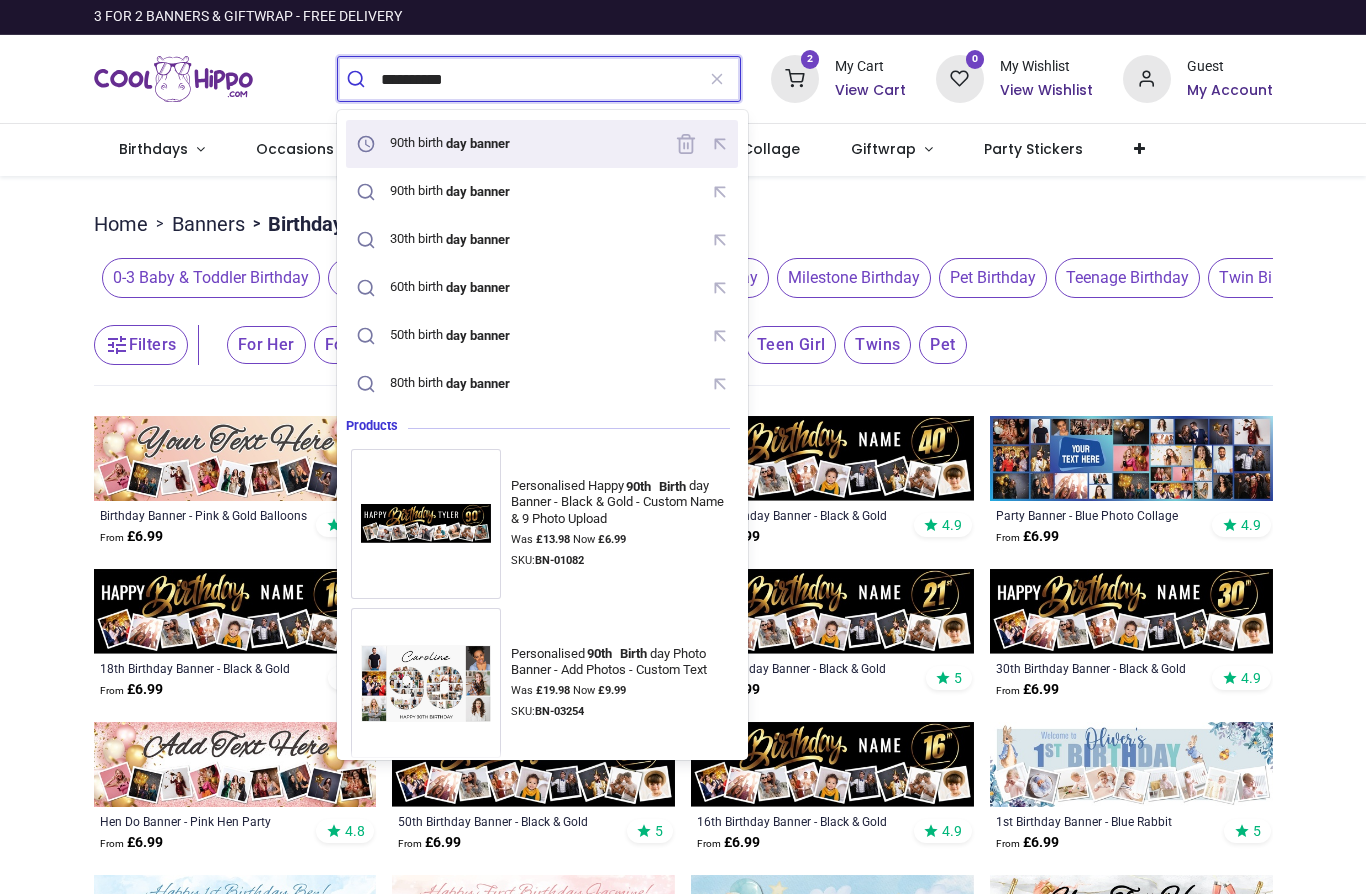 click on "day banner" at bounding box center (477, 143) 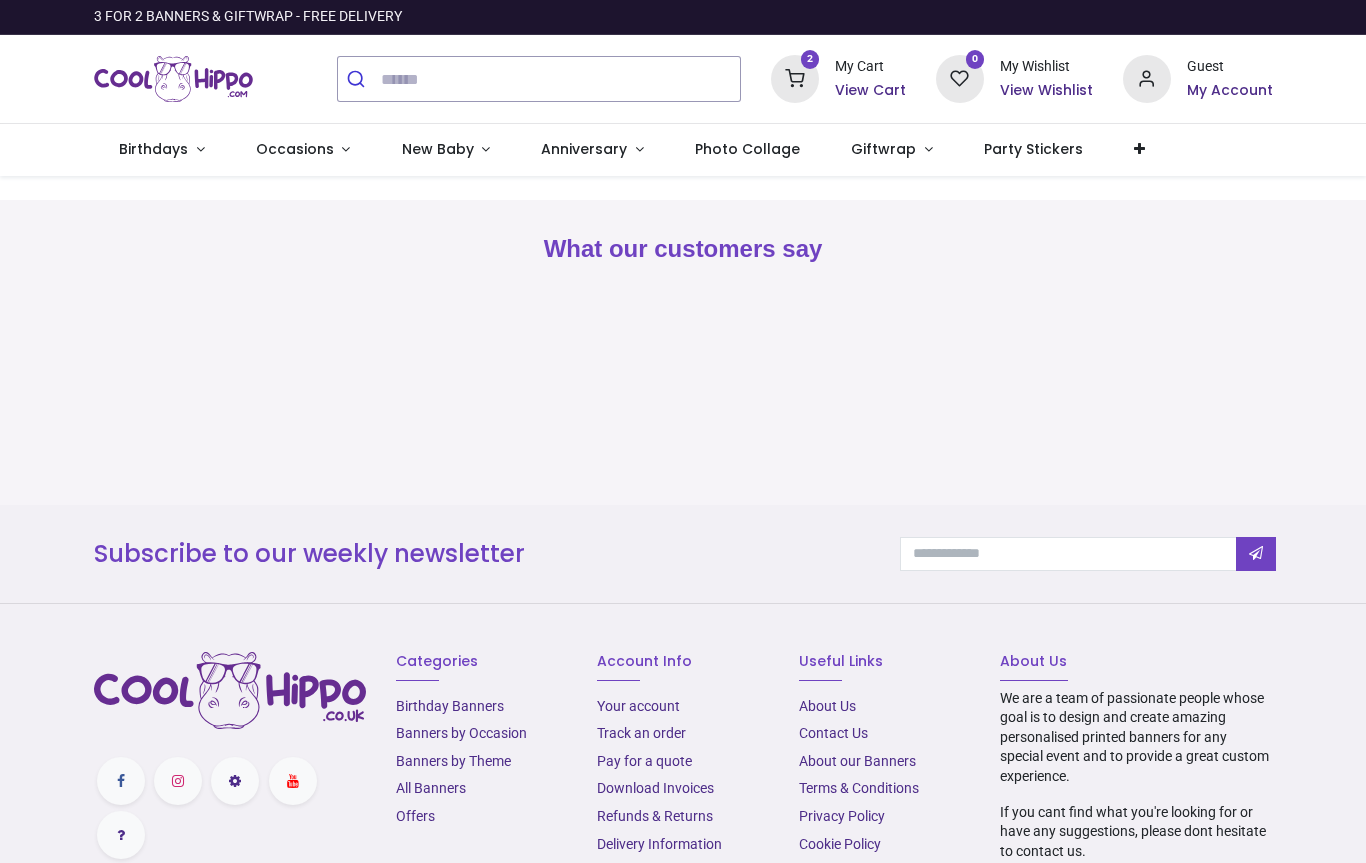 scroll, scrollTop: 0, scrollLeft: 0, axis: both 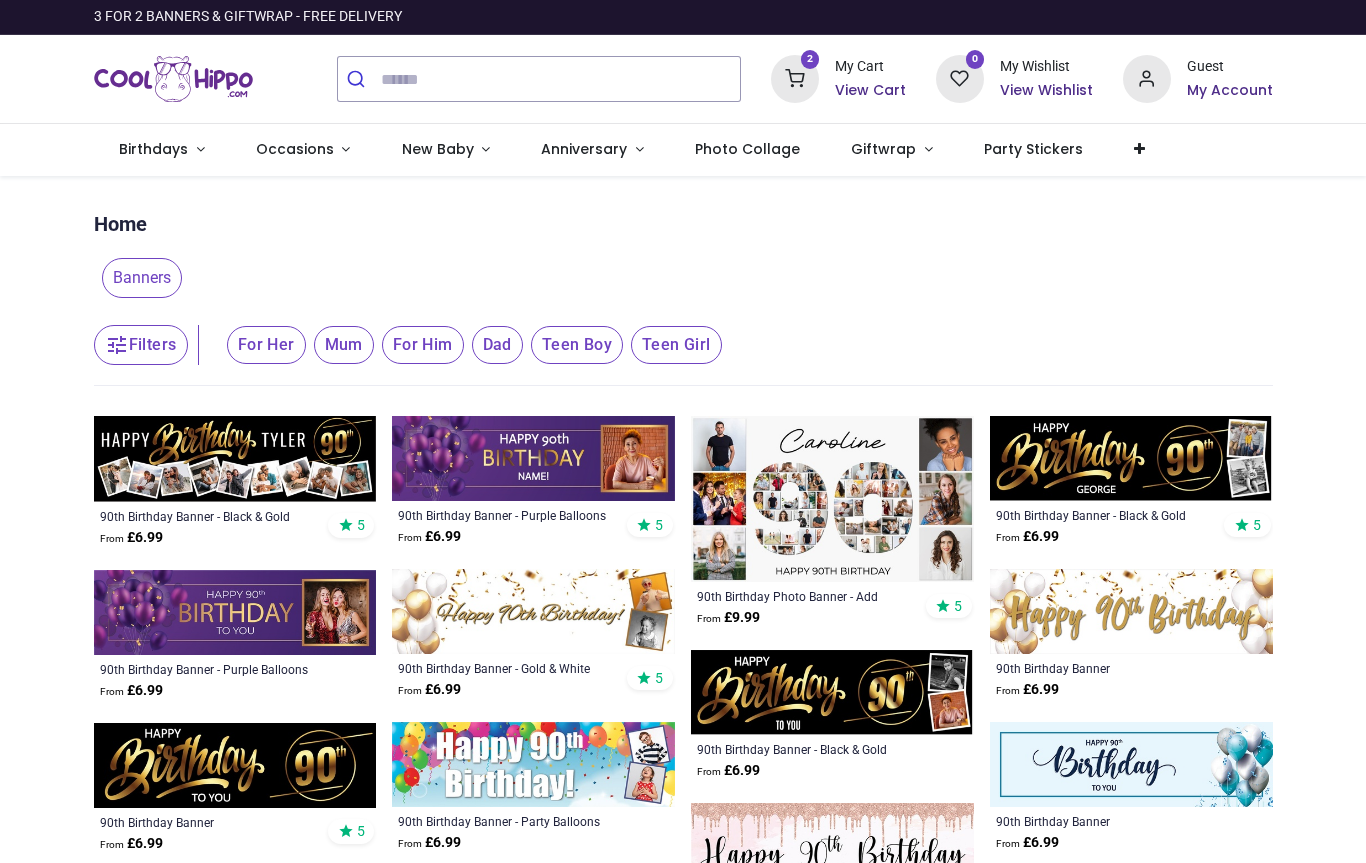 click at bounding box center (533, 458) 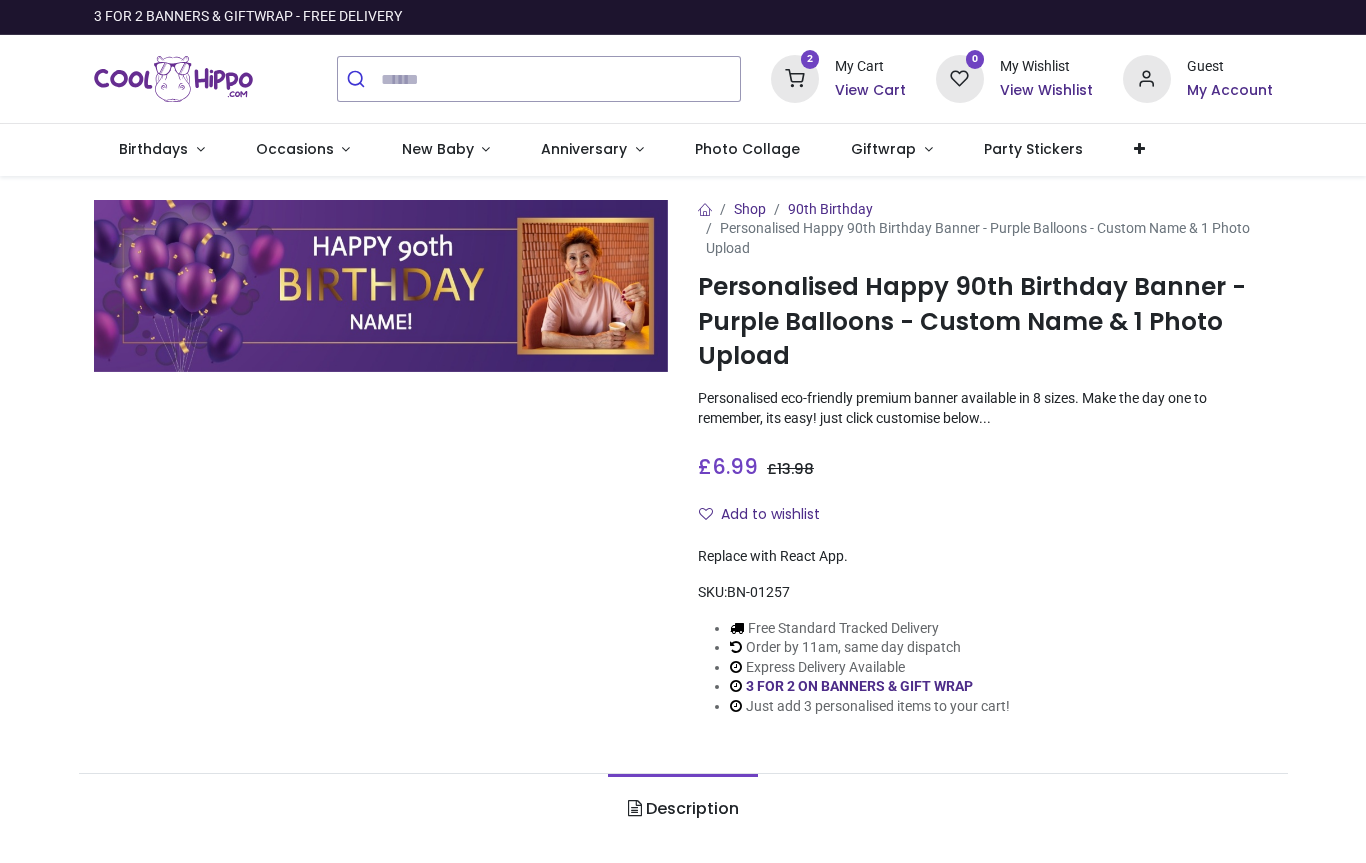 scroll, scrollTop: 0, scrollLeft: 0, axis: both 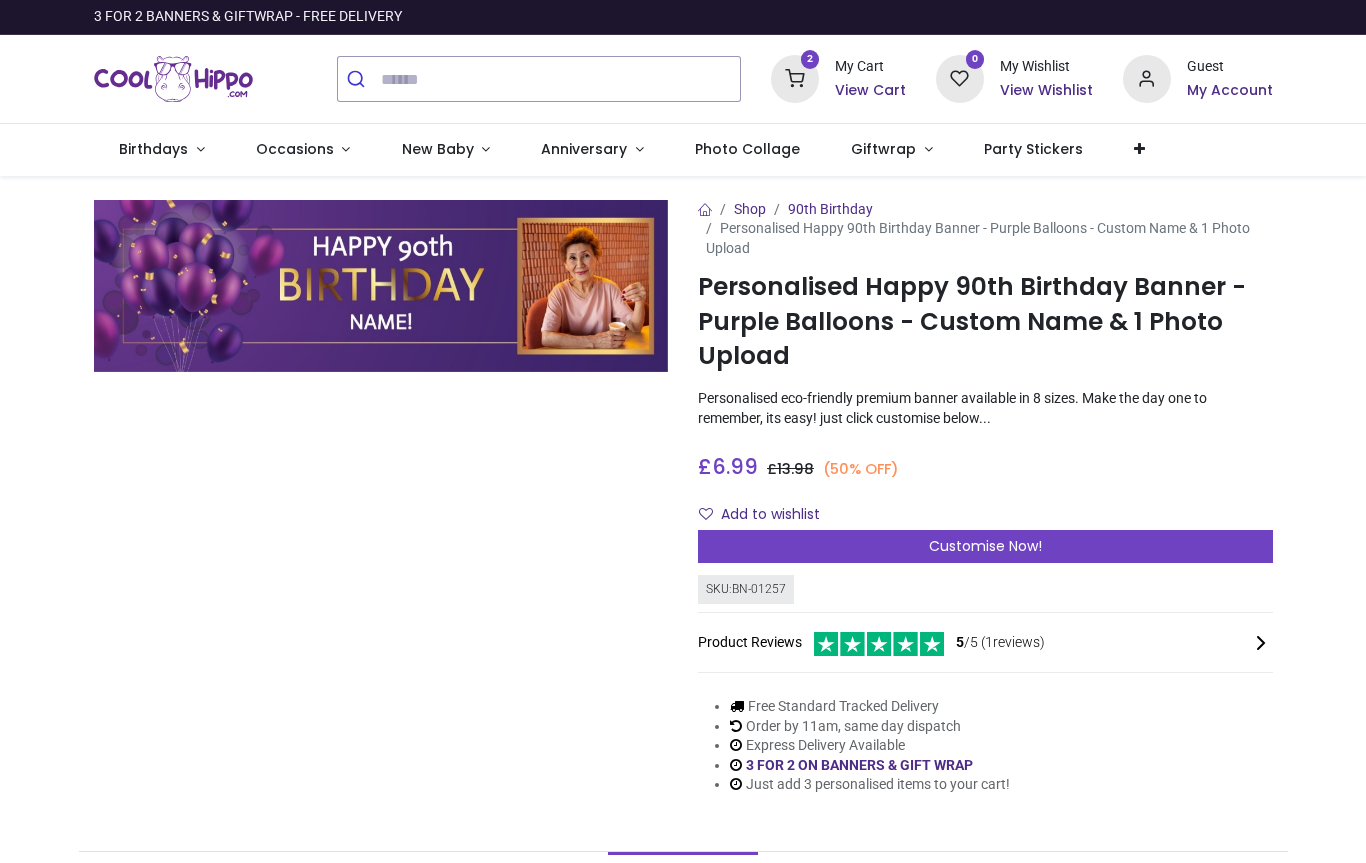 click on "Customise Now!" at bounding box center [985, 546] 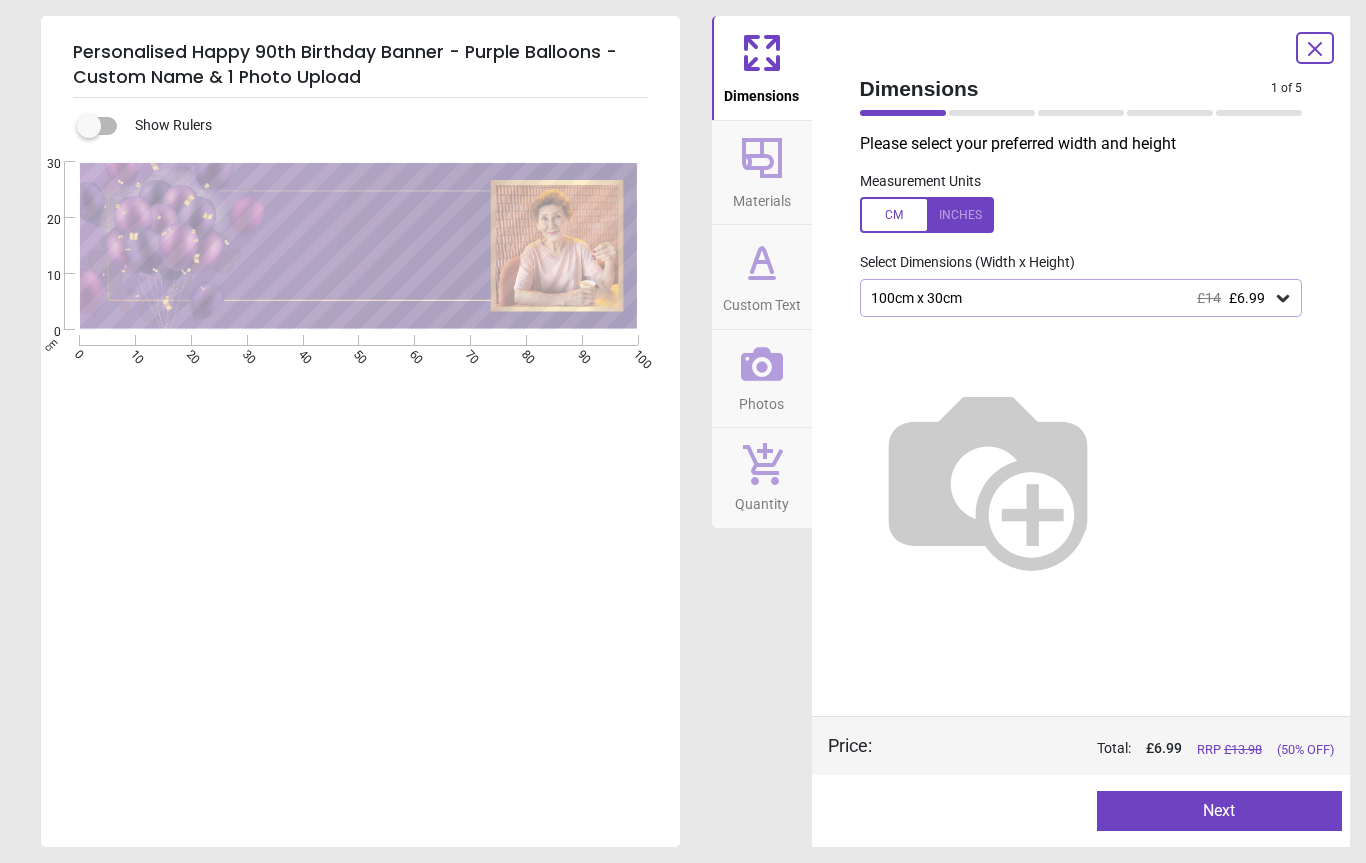 click on "Next" at bounding box center (1219, 811) 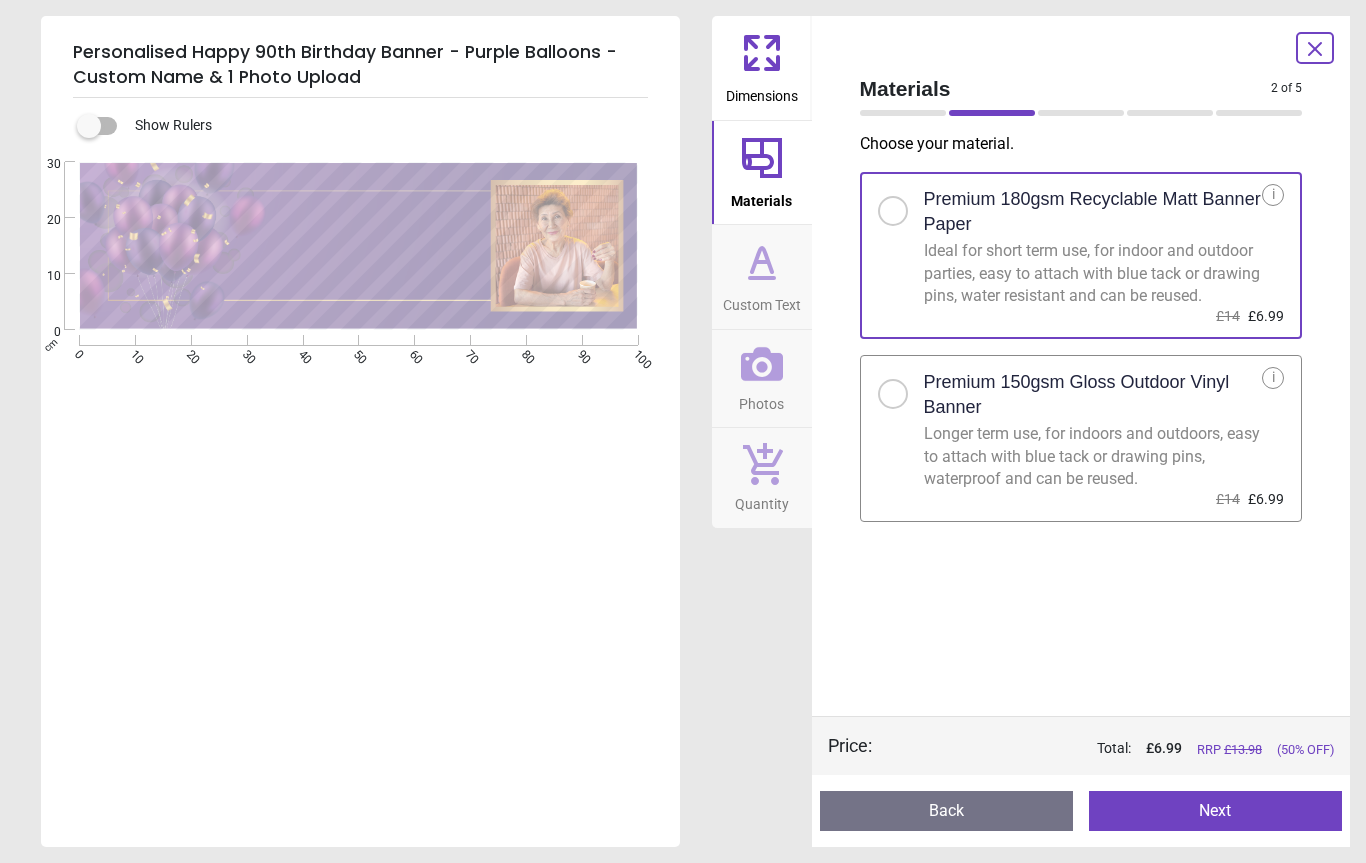 click on "Next" at bounding box center [1215, 811] 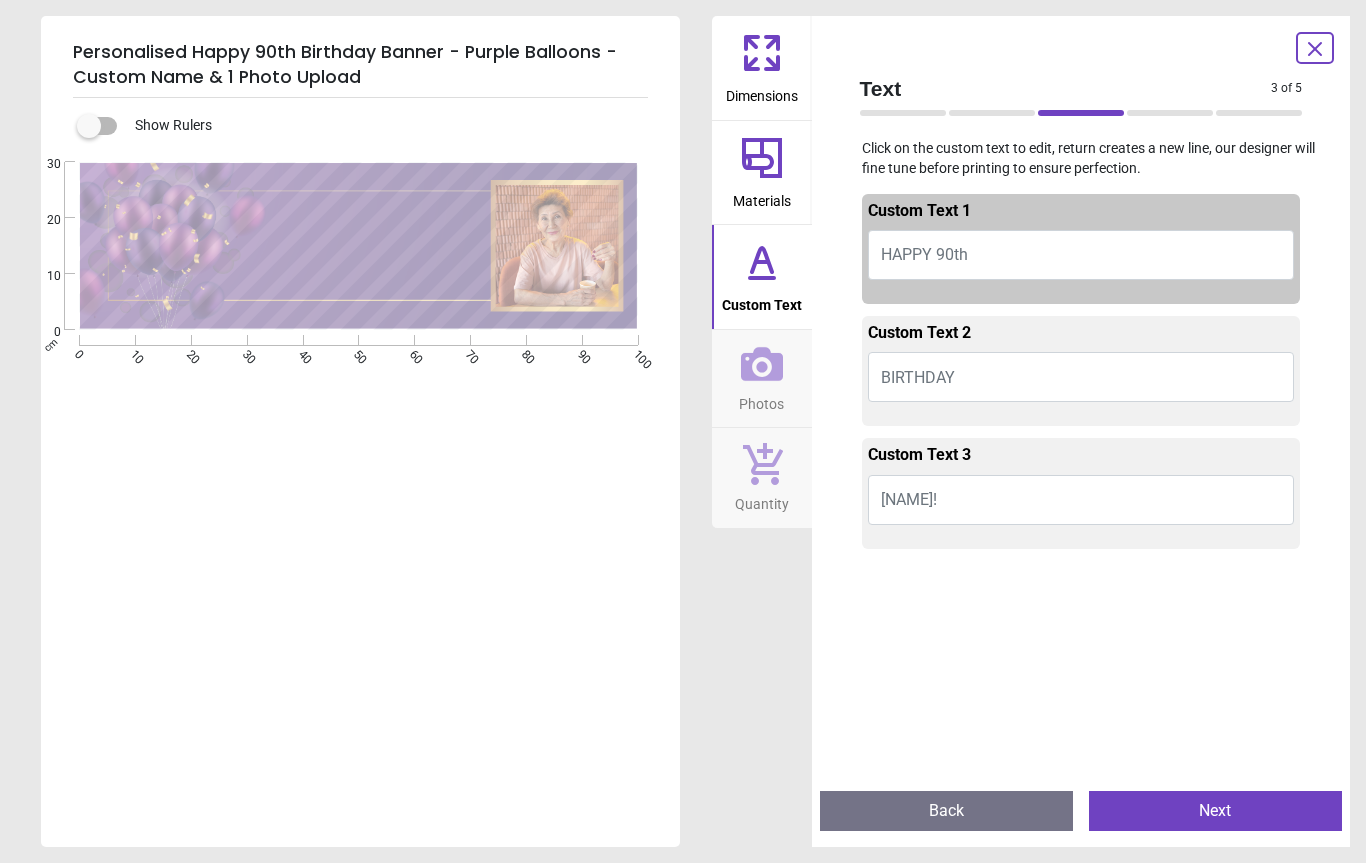 click on "NAME!" at bounding box center [909, 499] 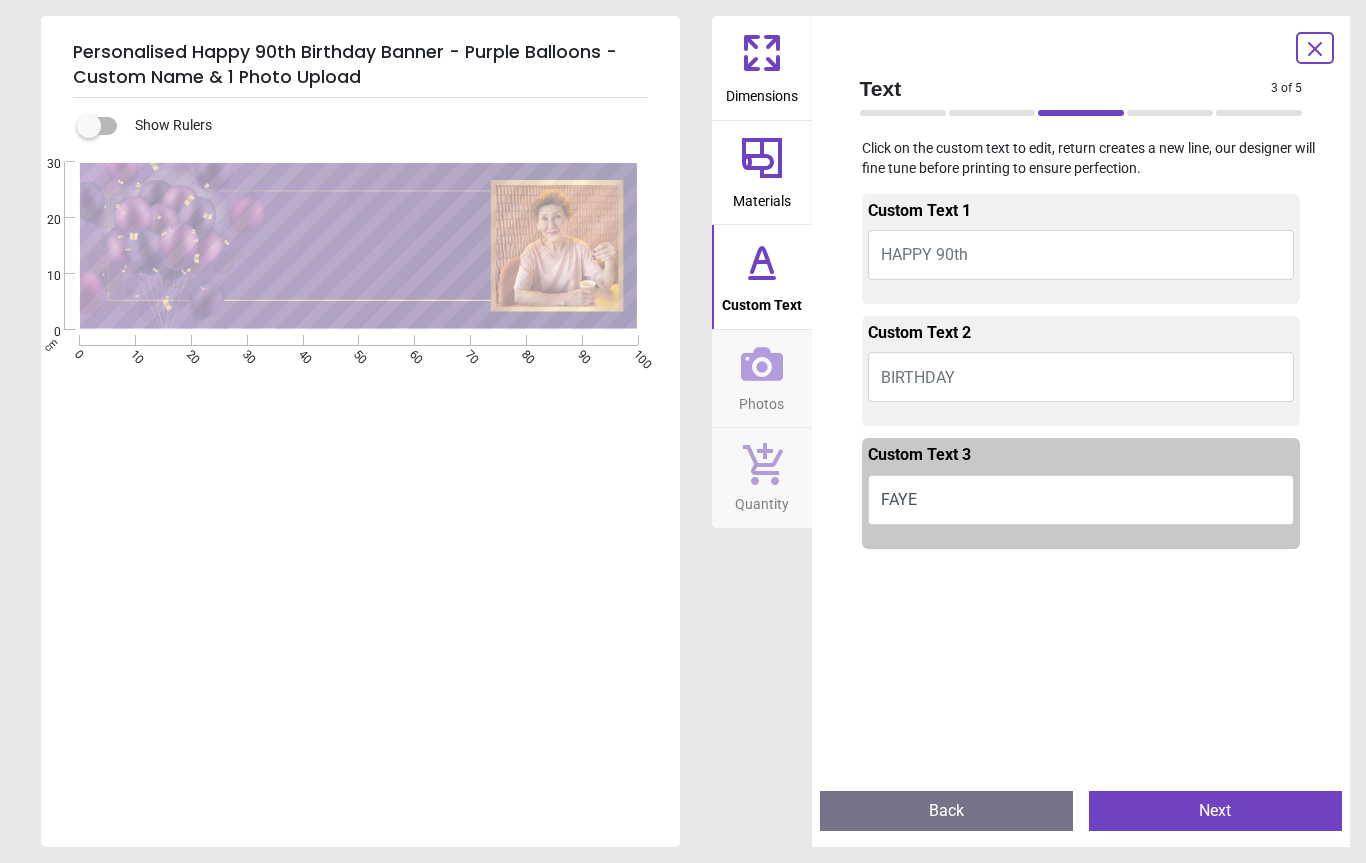 type on "****" 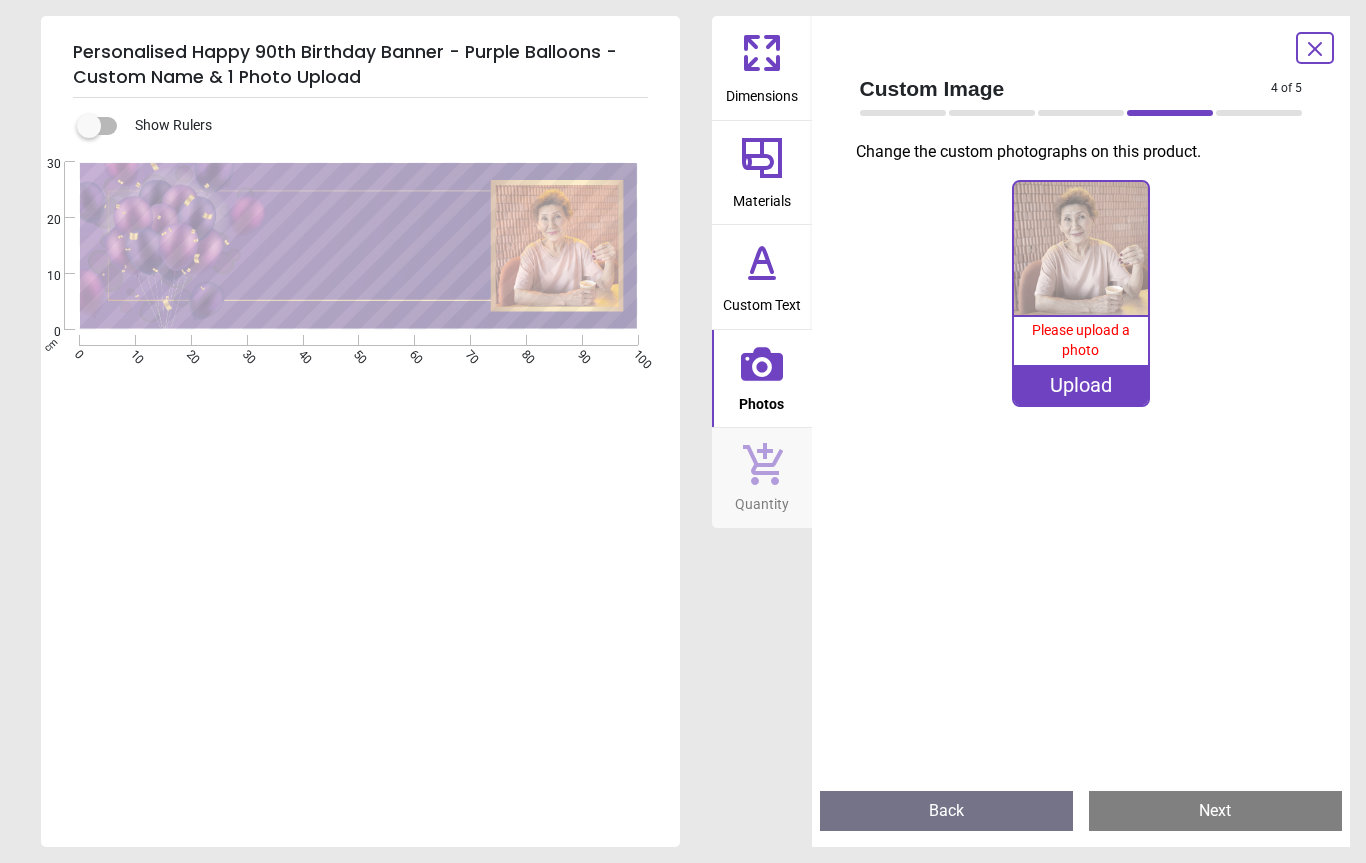 click on "Upload" at bounding box center [1081, 385] 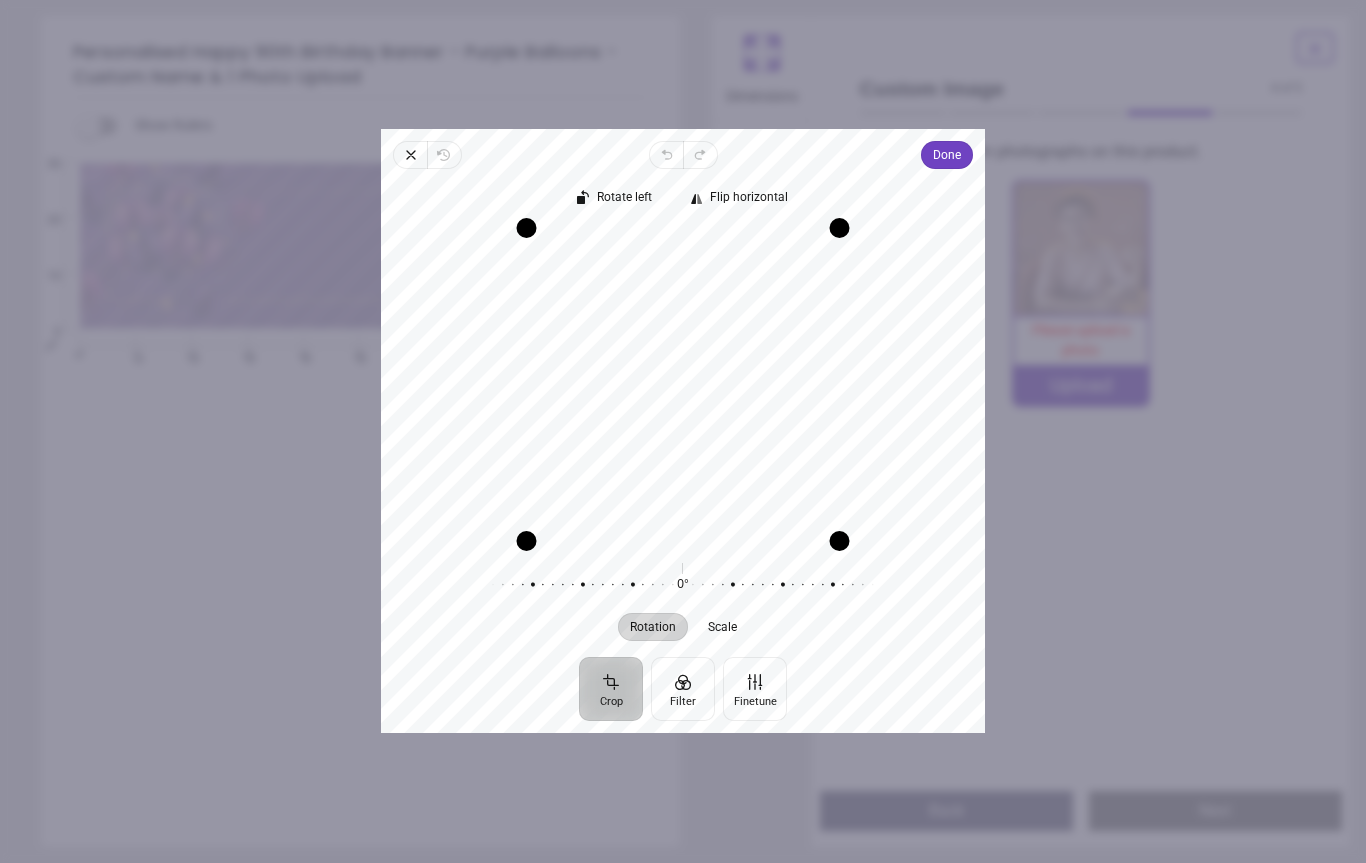 click on "Close   Revert       Undo   Redo       Done       Crop     Filter     Finetune       Rotate left   Flip horizontal     Recenter       Rotation   Scale     0°   Reset" at bounding box center [683, 431] 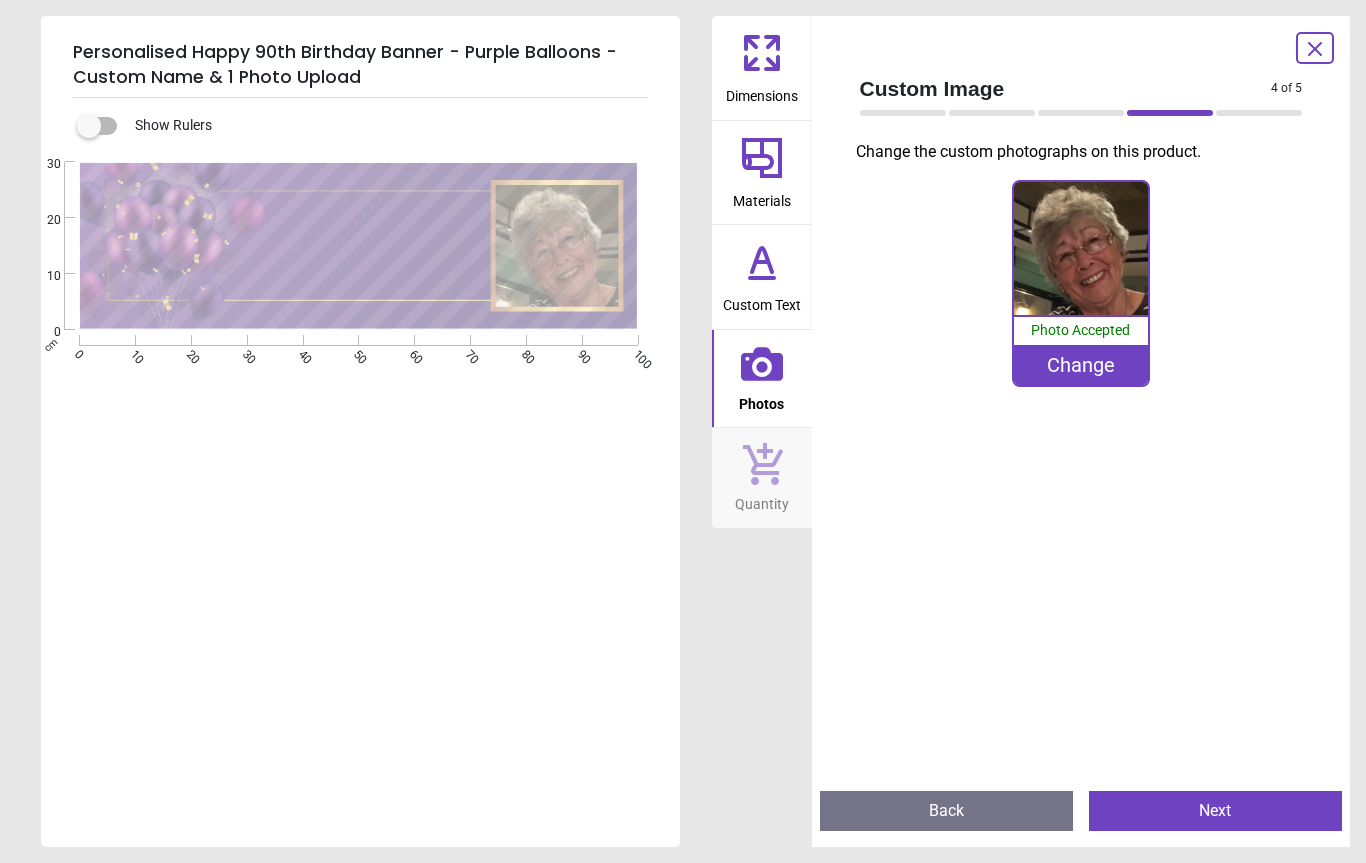 click on "Next" at bounding box center [1215, 811] 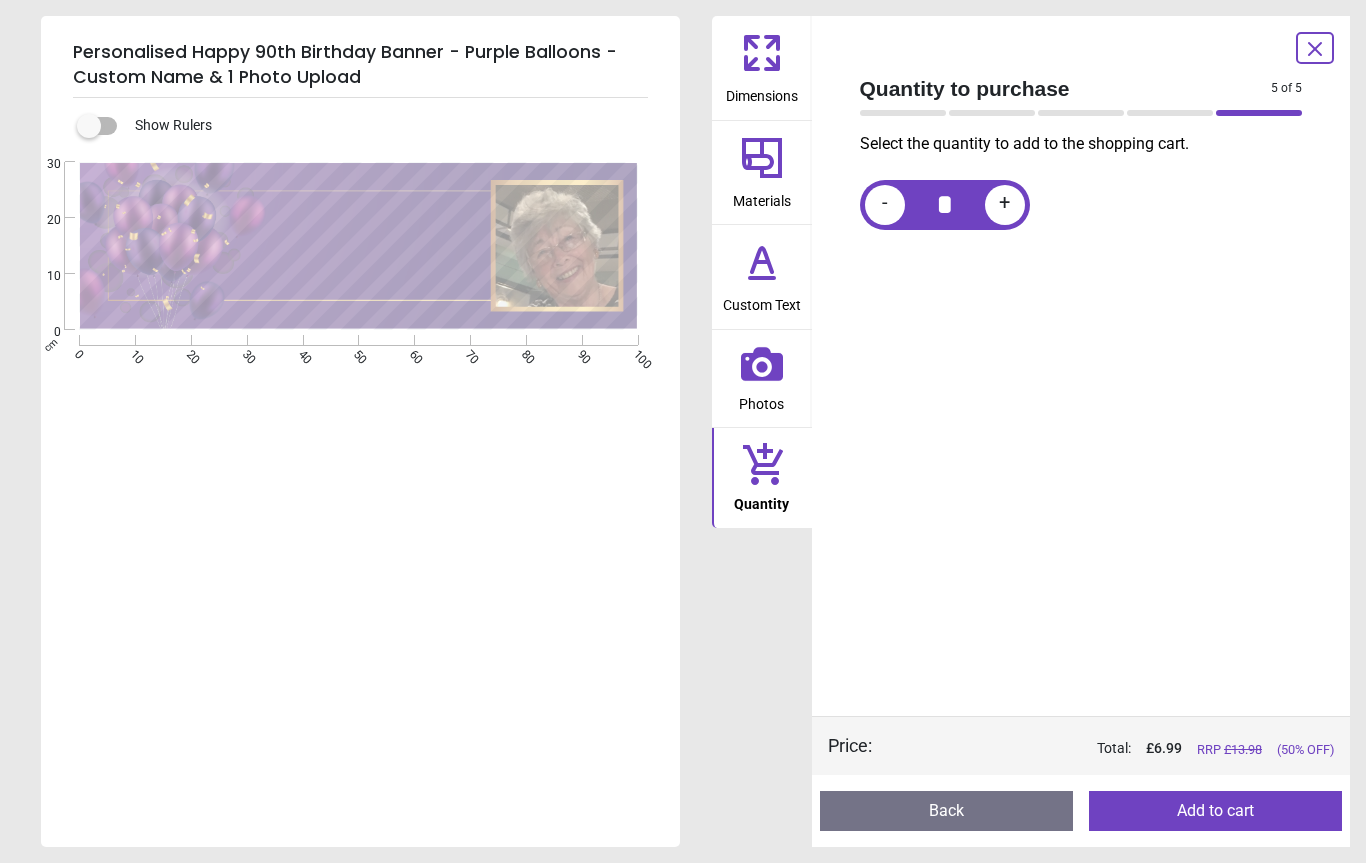 click on "Add to cart" at bounding box center [1215, 811] 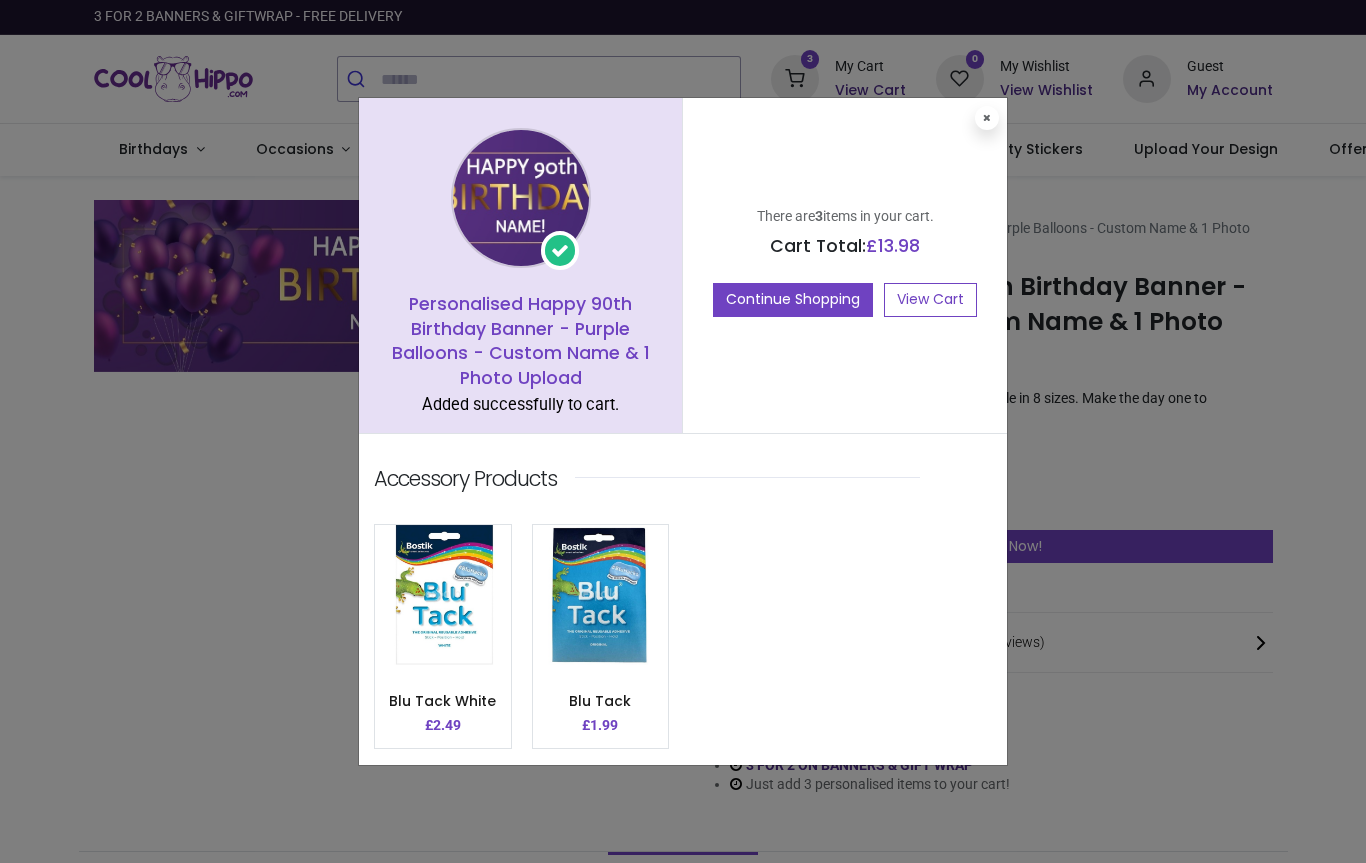 click on "View Cart" at bounding box center (930, 300) 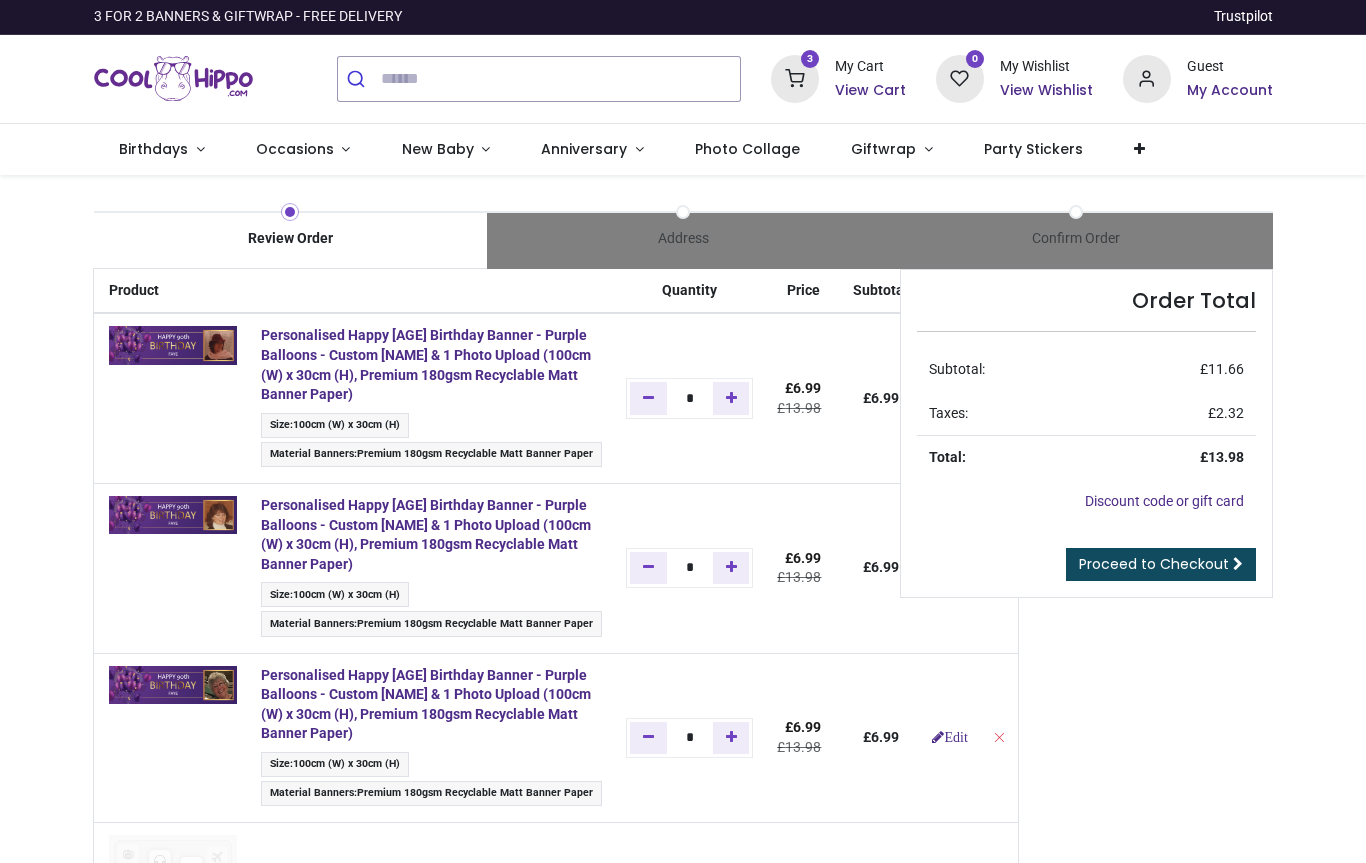 scroll, scrollTop: 0, scrollLeft: 0, axis: both 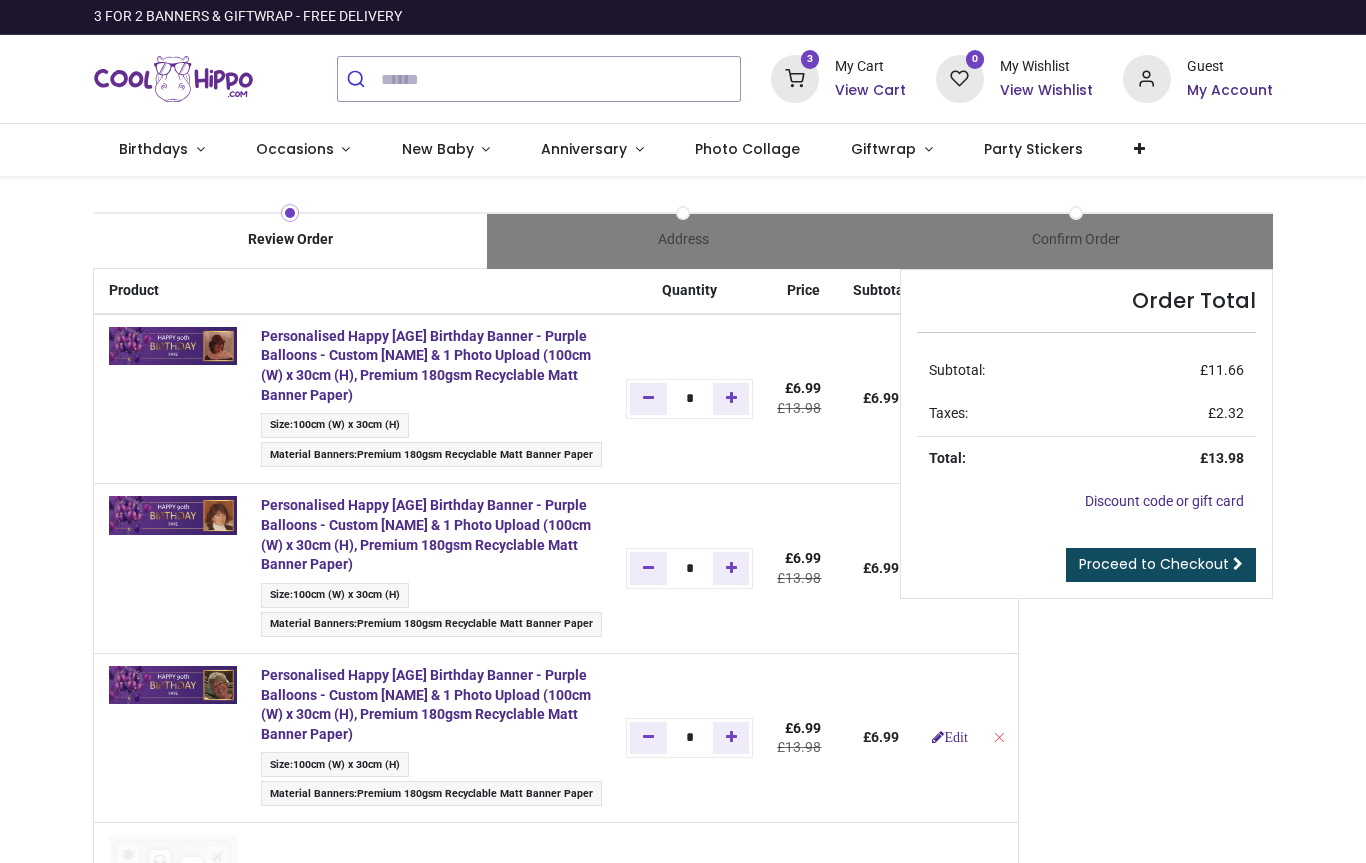 click on "Proceed to Checkout" at bounding box center [1154, 564] 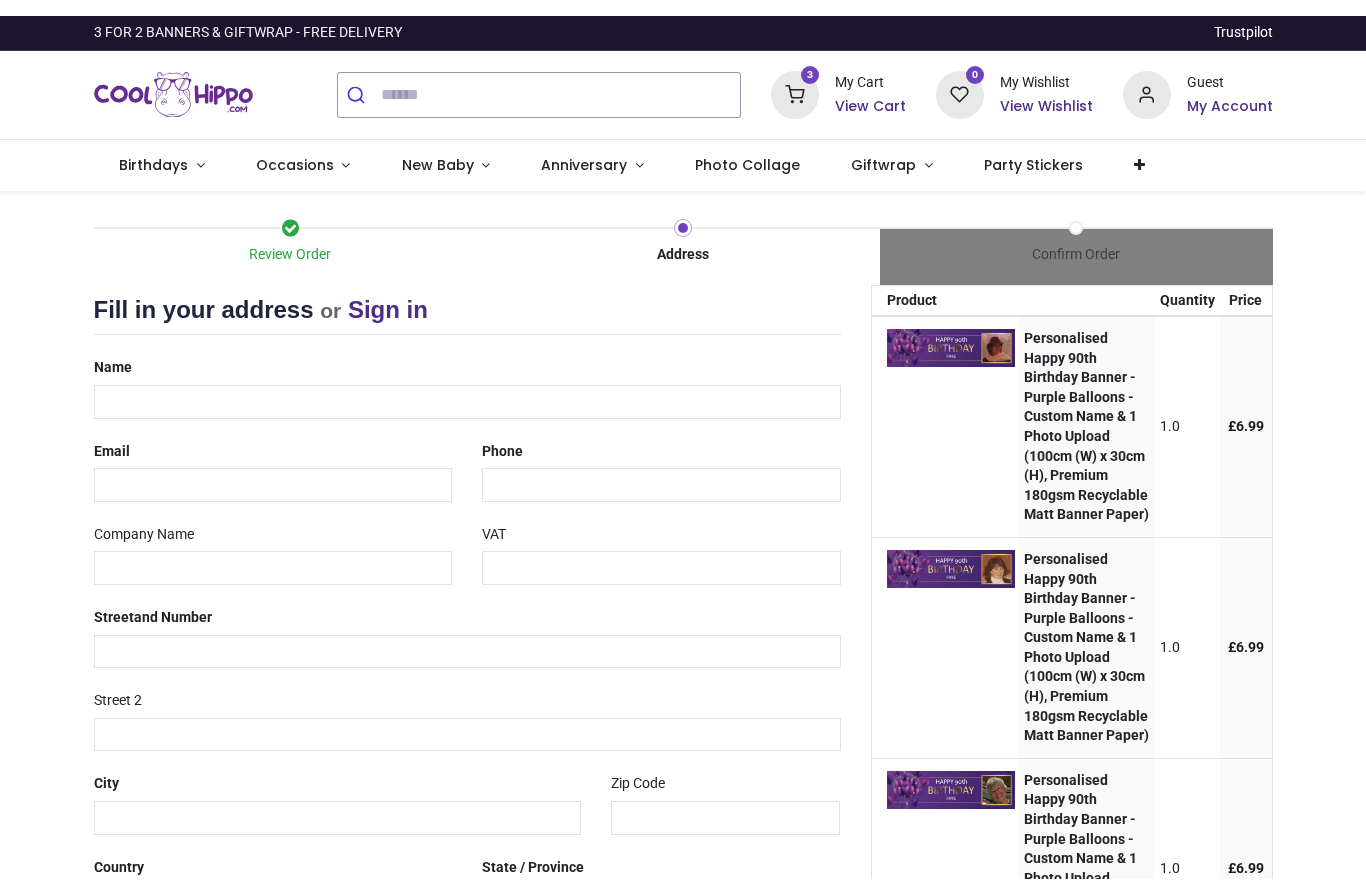scroll, scrollTop: 0, scrollLeft: 0, axis: both 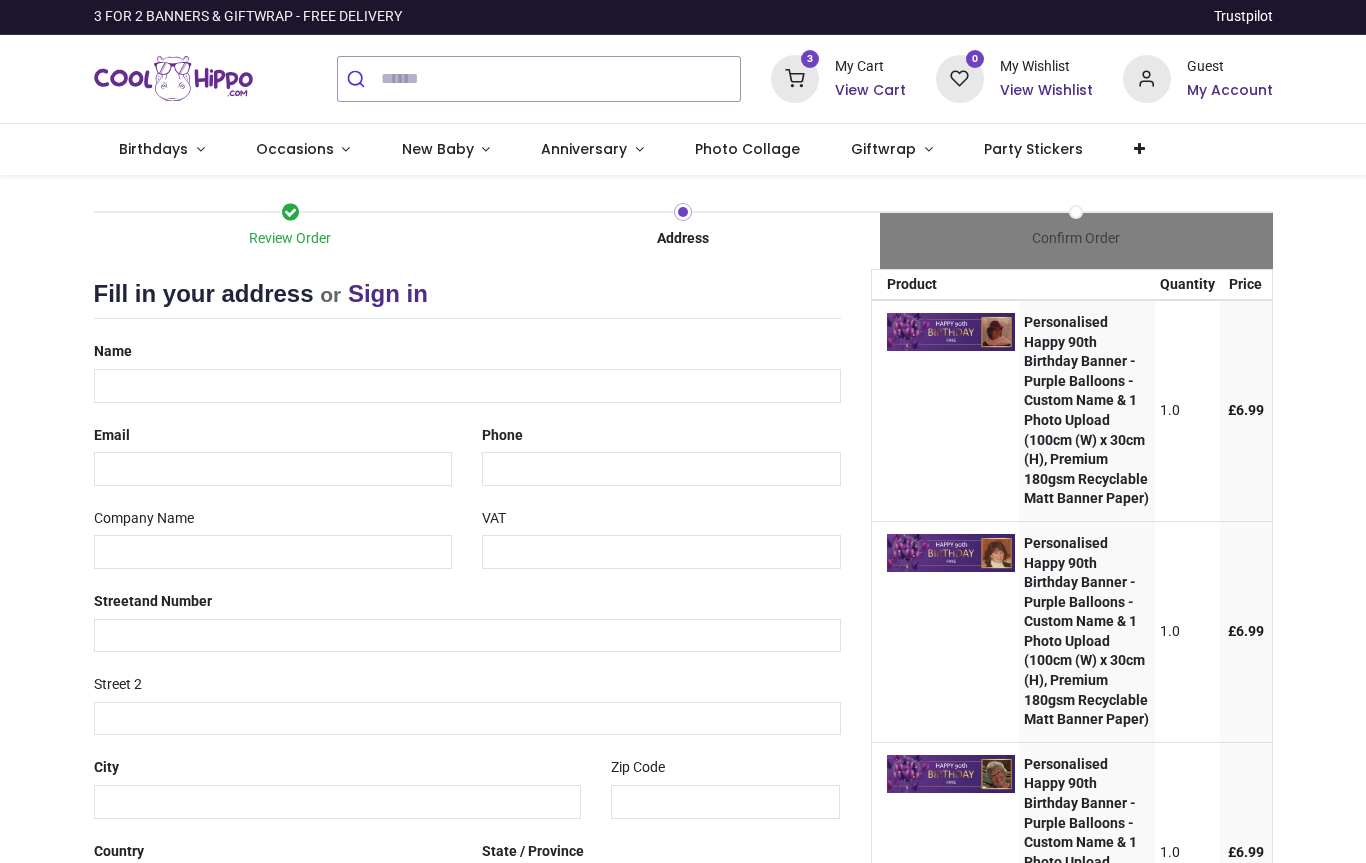 select on "***" 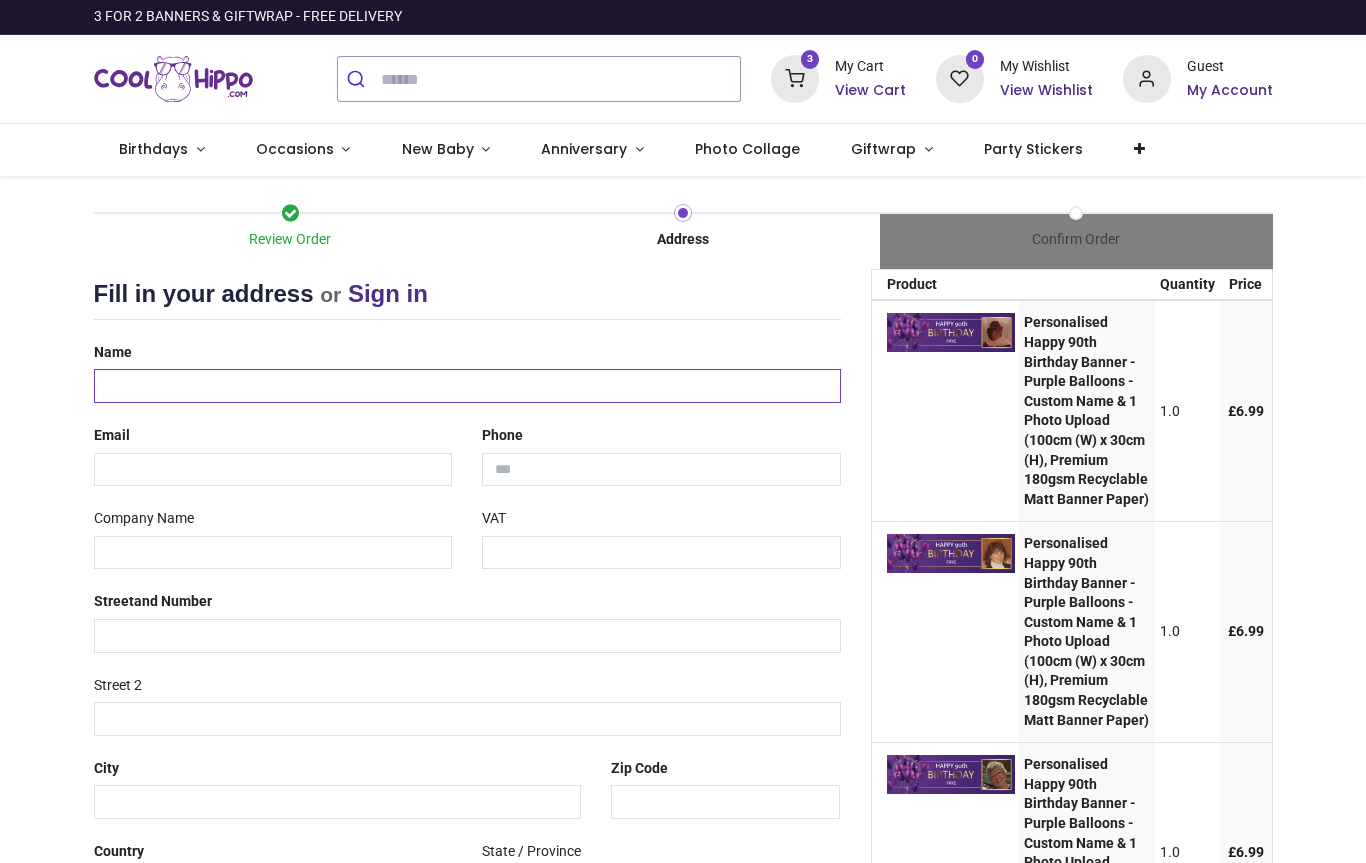 click at bounding box center [467, 386] 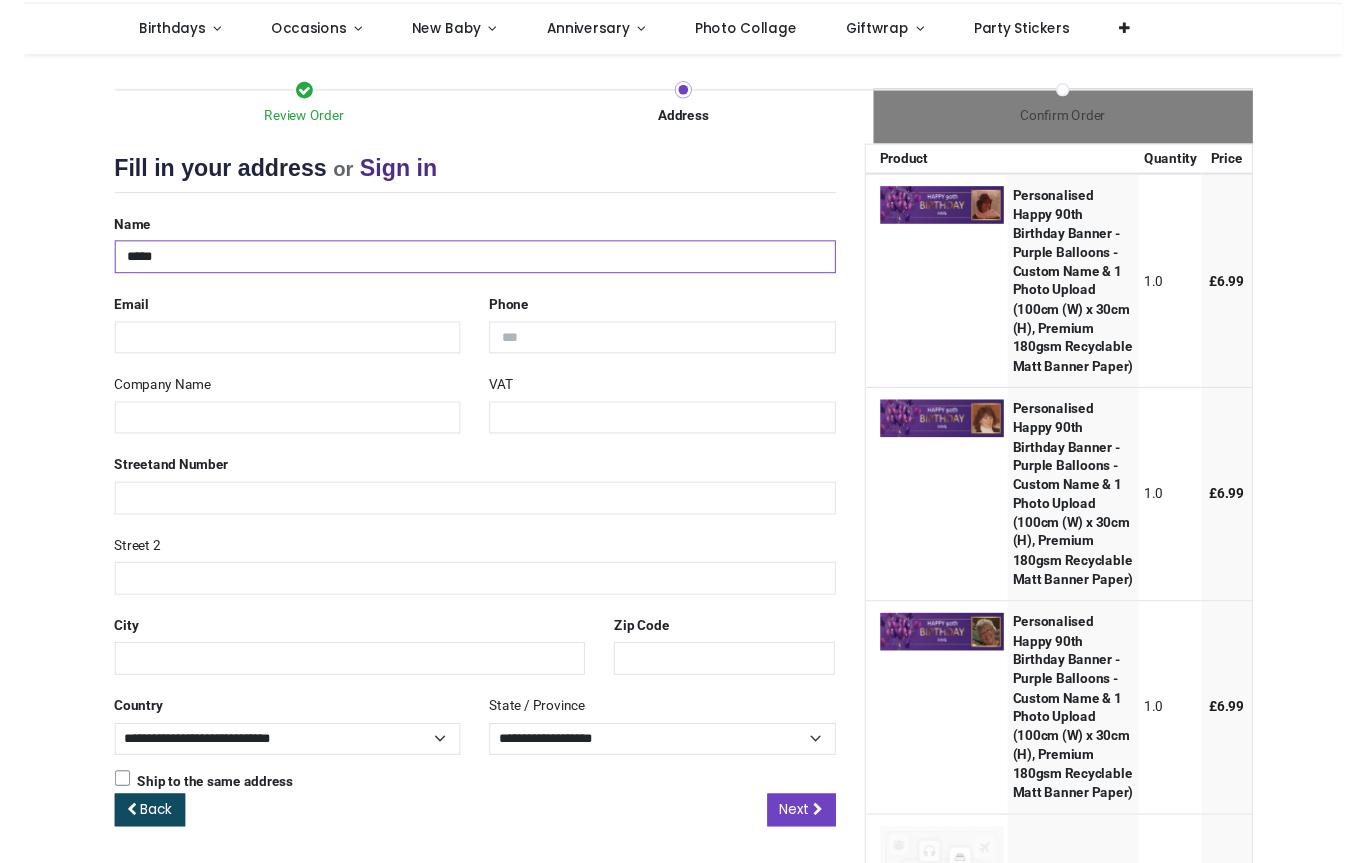 scroll, scrollTop: 121, scrollLeft: 0, axis: vertical 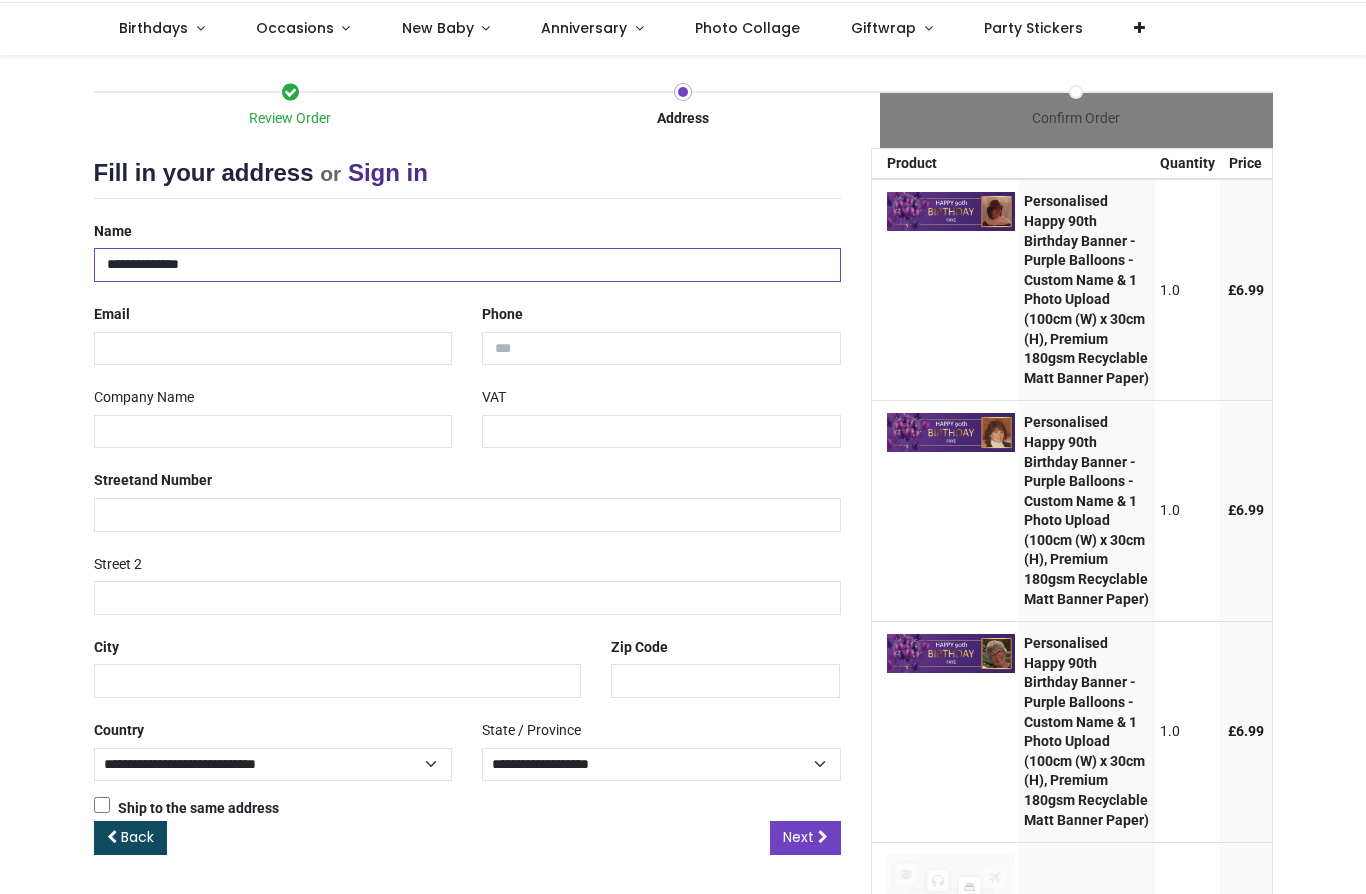type on "**********" 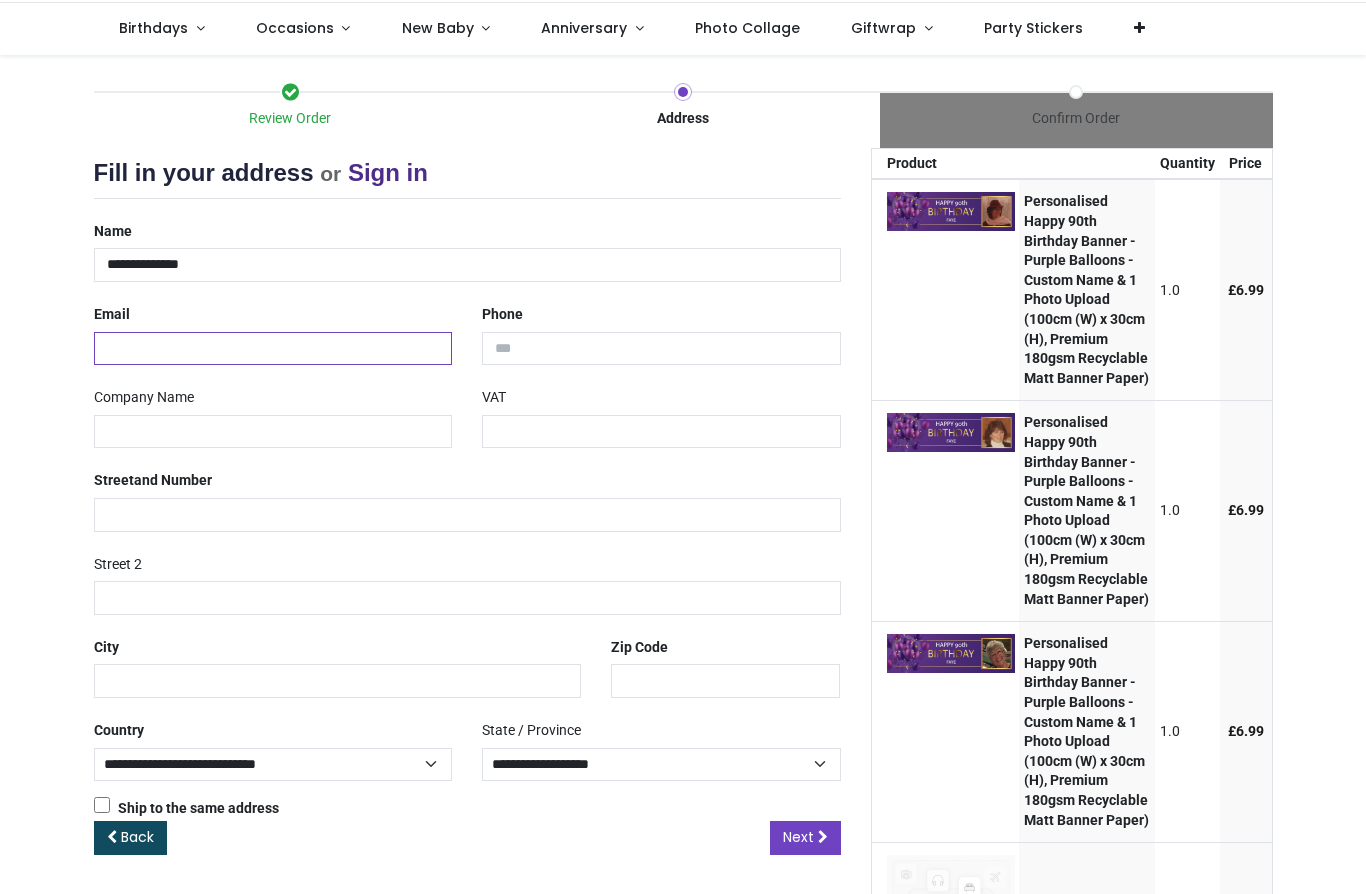 click at bounding box center [273, 349] 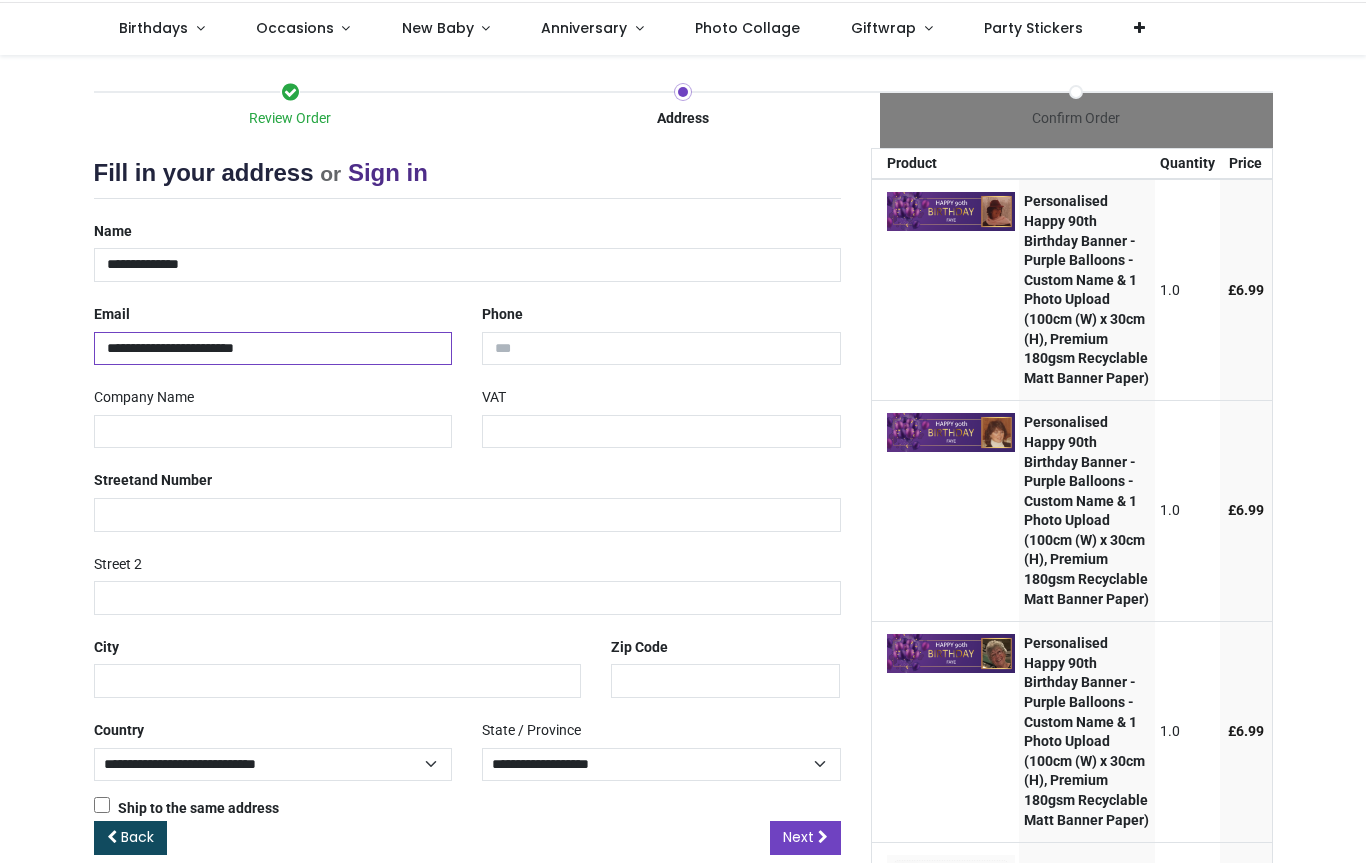type on "**********" 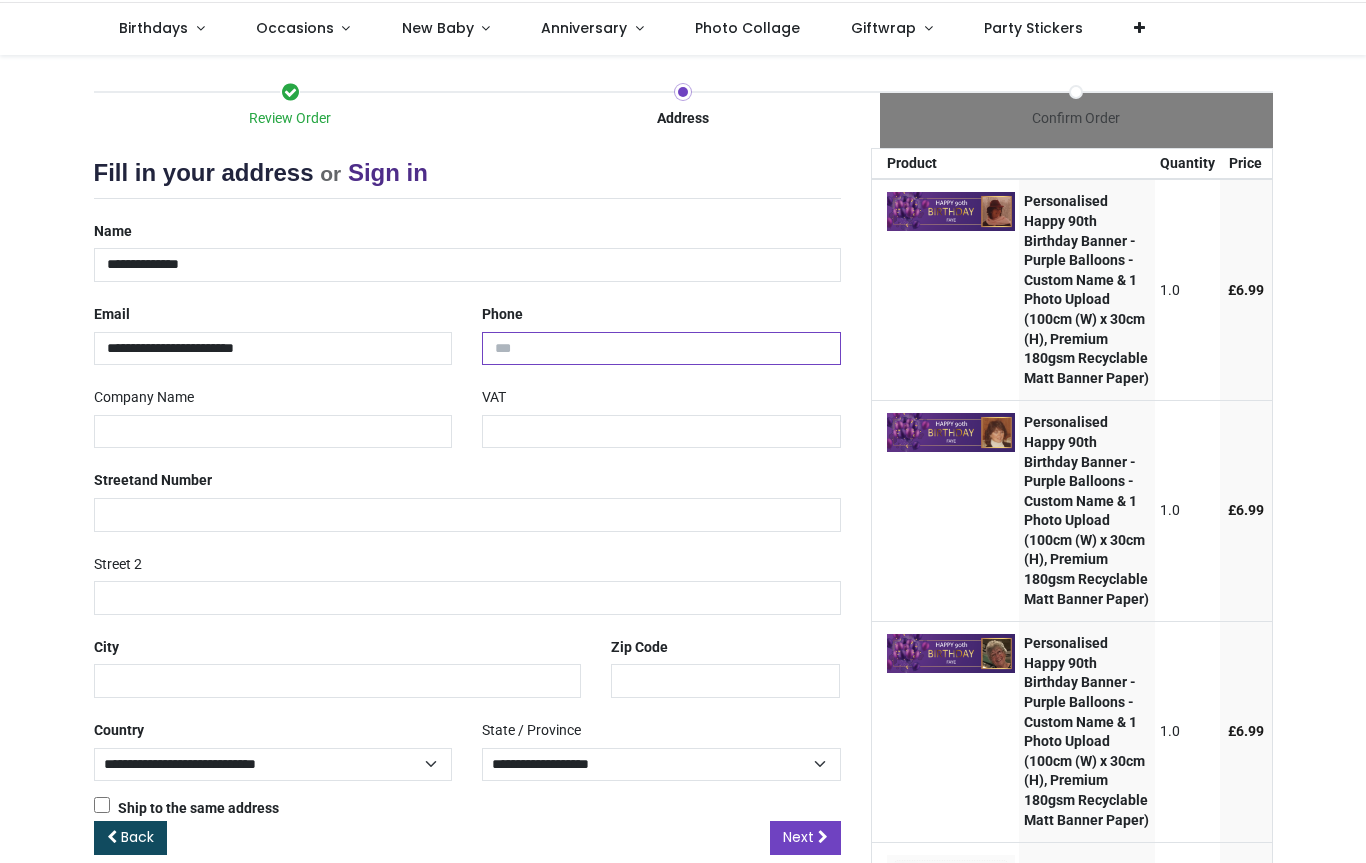 click at bounding box center [661, 349] 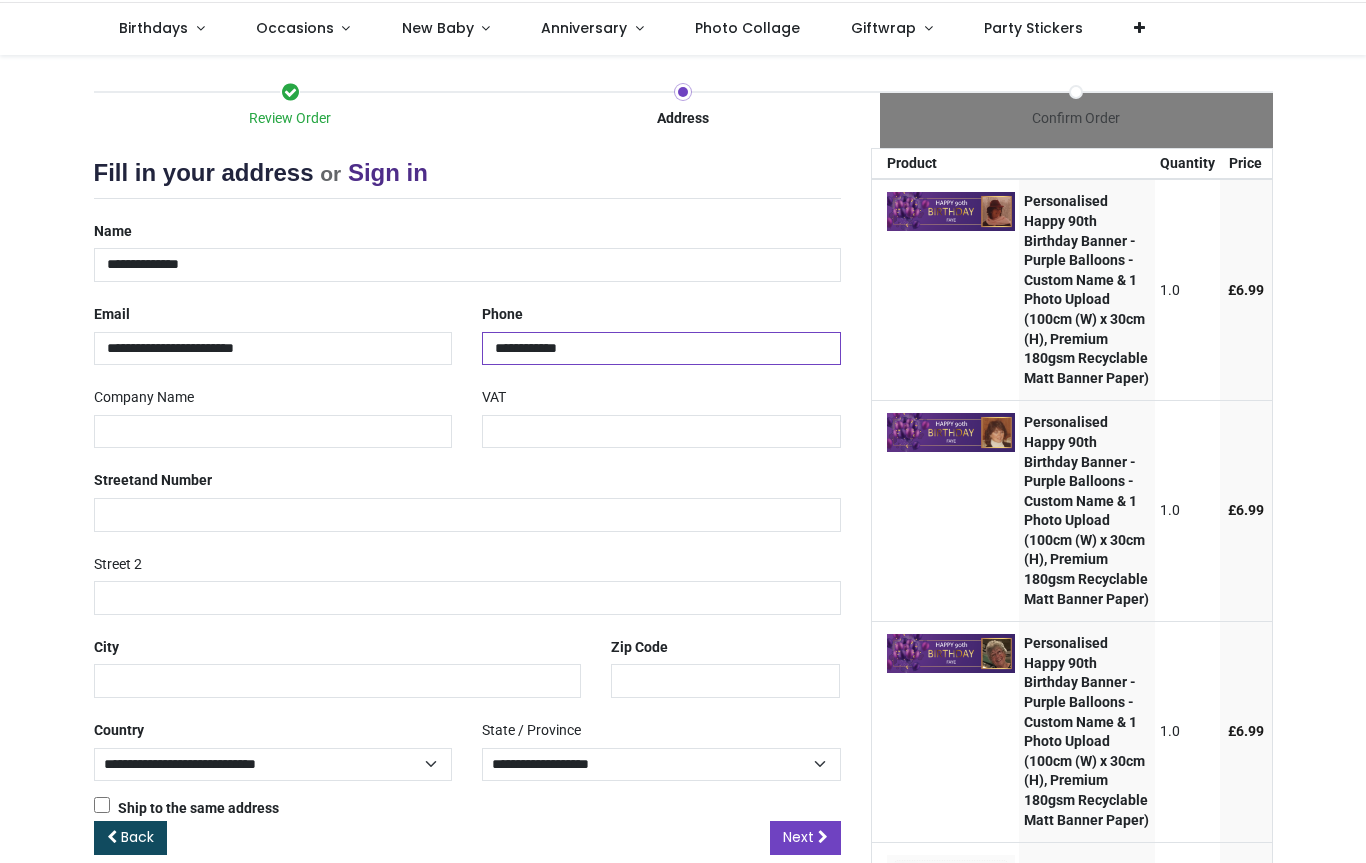 type on "**********" 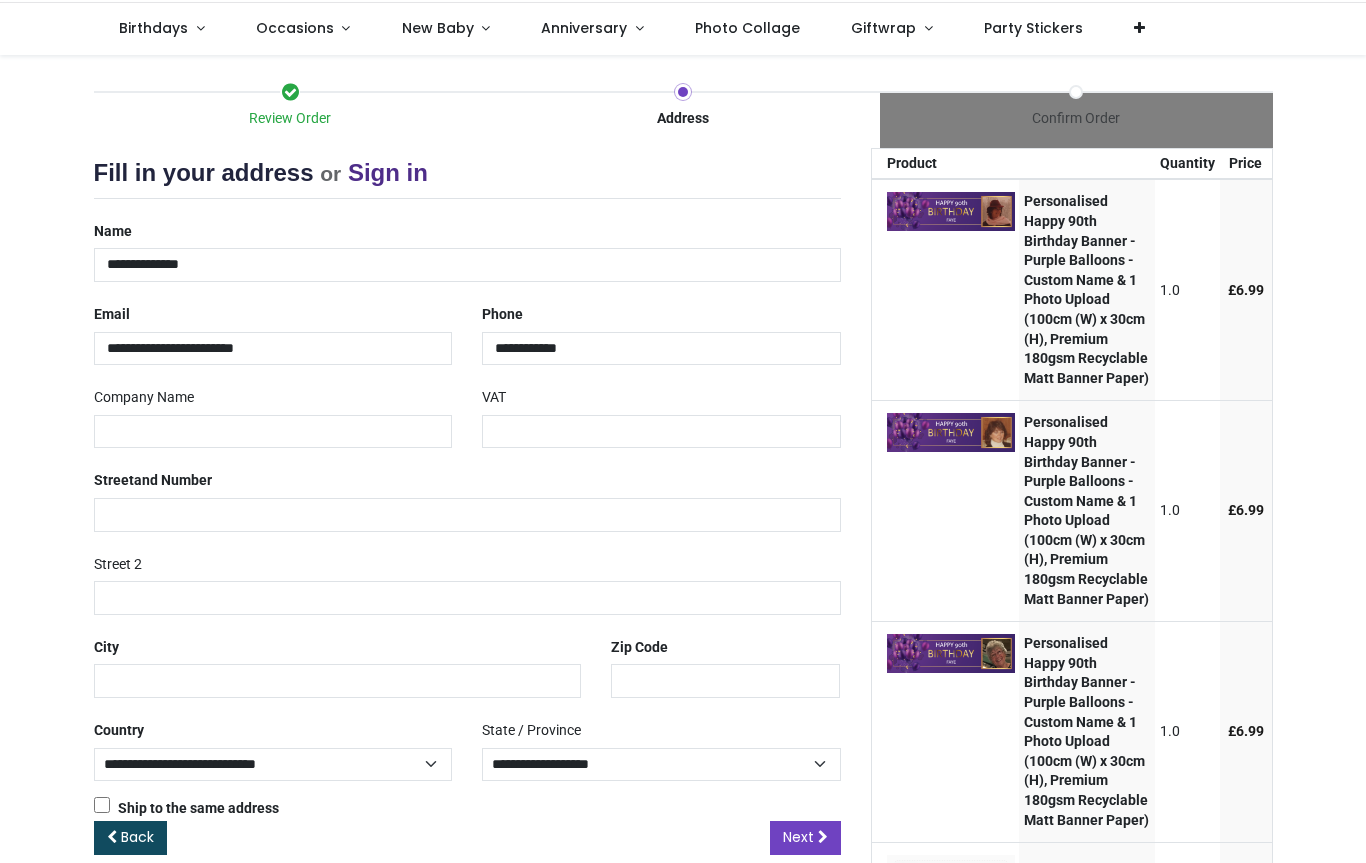 click at bounding box center [467, 515] 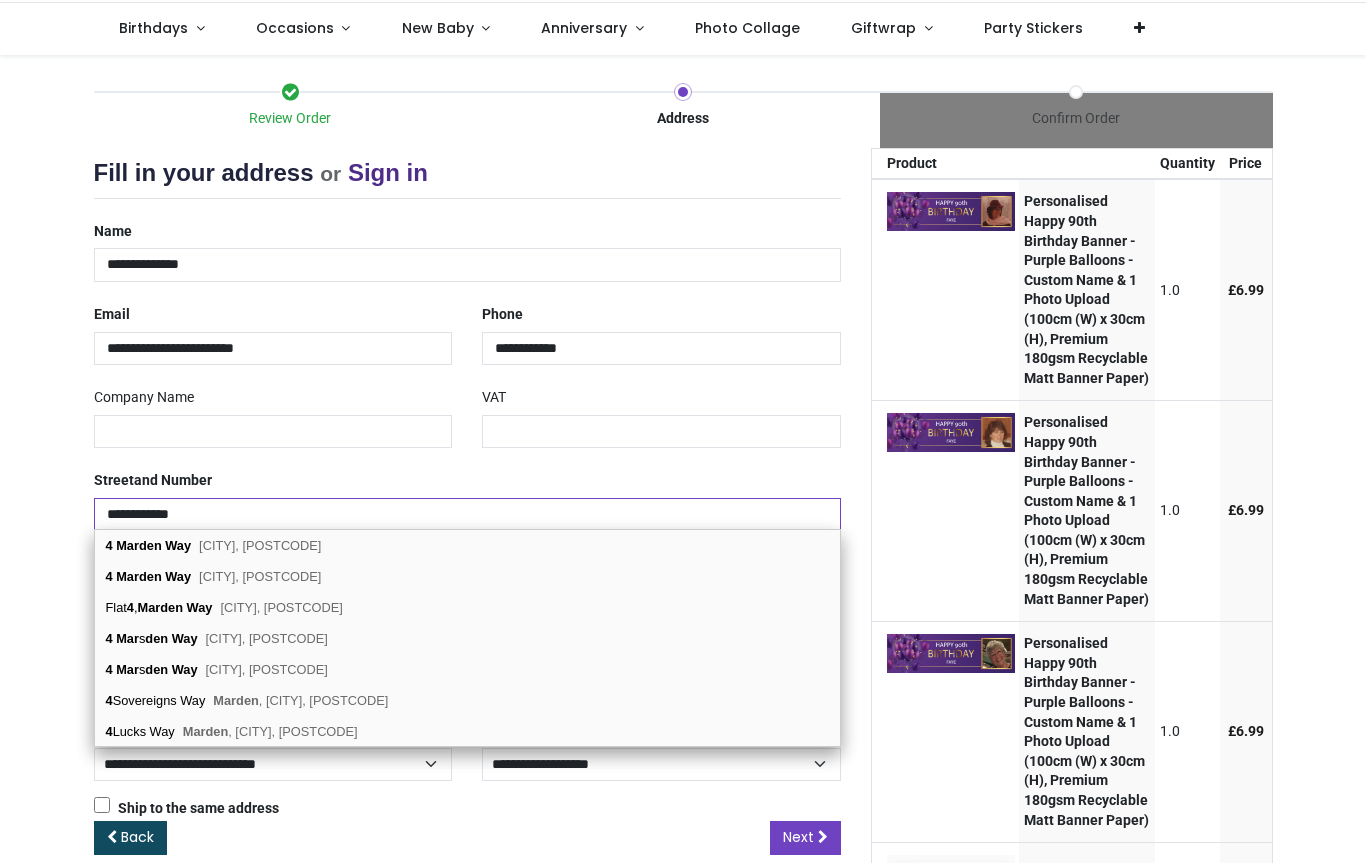 type on "**********" 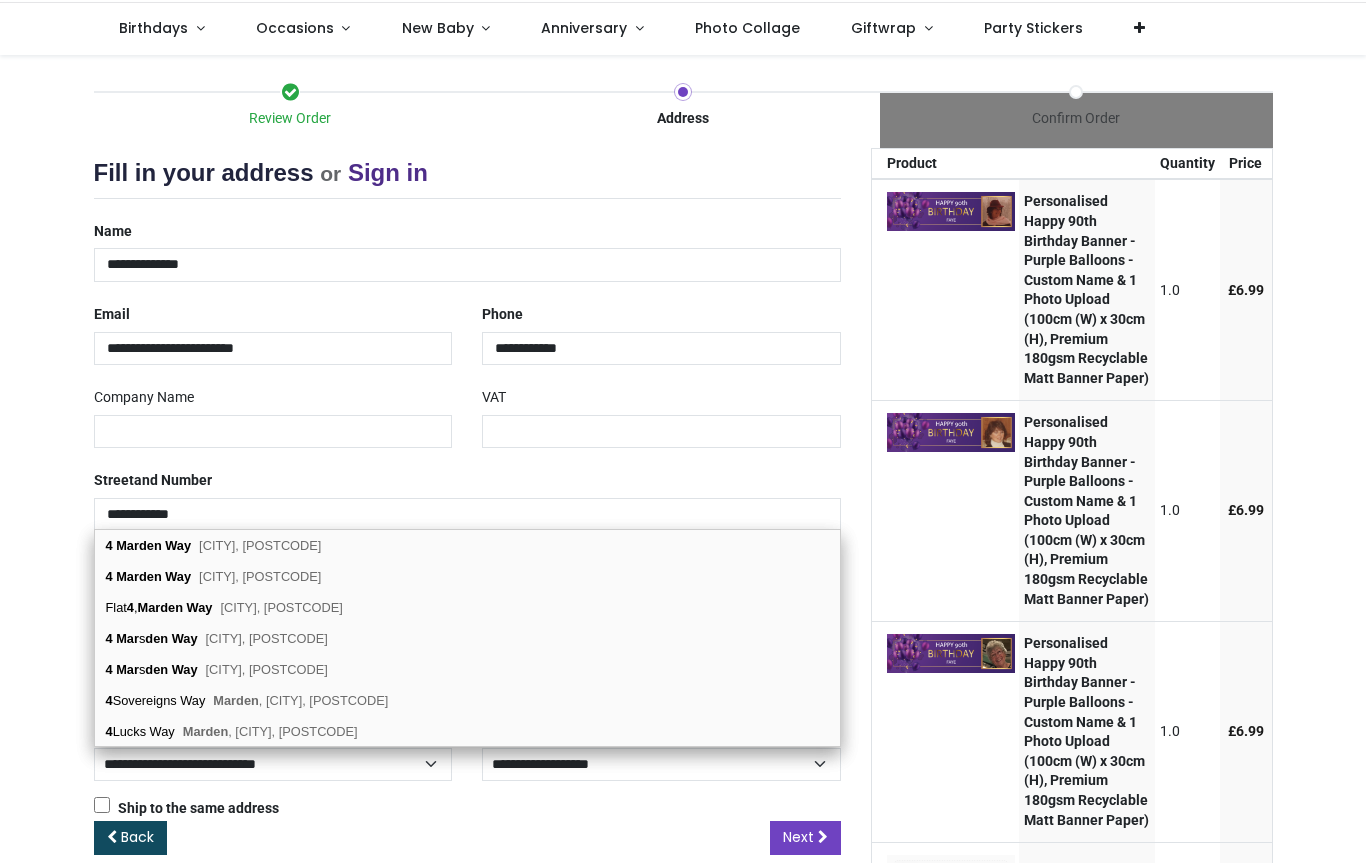 click on "[NUMBER] [STREET] [CITY], [POSTCODE]" at bounding box center (467, 545) 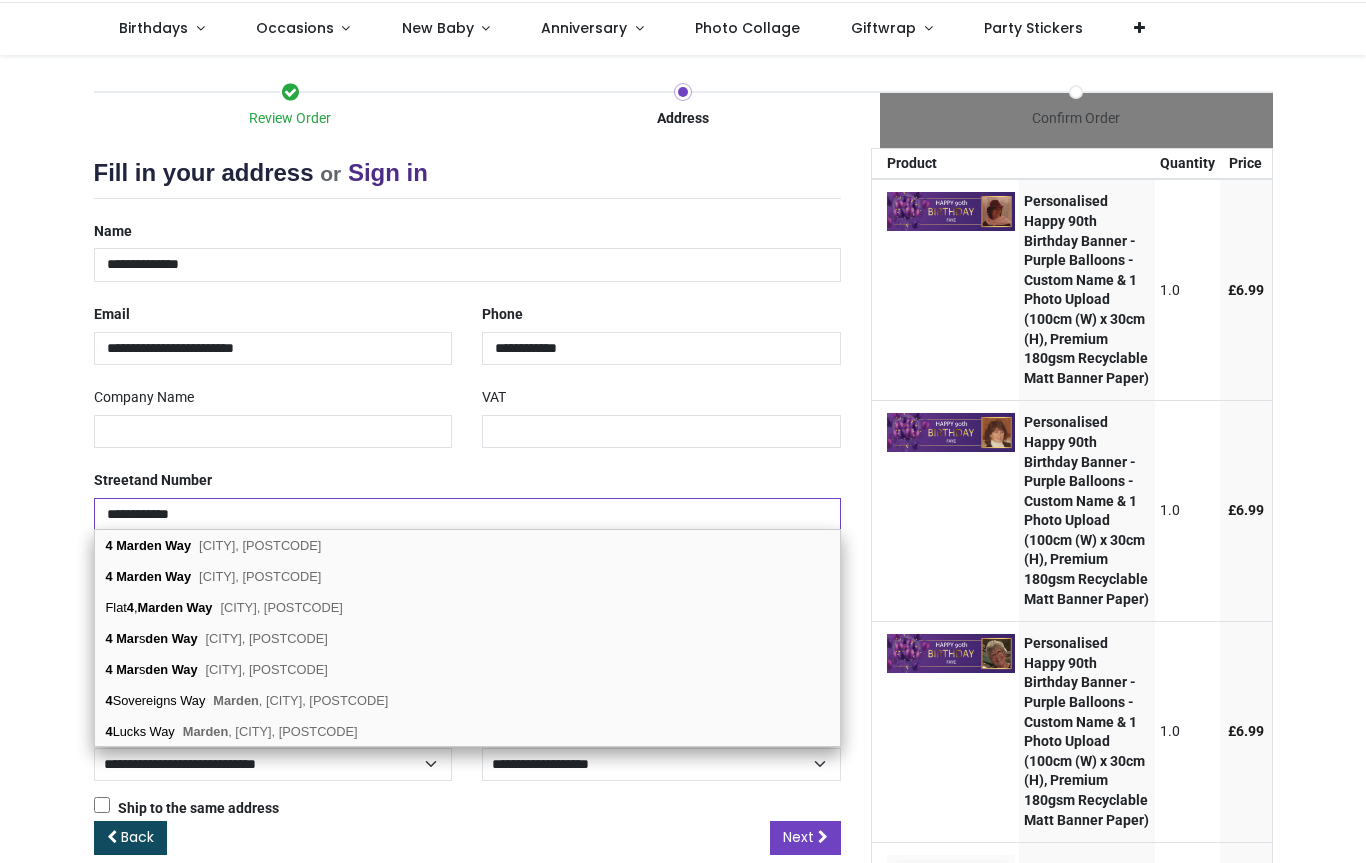 type on "********" 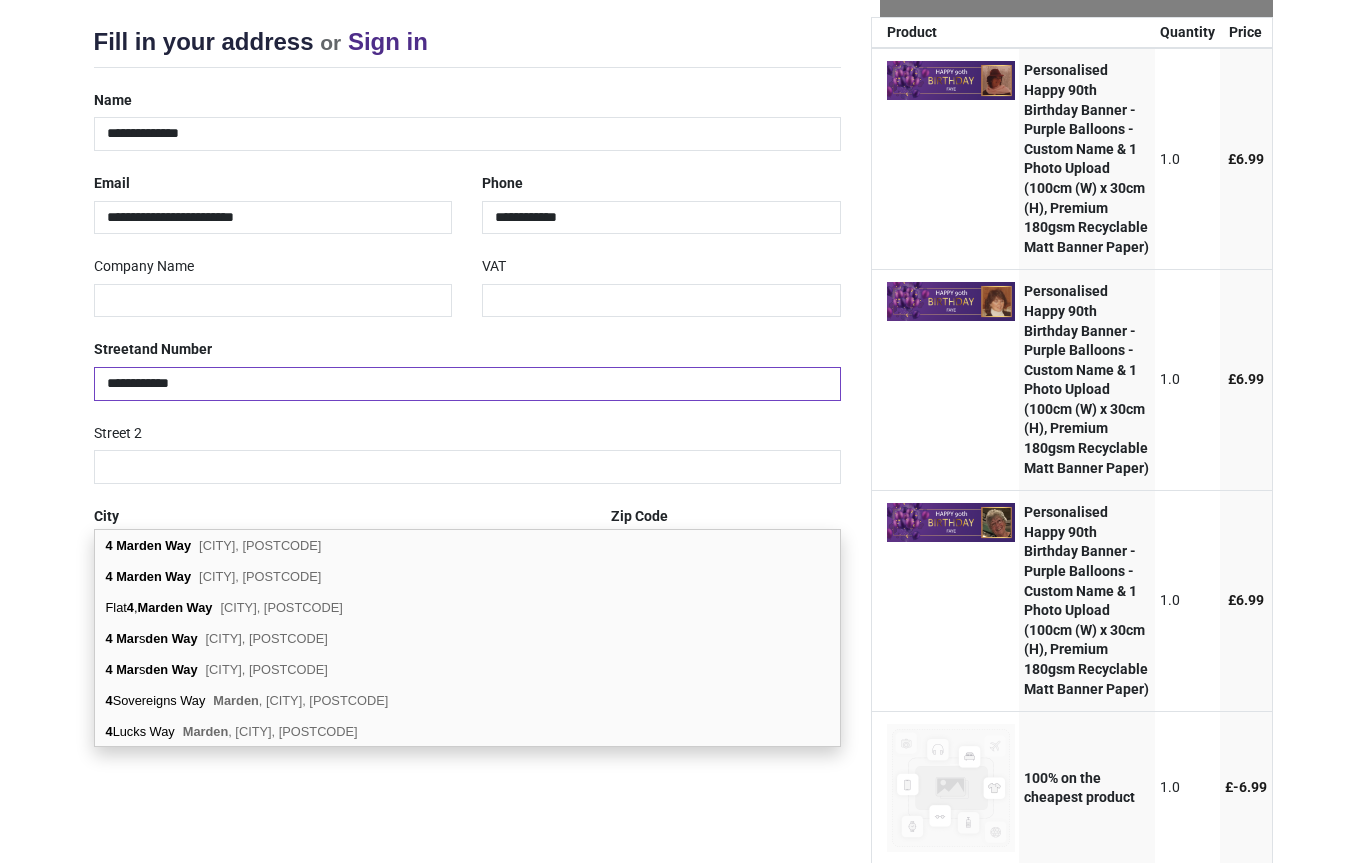 scroll, scrollTop: 264, scrollLeft: 0, axis: vertical 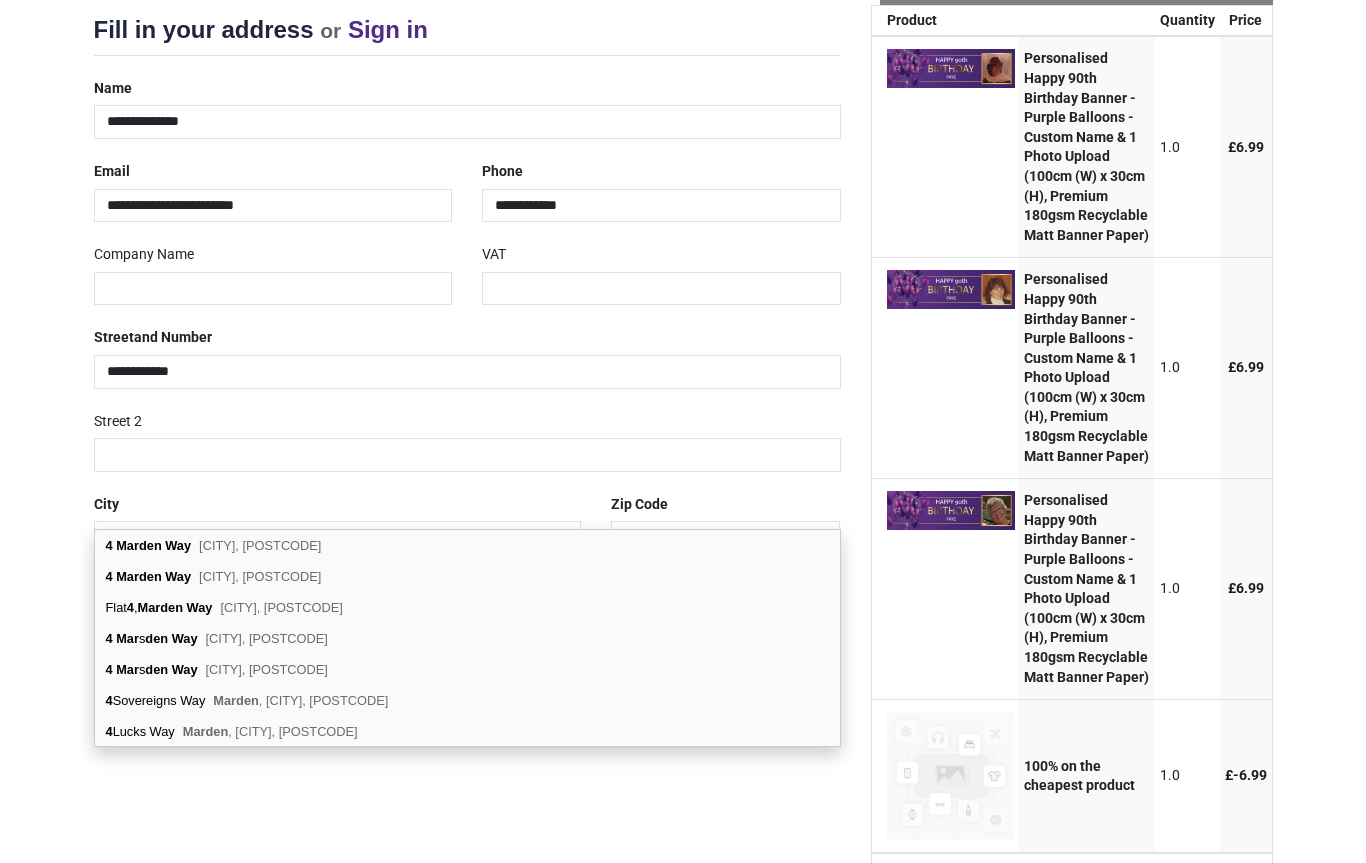 click on "[NUMBER] [STREET] [CITY], [POSTCODE]" at bounding box center [467, 545] 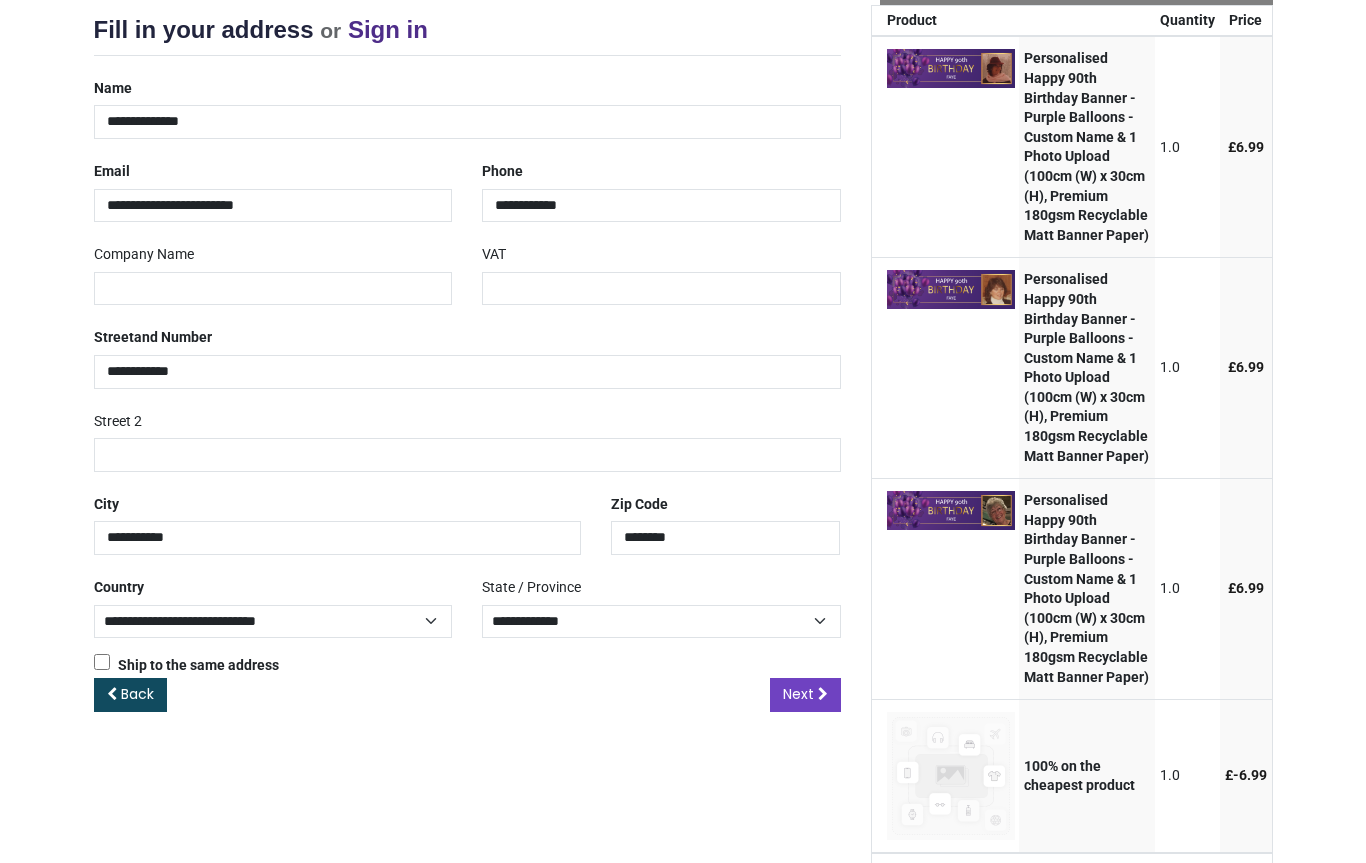 click on "Next" at bounding box center (798, 694) 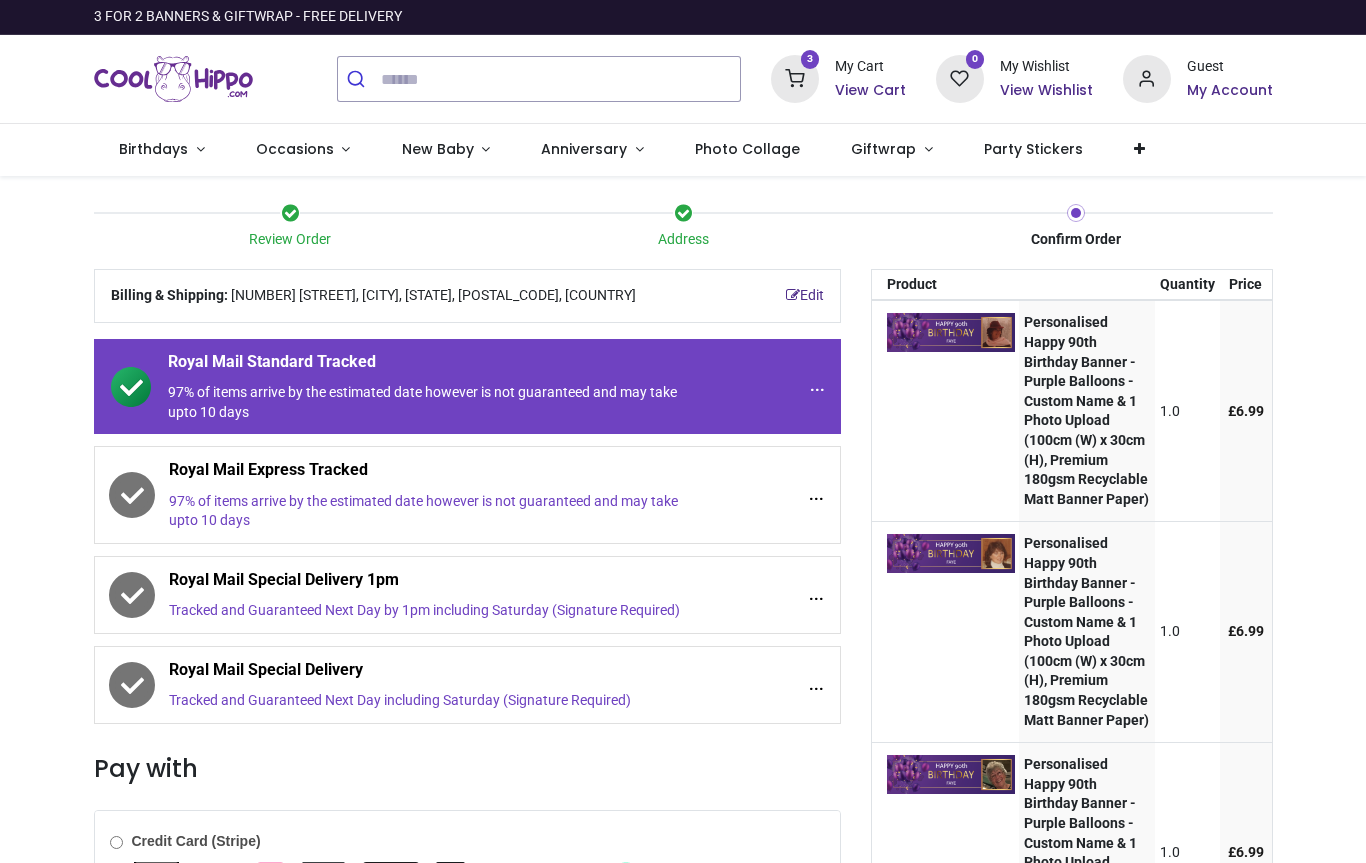 scroll, scrollTop: 0, scrollLeft: 0, axis: both 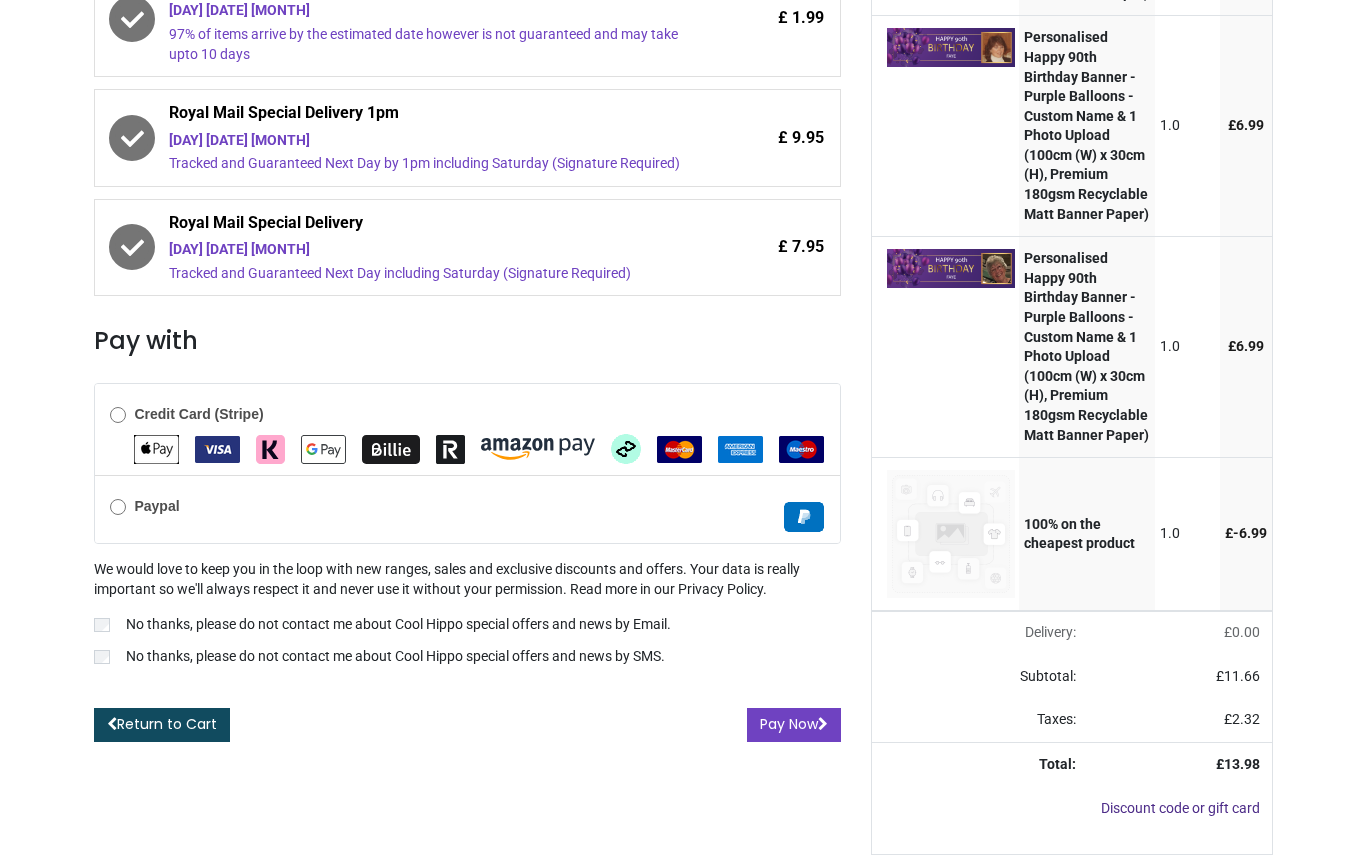 click on "Pay Now" at bounding box center [794, 725] 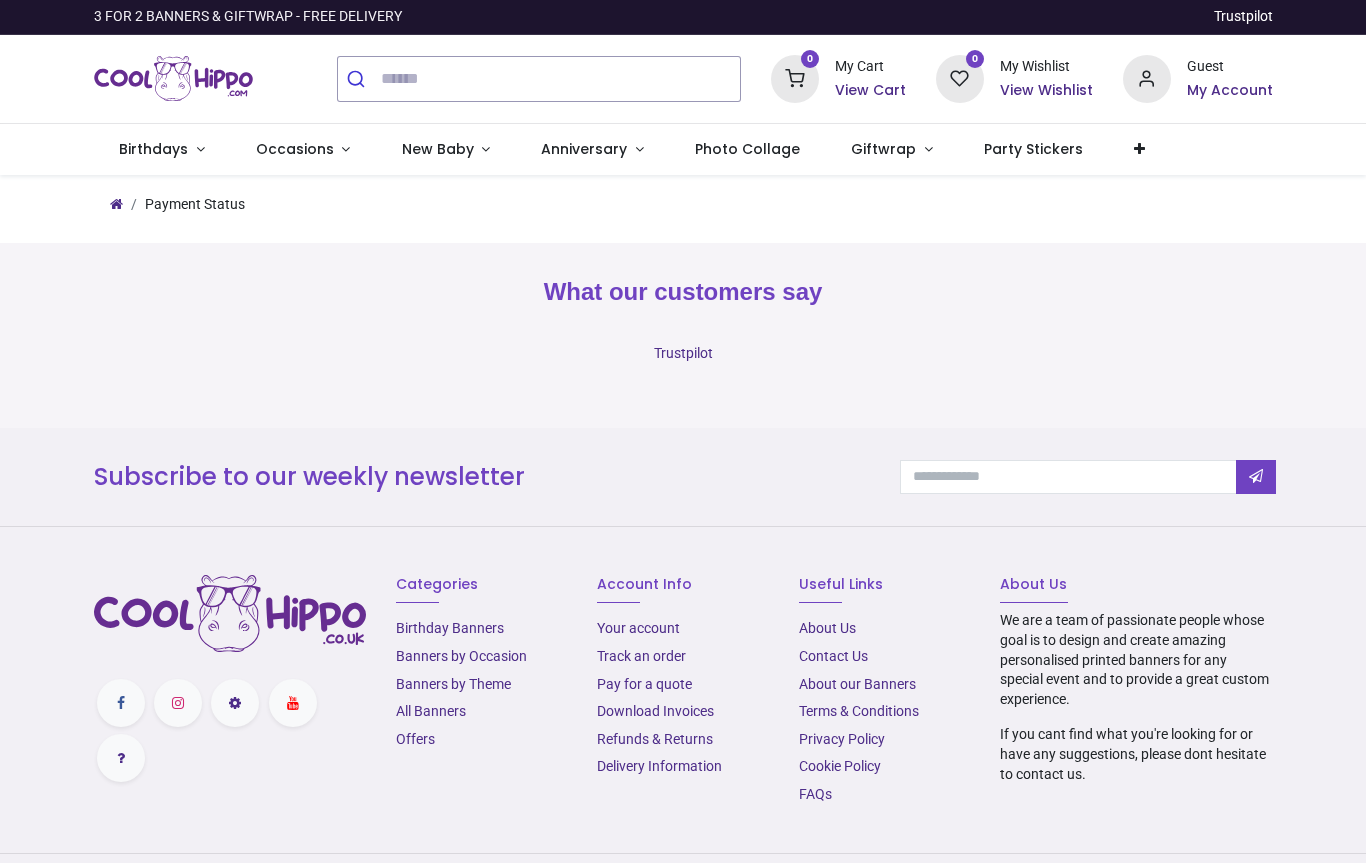 scroll, scrollTop: 0, scrollLeft: 0, axis: both 